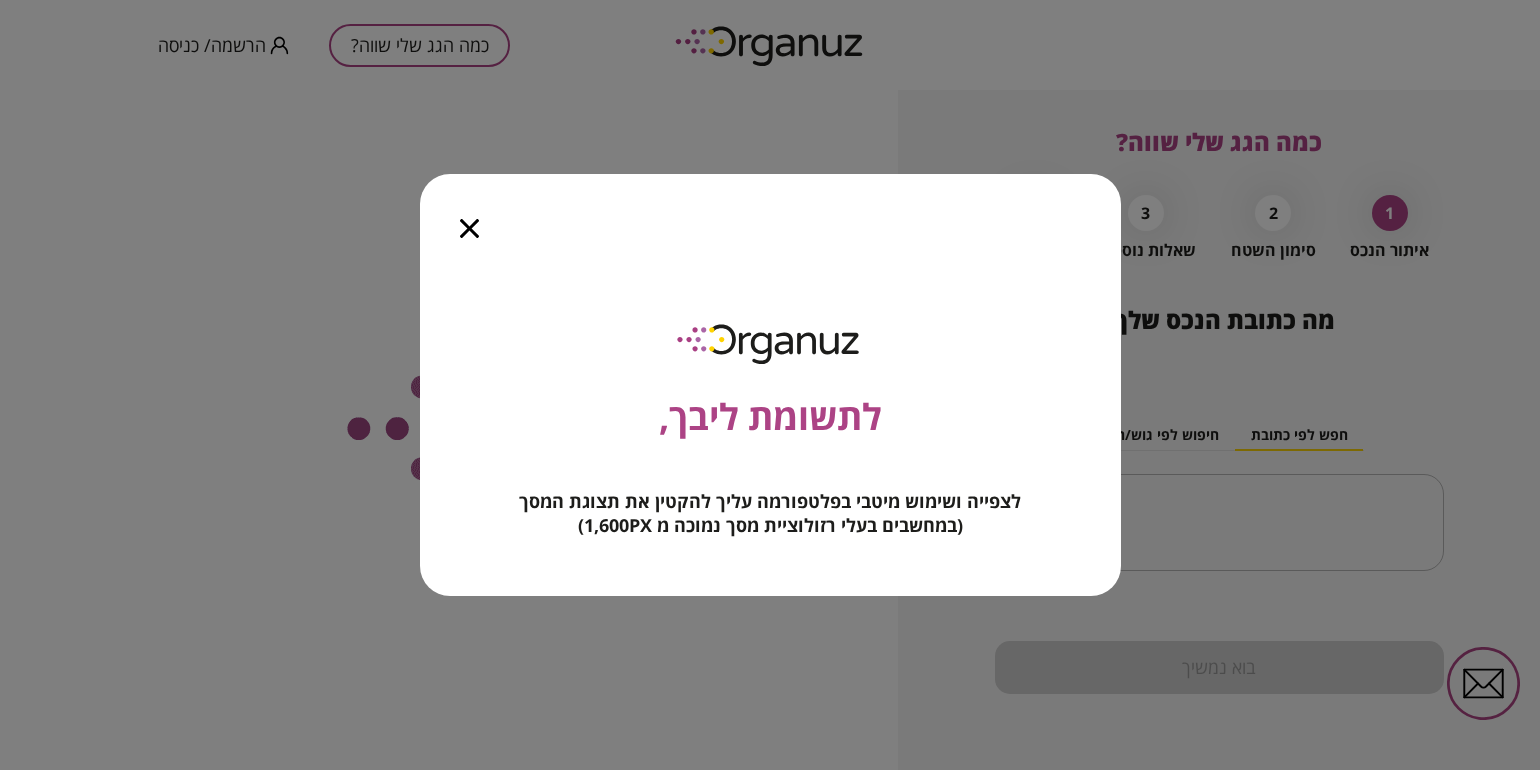 scroll, scrollTop: 0, scrollLeft: 0, axis: both 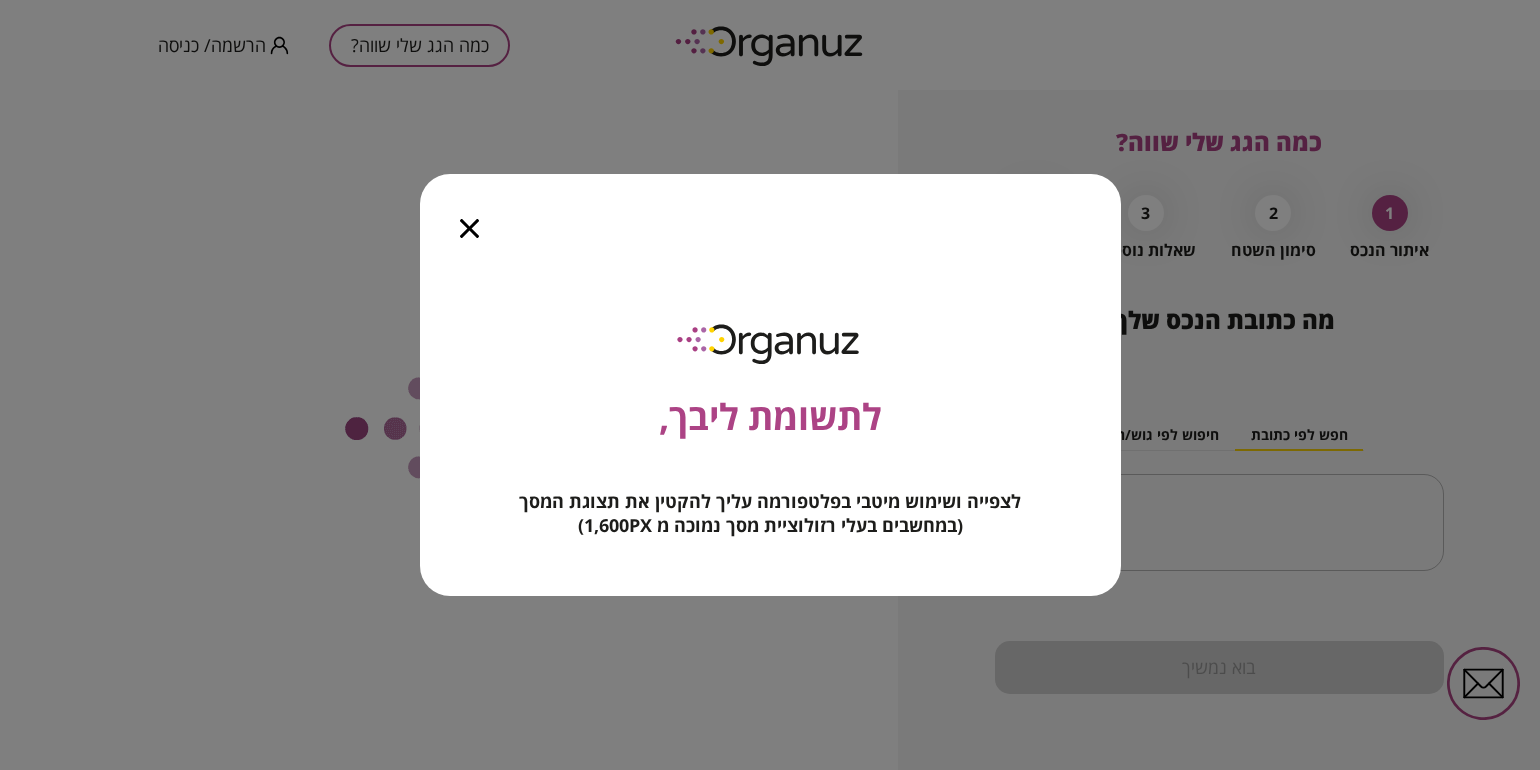 click at bounding box center (469, 216) 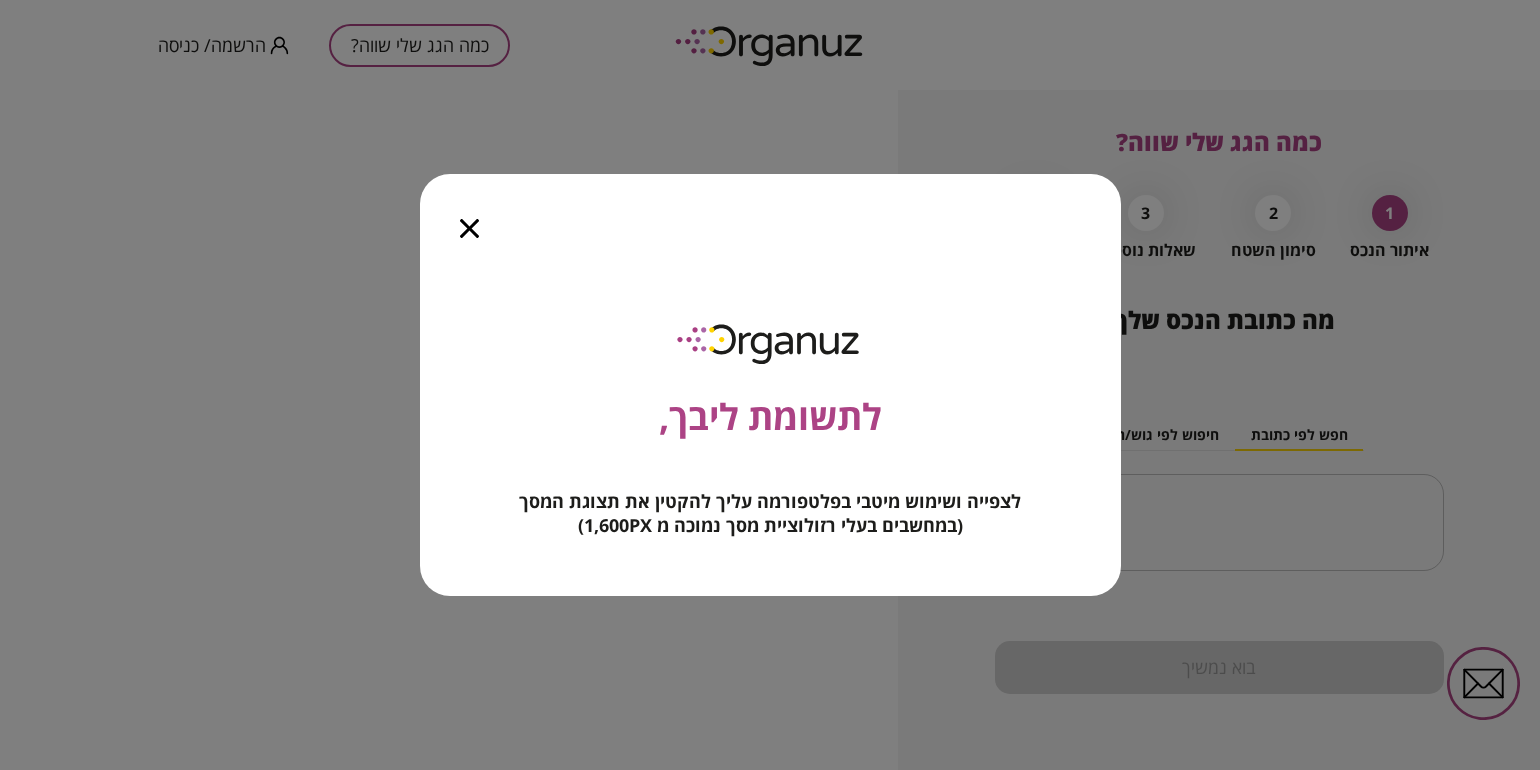 click 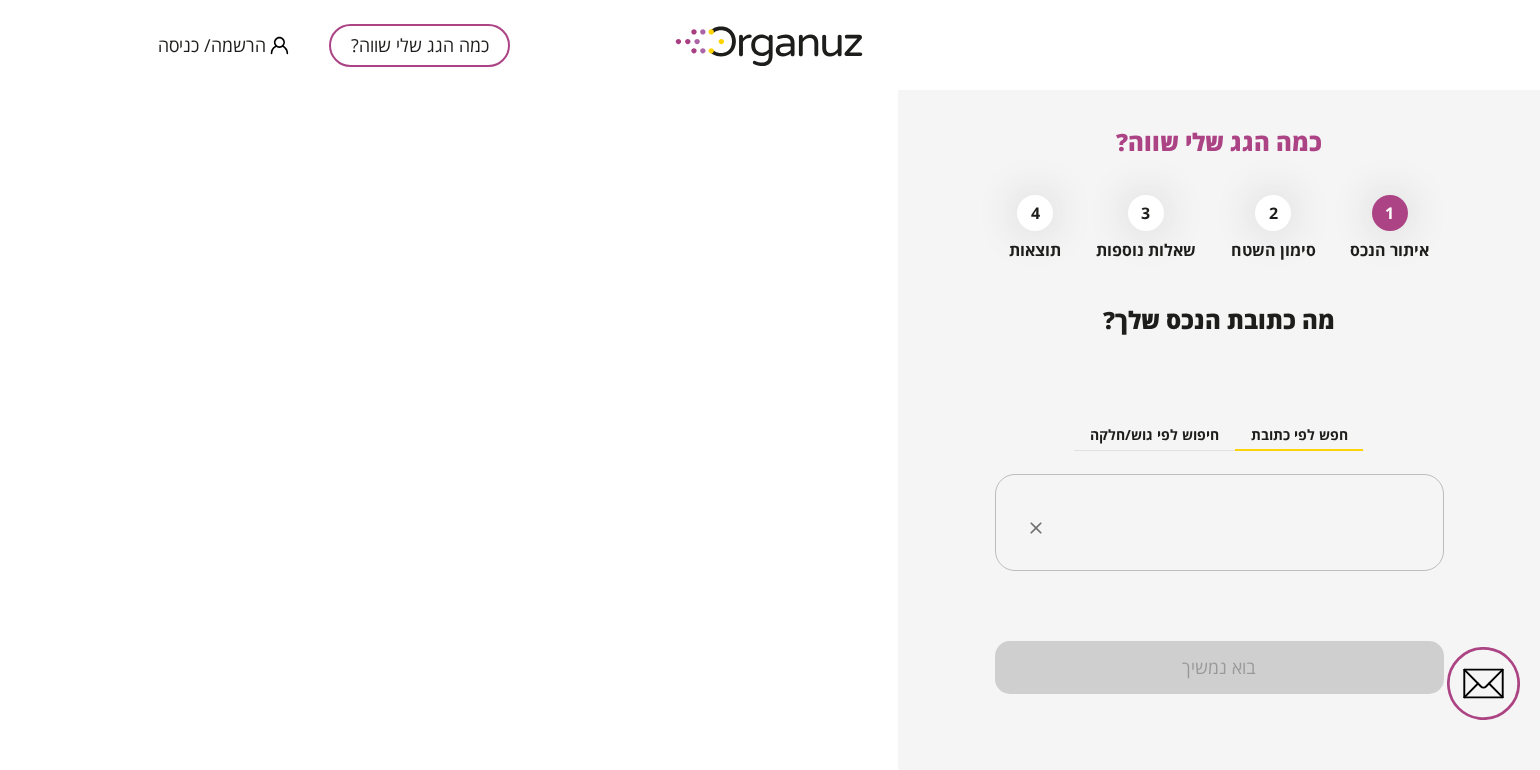 click at bounding box center (1227, 523) 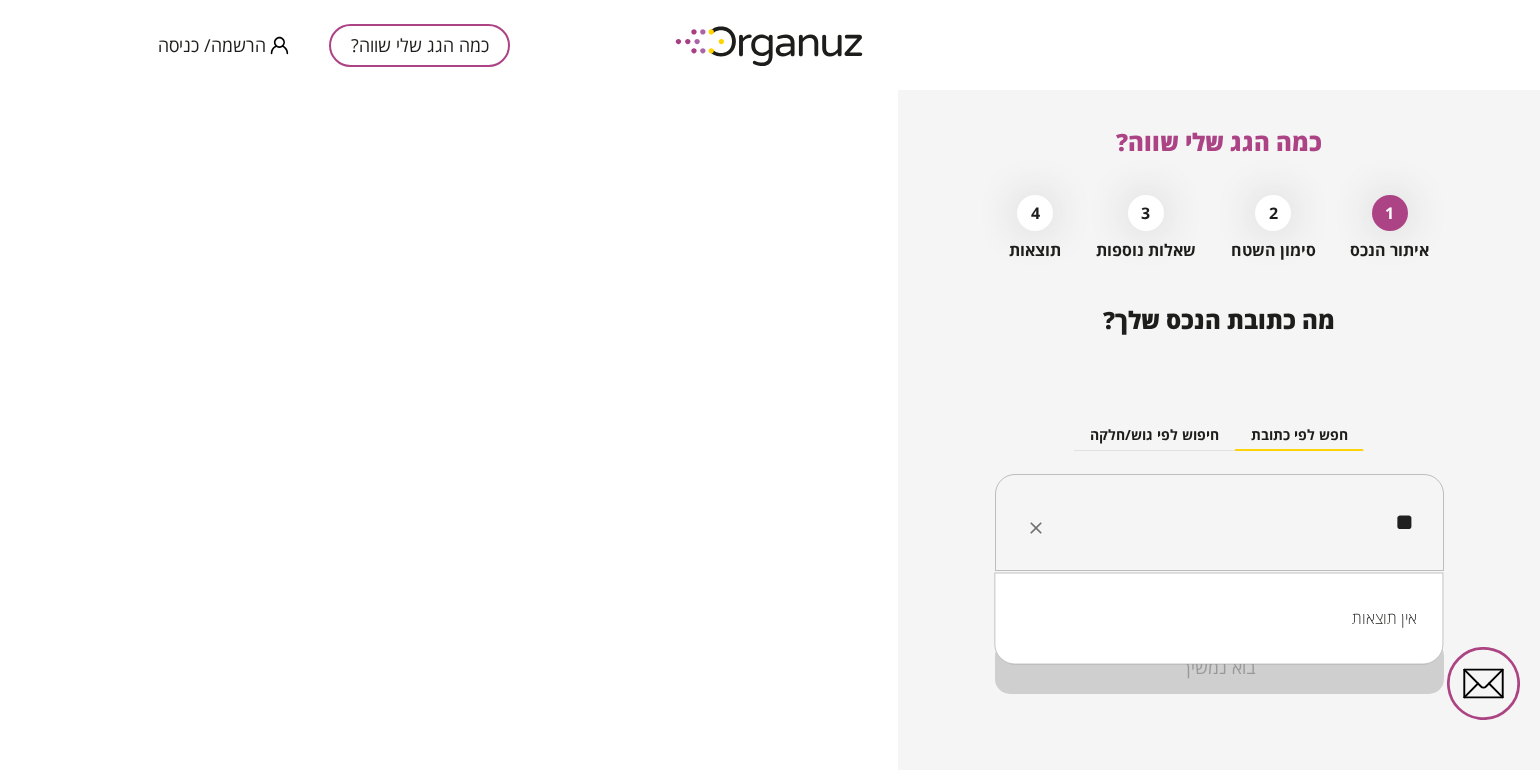 type on "*" 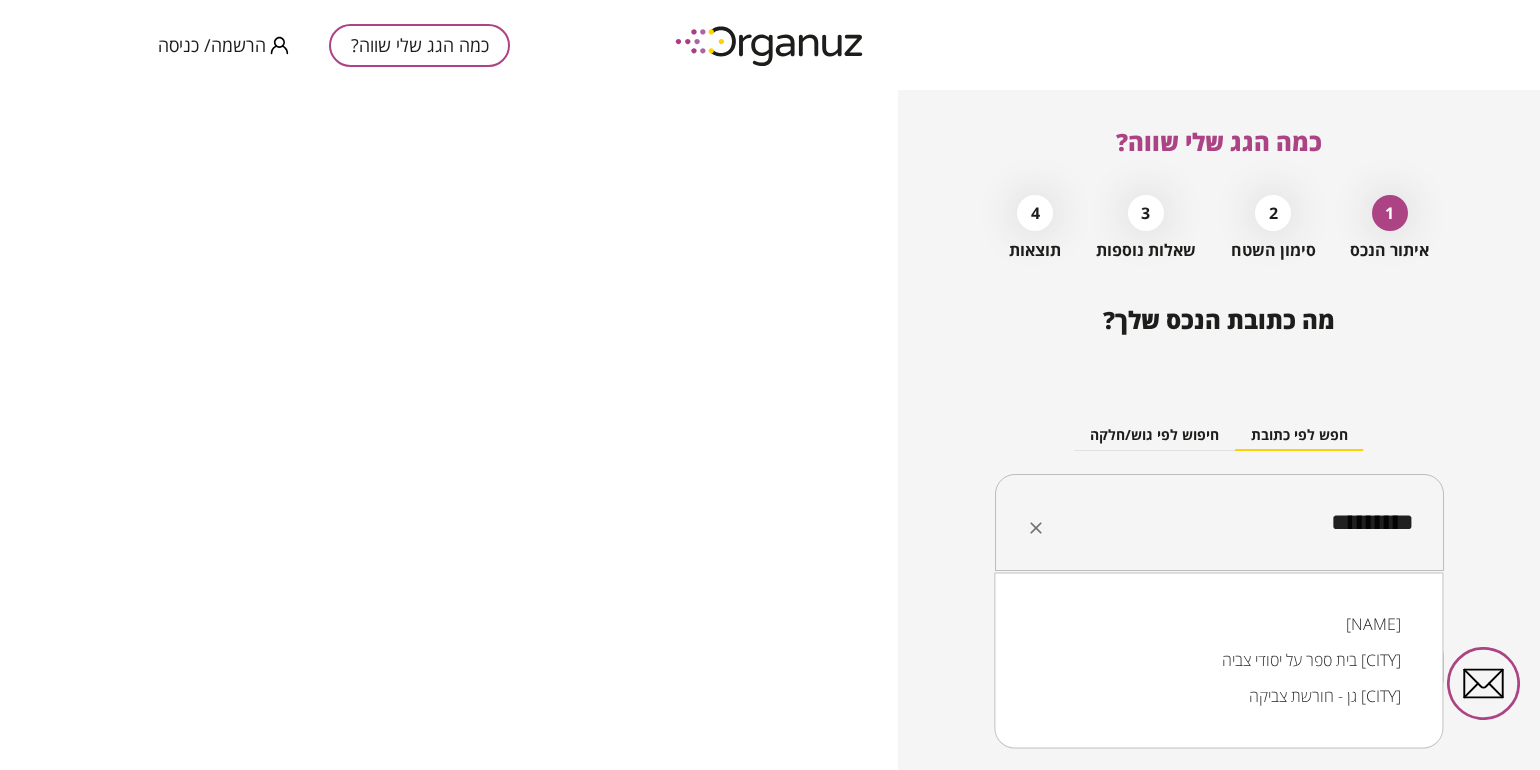 click on "[NAME]" at bounding box center [1218, 624] 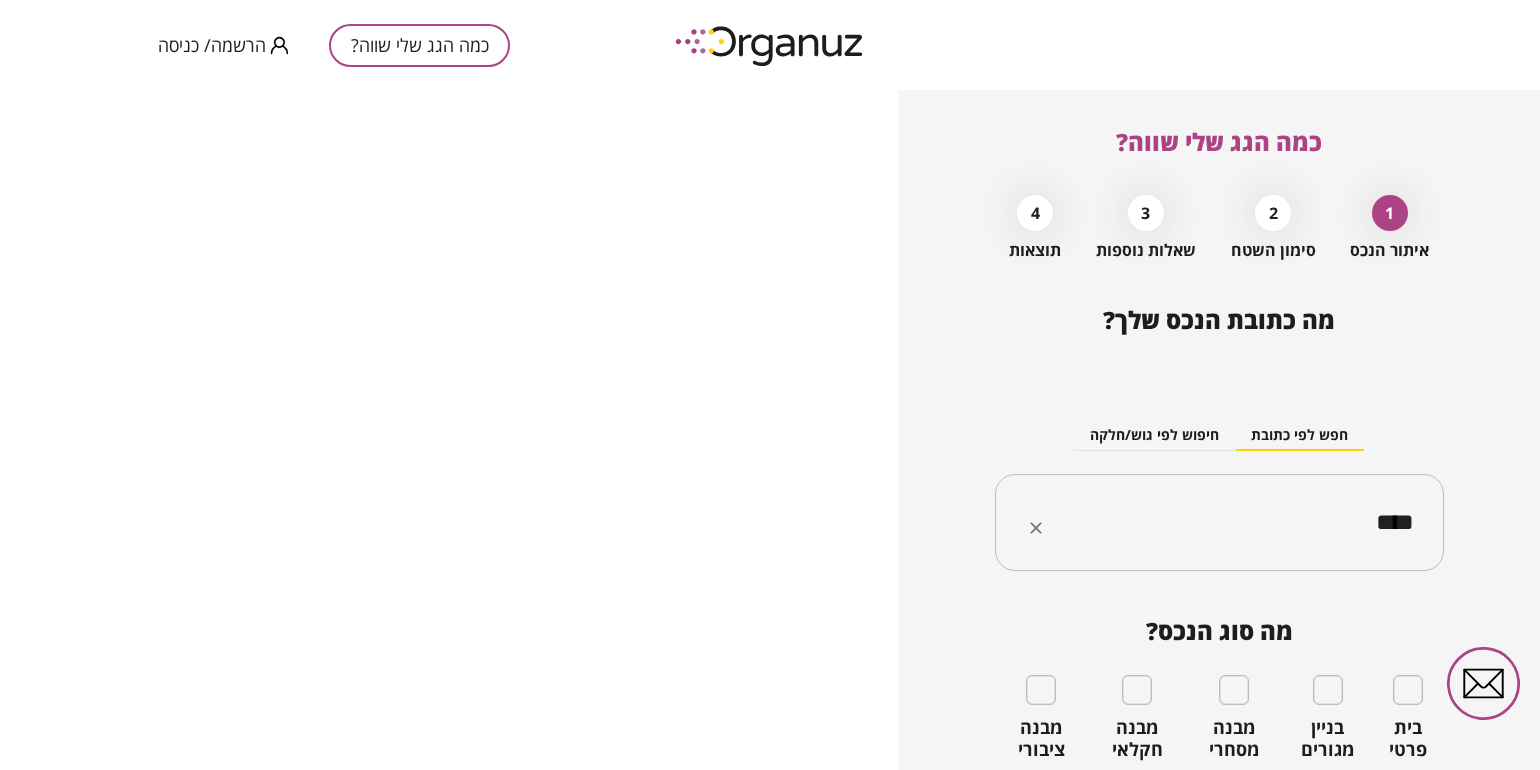 type on "****" 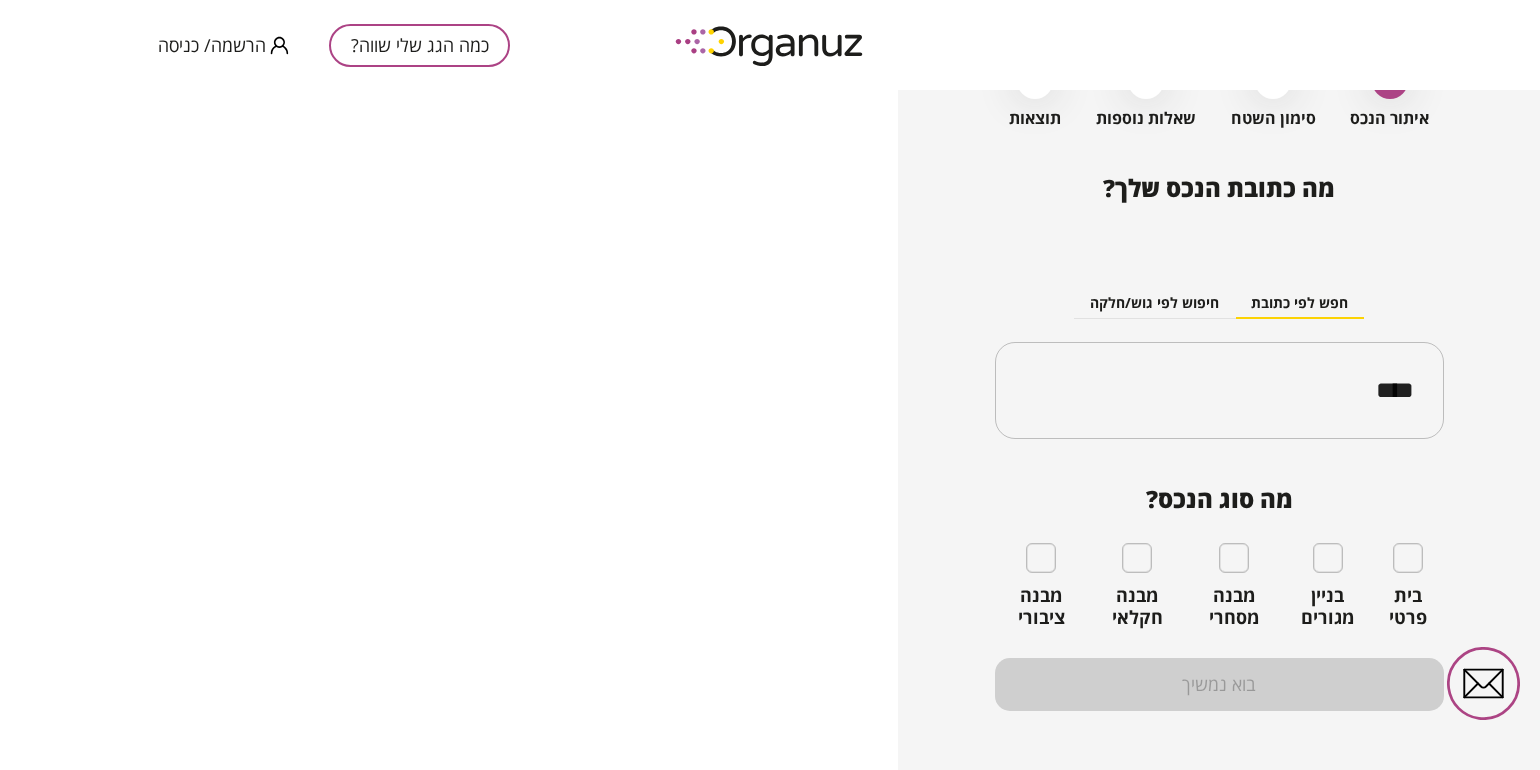 scroll, scrollTop: 149, scrollLeft: 0, axis: vertical 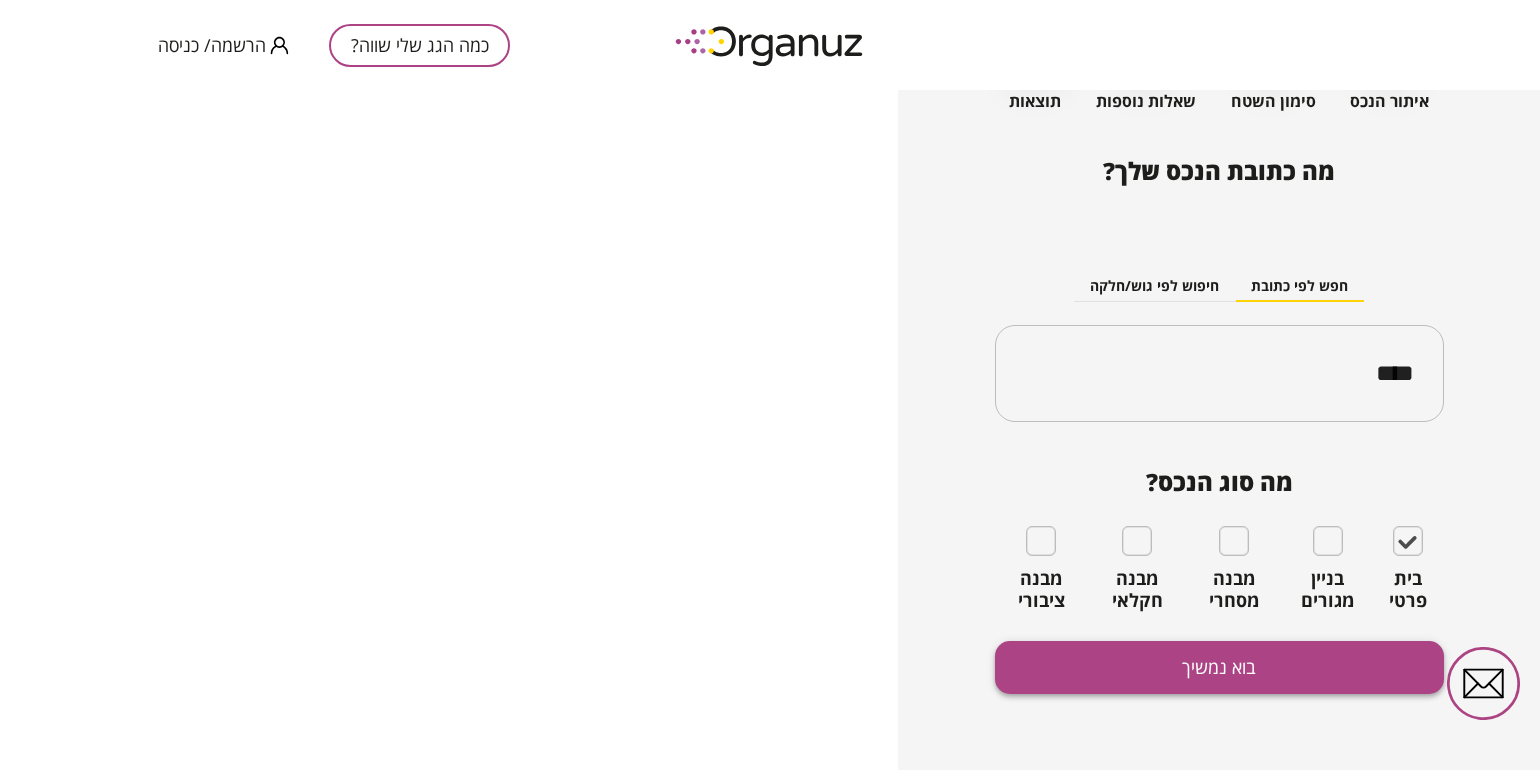 click on "בוא נמשיך" at bounding box center (1219, 667) 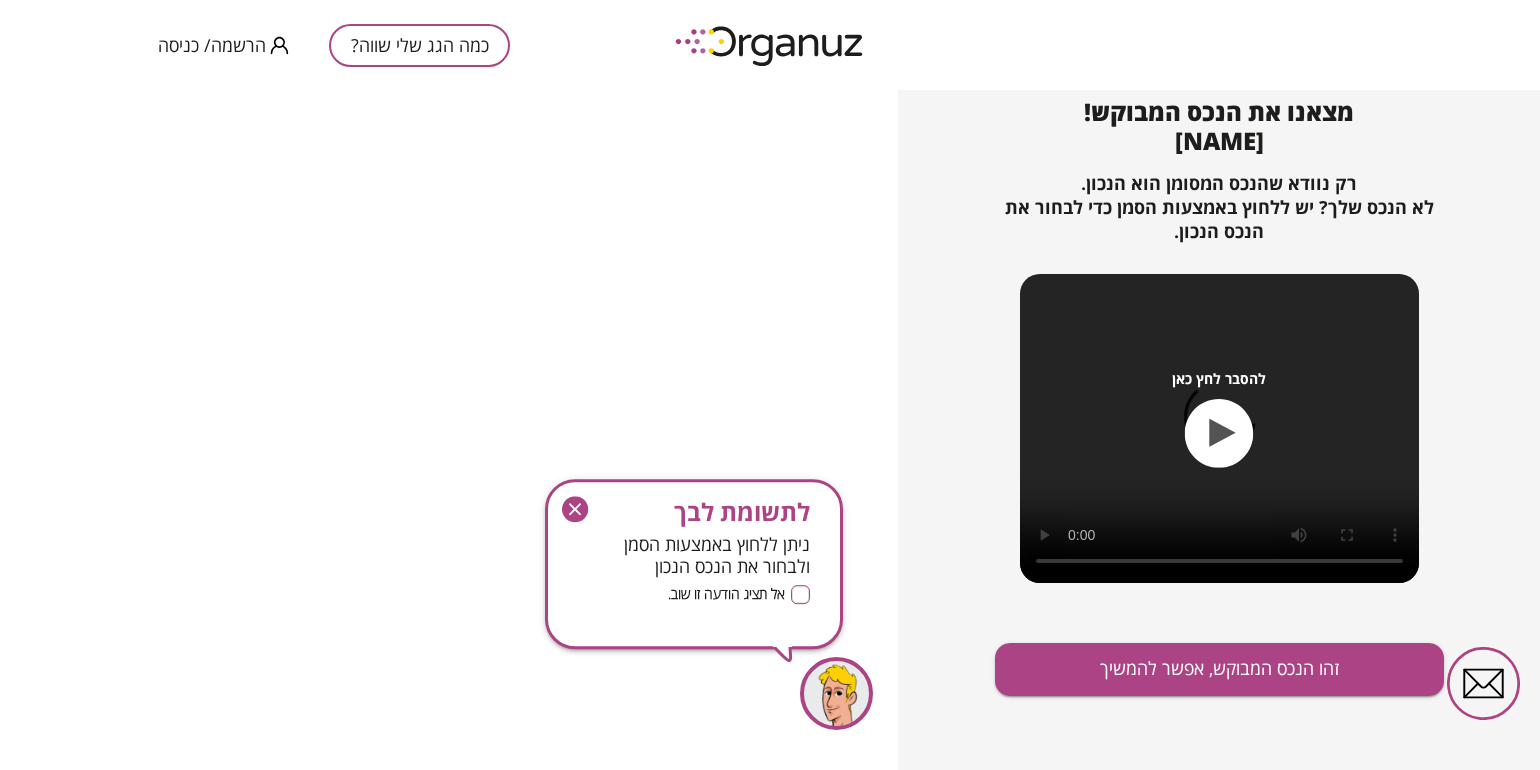 scroll, scrollTop: 210, scrollLeft: 0, axis: vertical 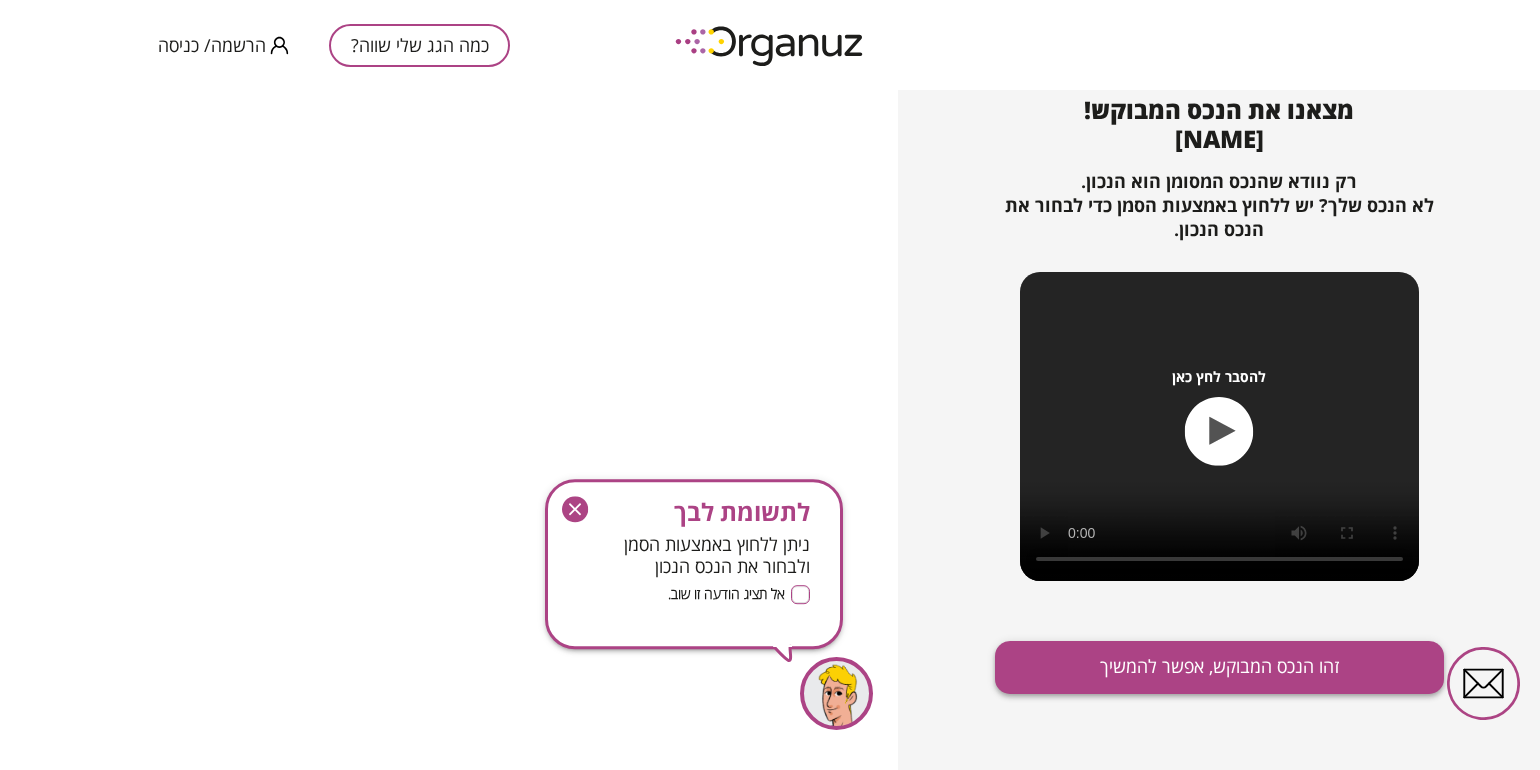 click on "זהו הנכס המבוקש, אפשר להמשיך" at bounding box center (1219, 667) 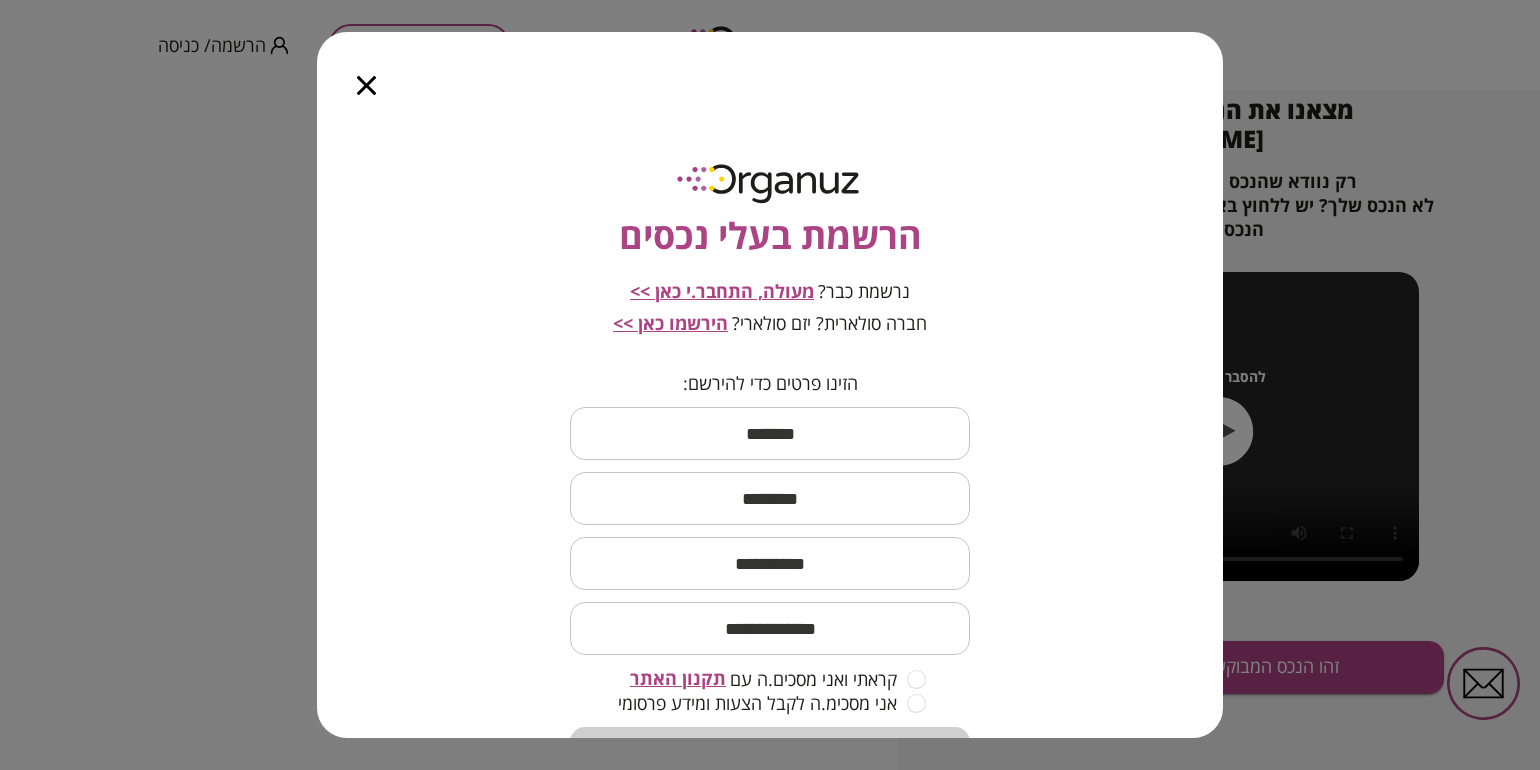 click at bounding box center (770, 433) 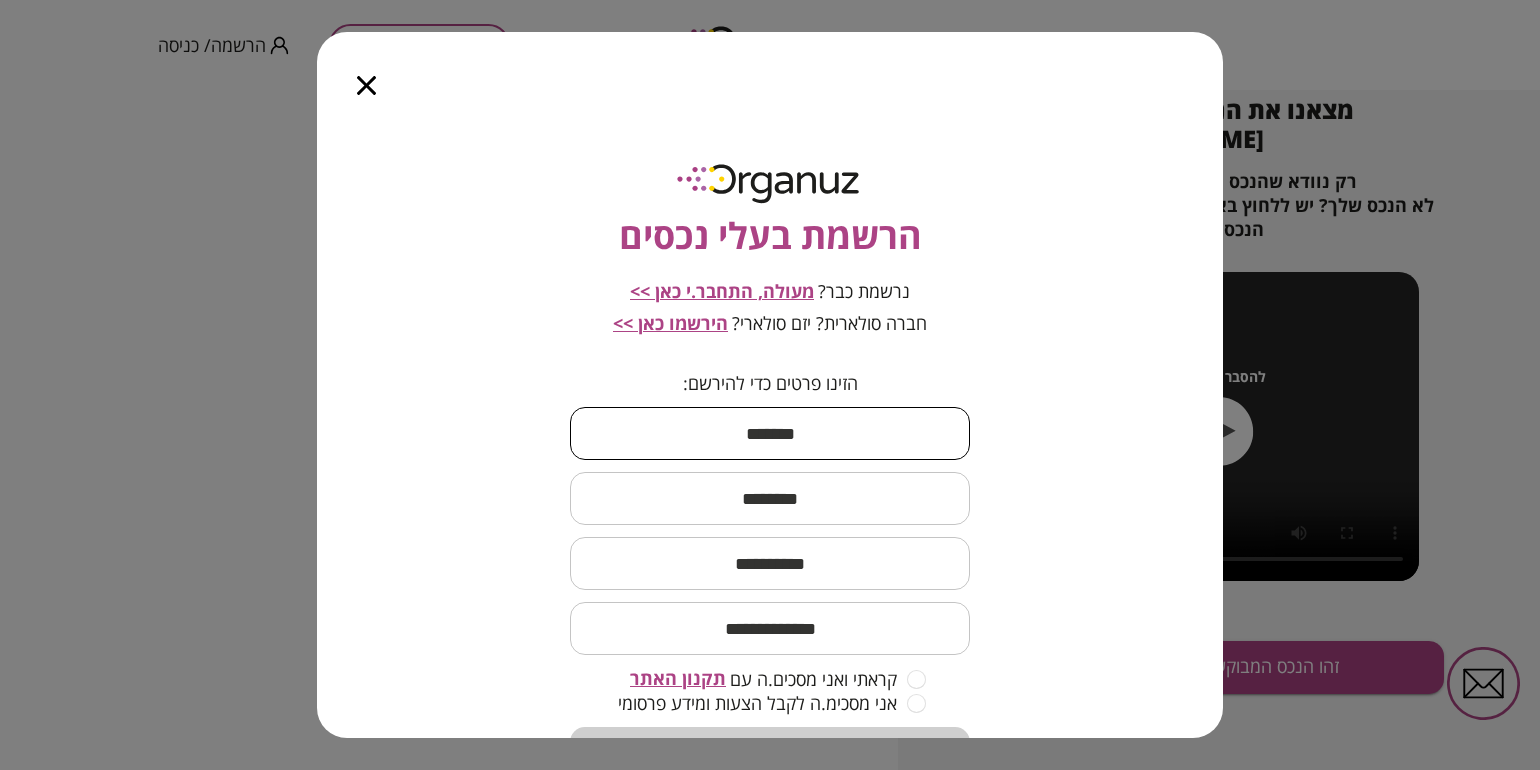 type on "*****" 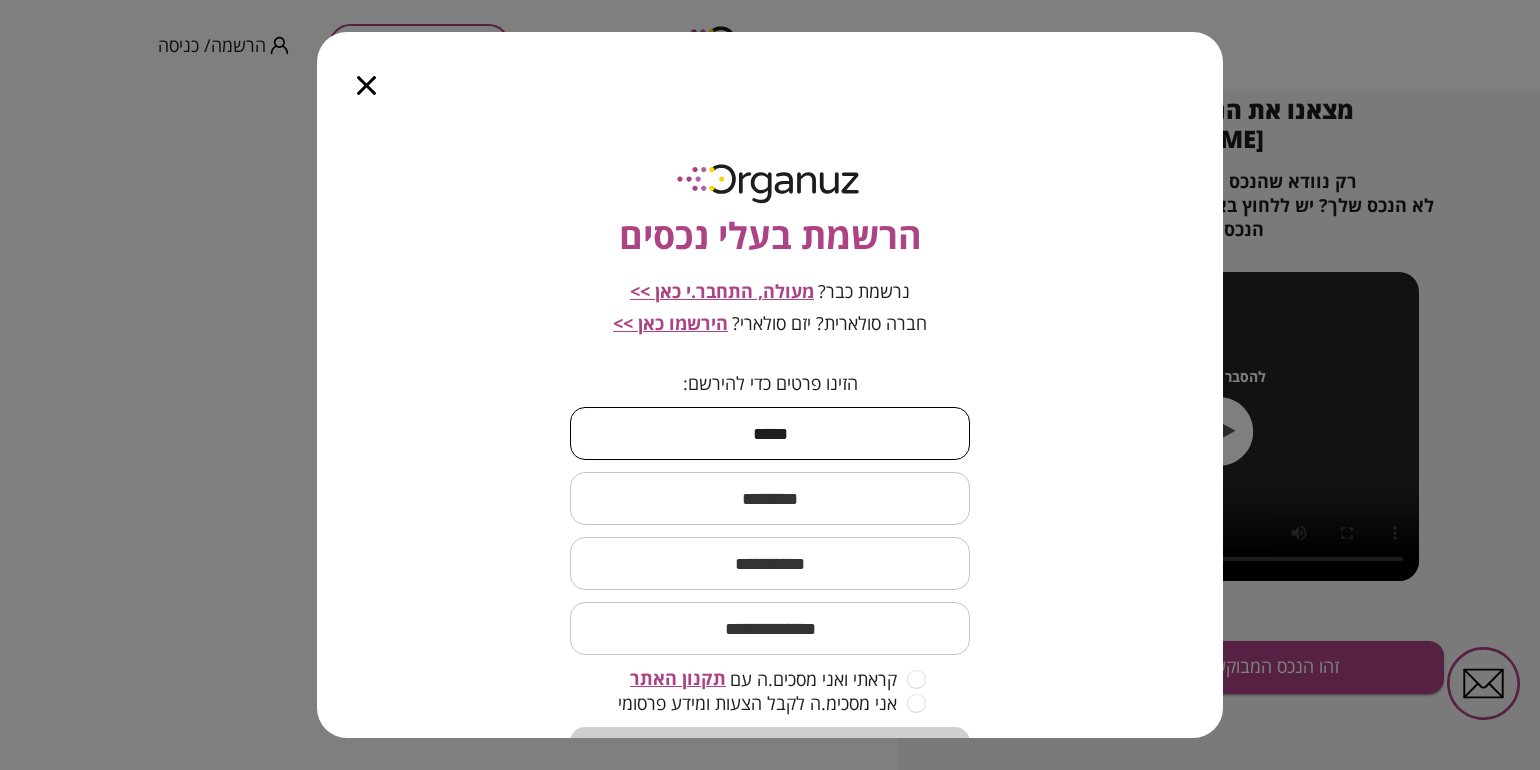 type on "*******" 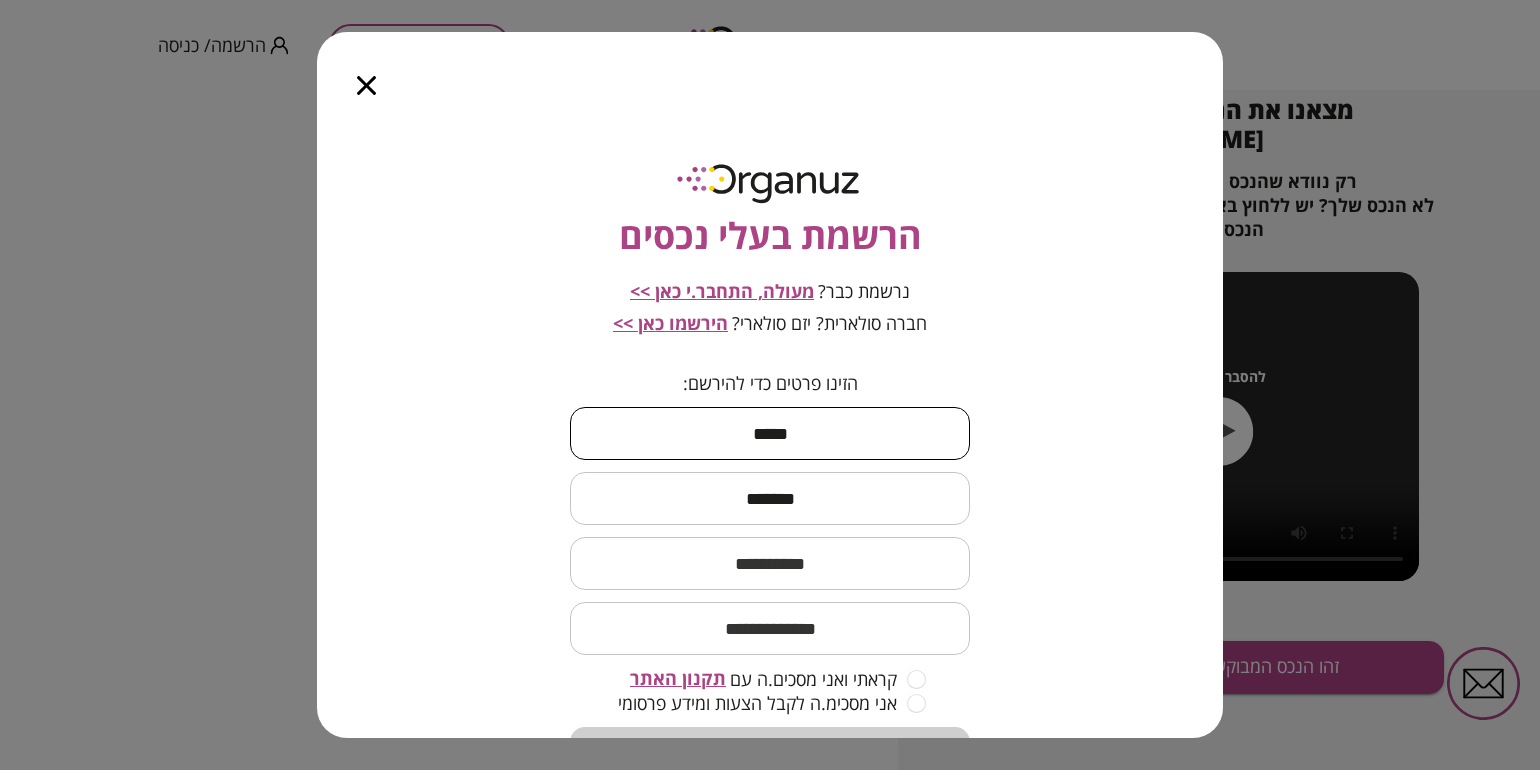 type on "**********" 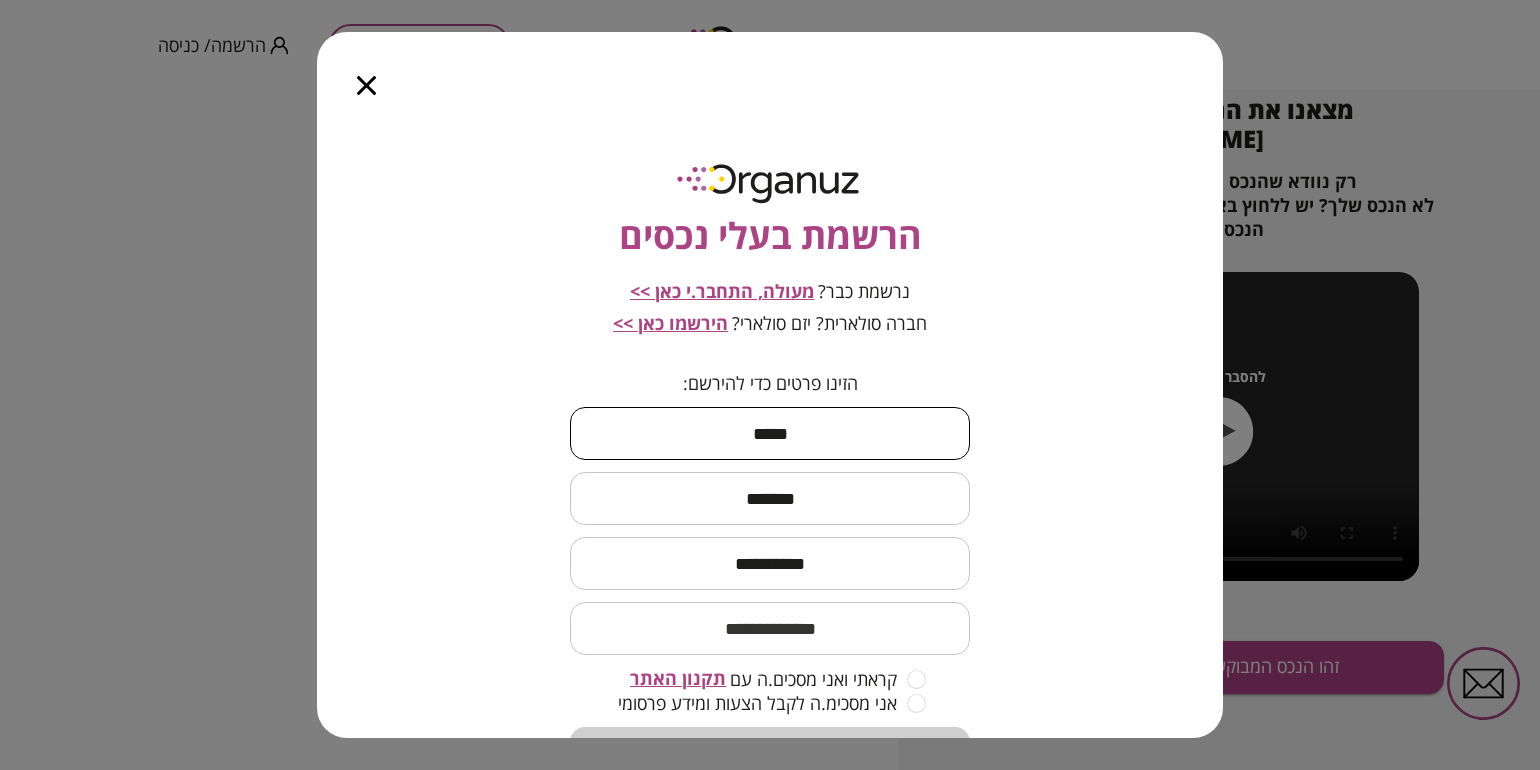 type on "**********" 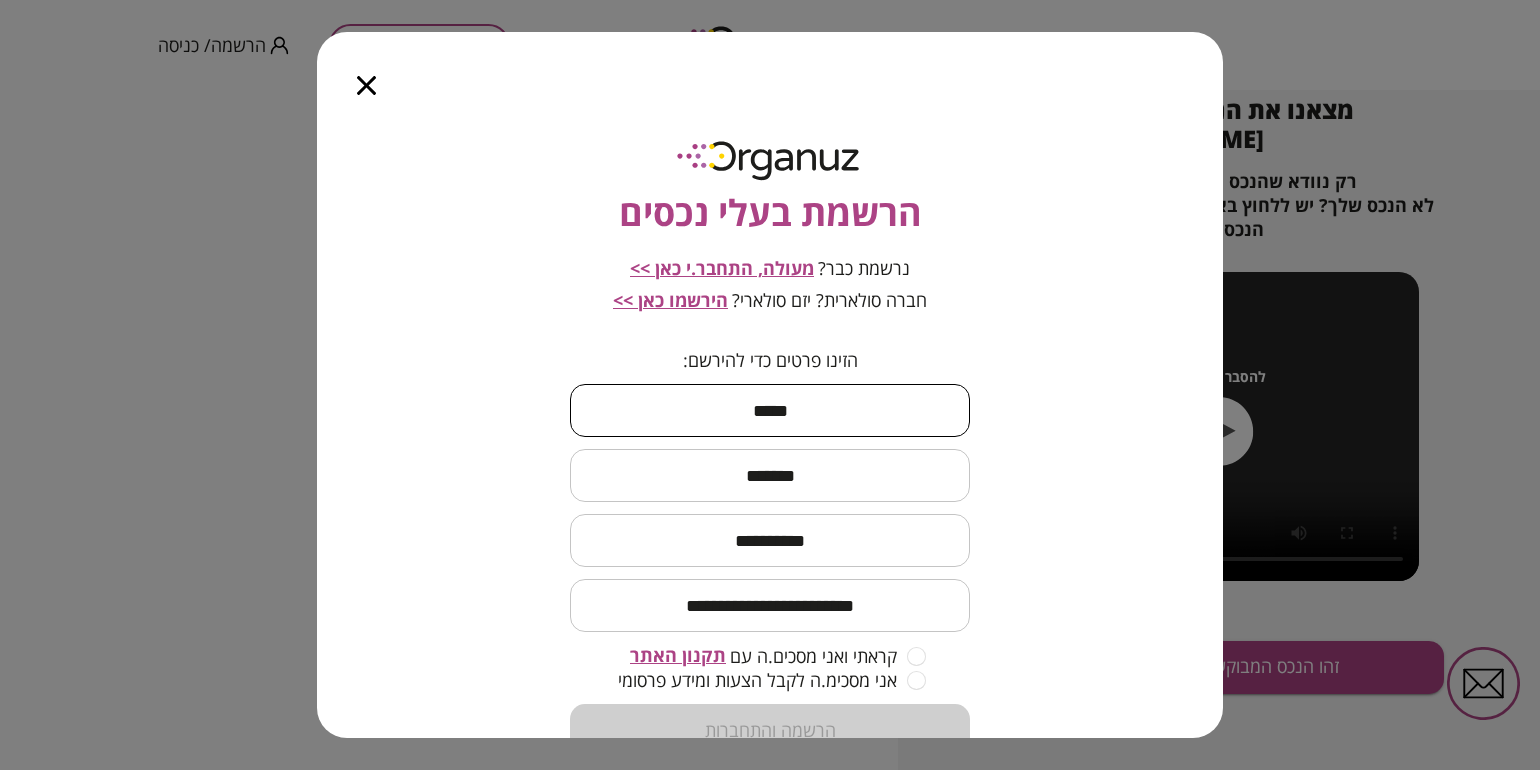 scroll, scrollTop: 93, scrollLeft: 0, axis: vertical 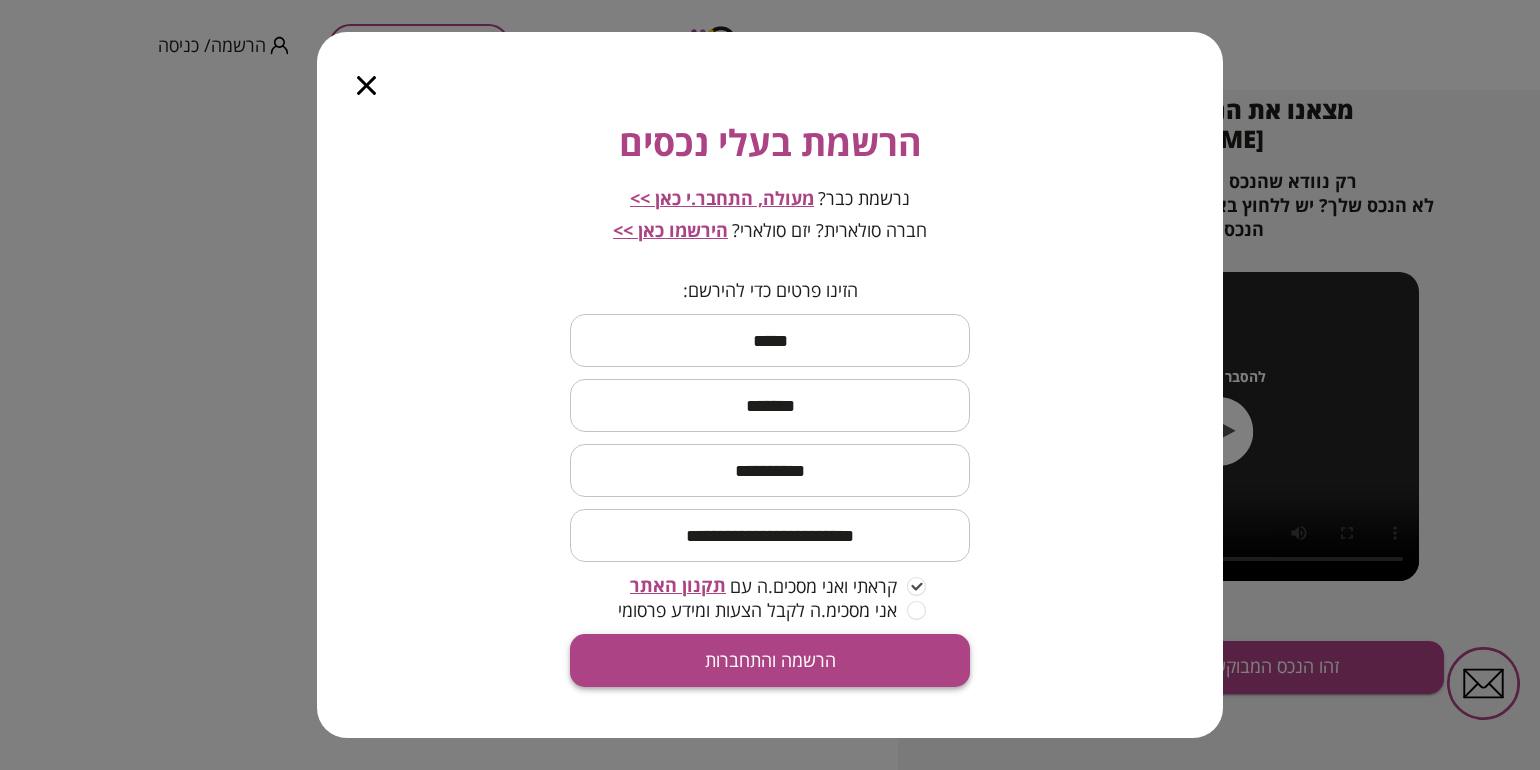 click on "הרשמה והתחברות" at bounding box center (770, 660) 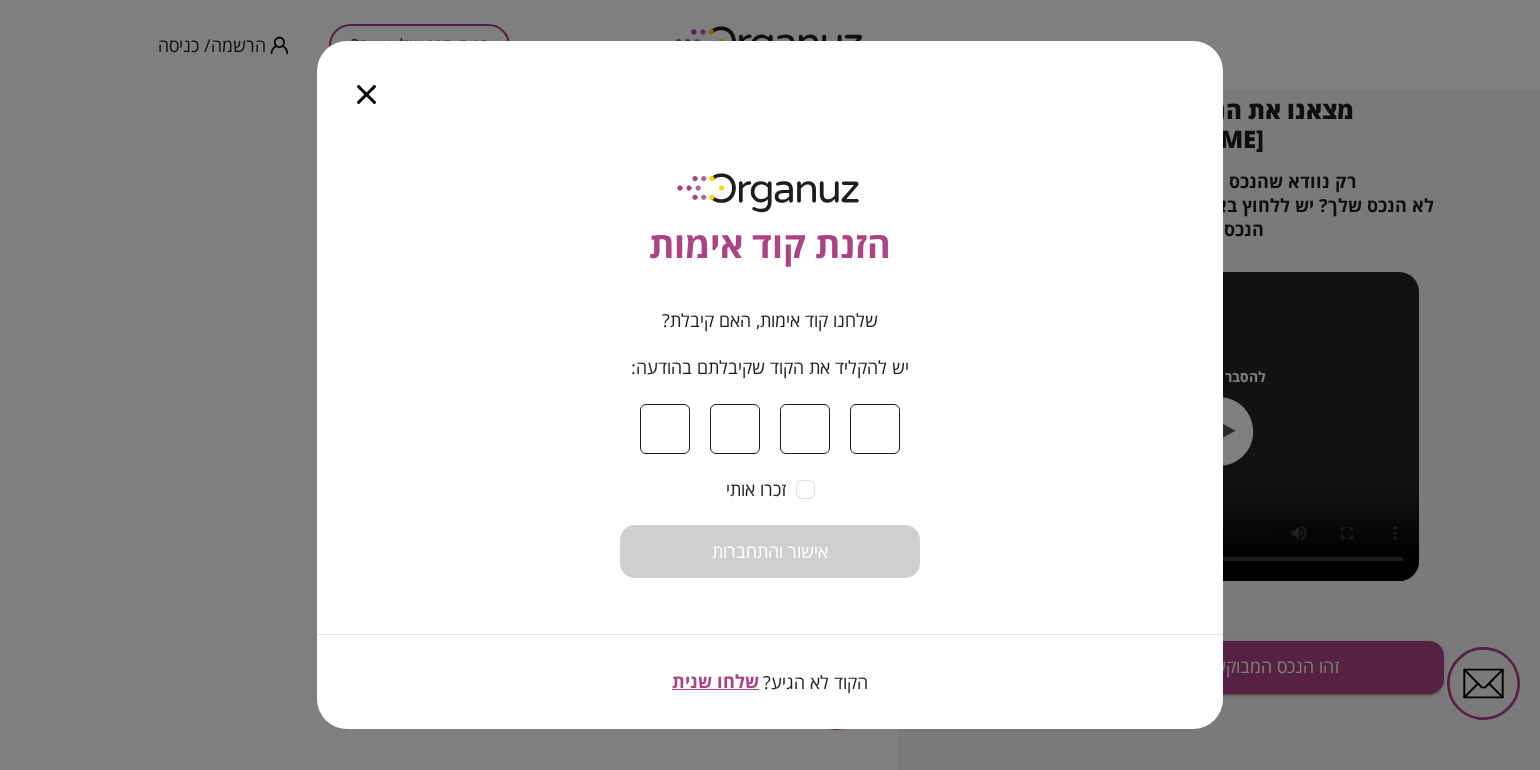 type on "*" 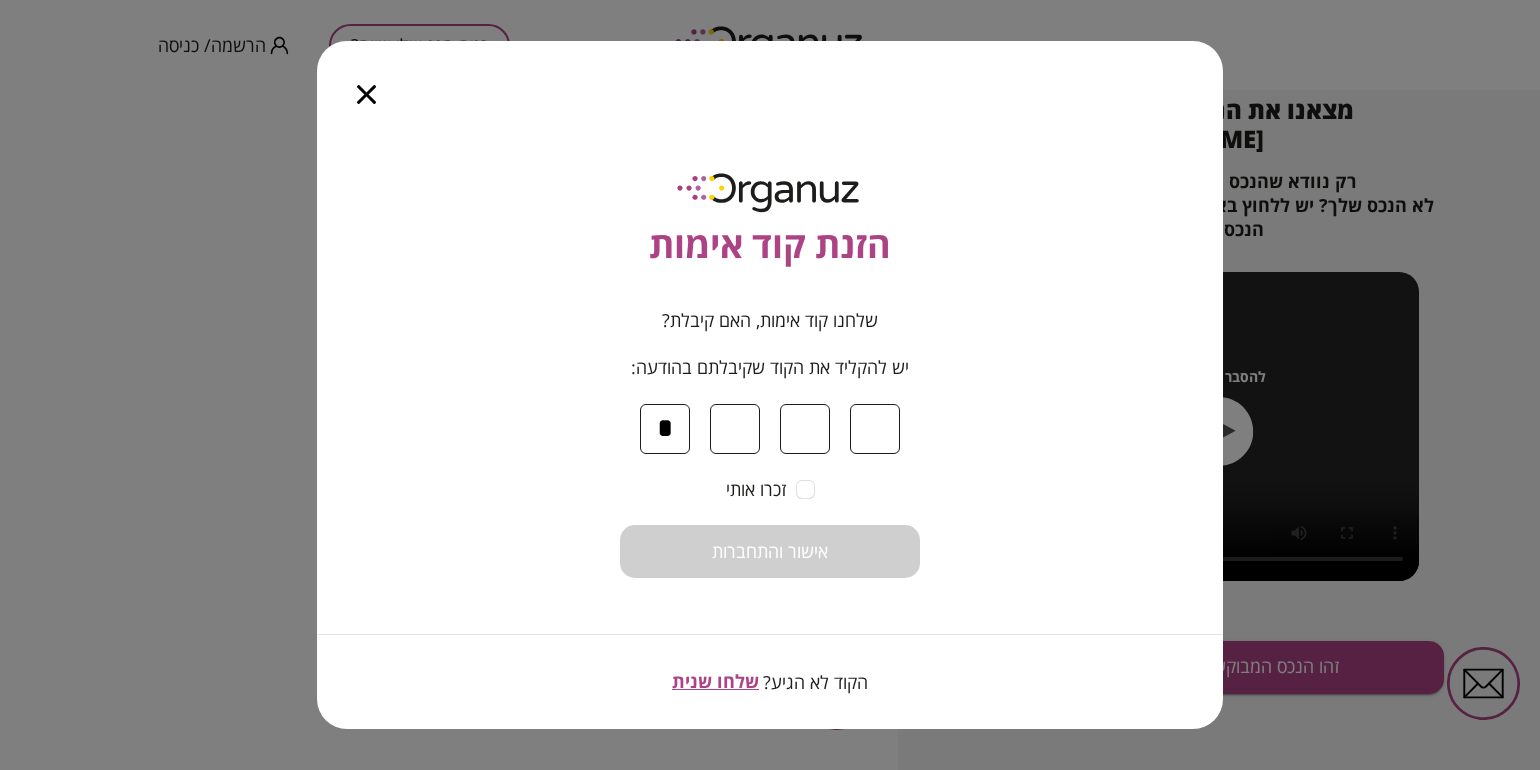 type on "*" 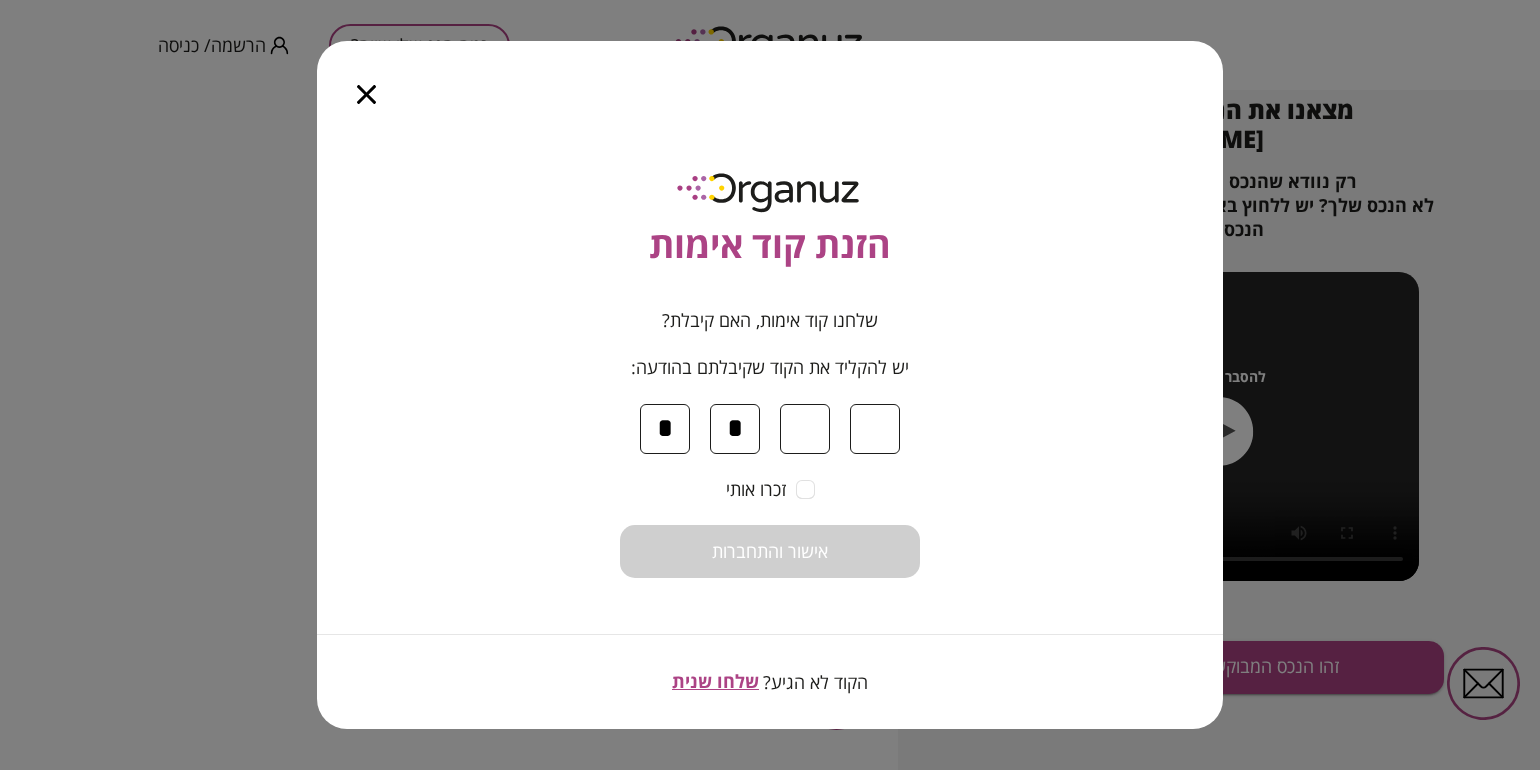 type on "*" 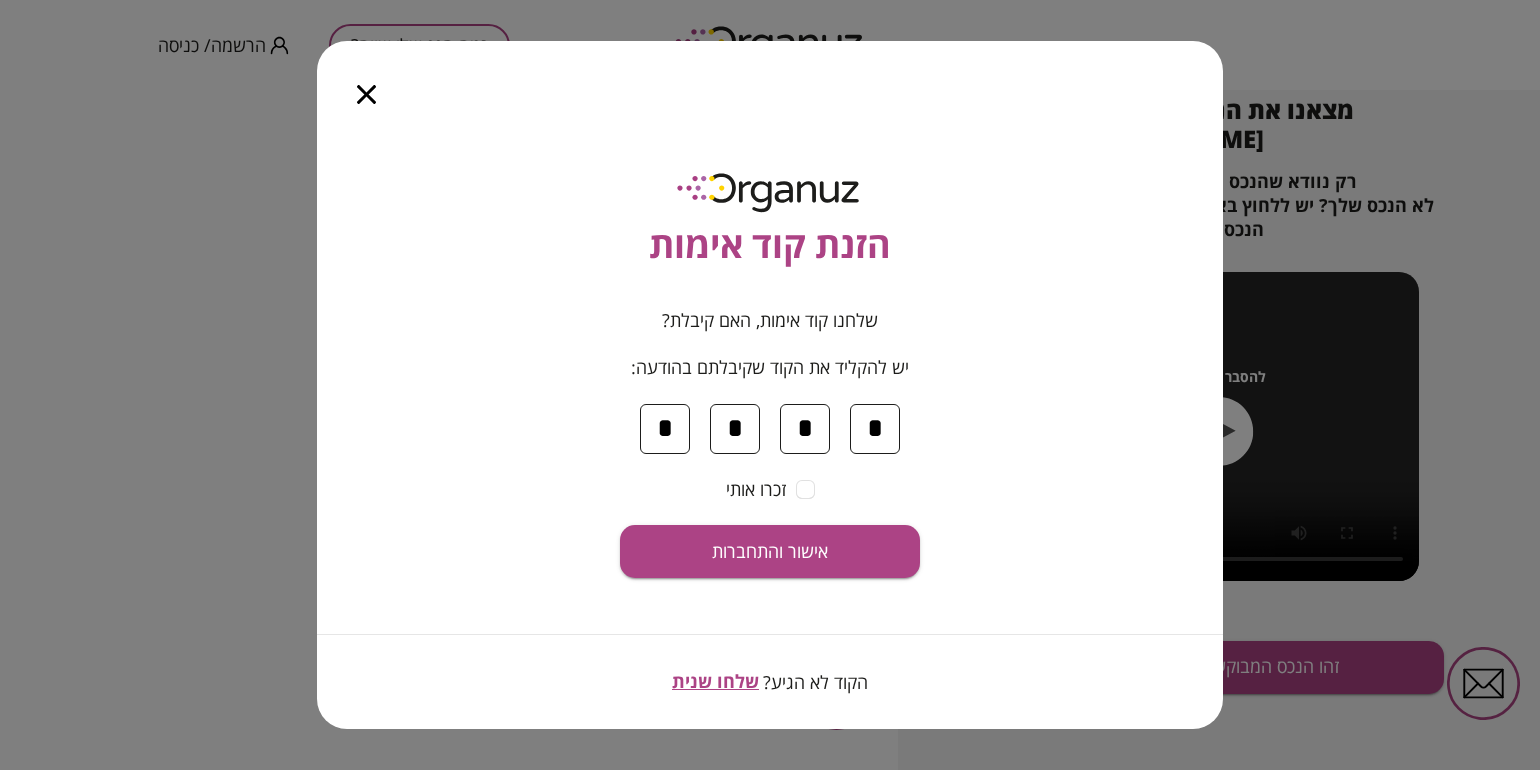 type on "*" 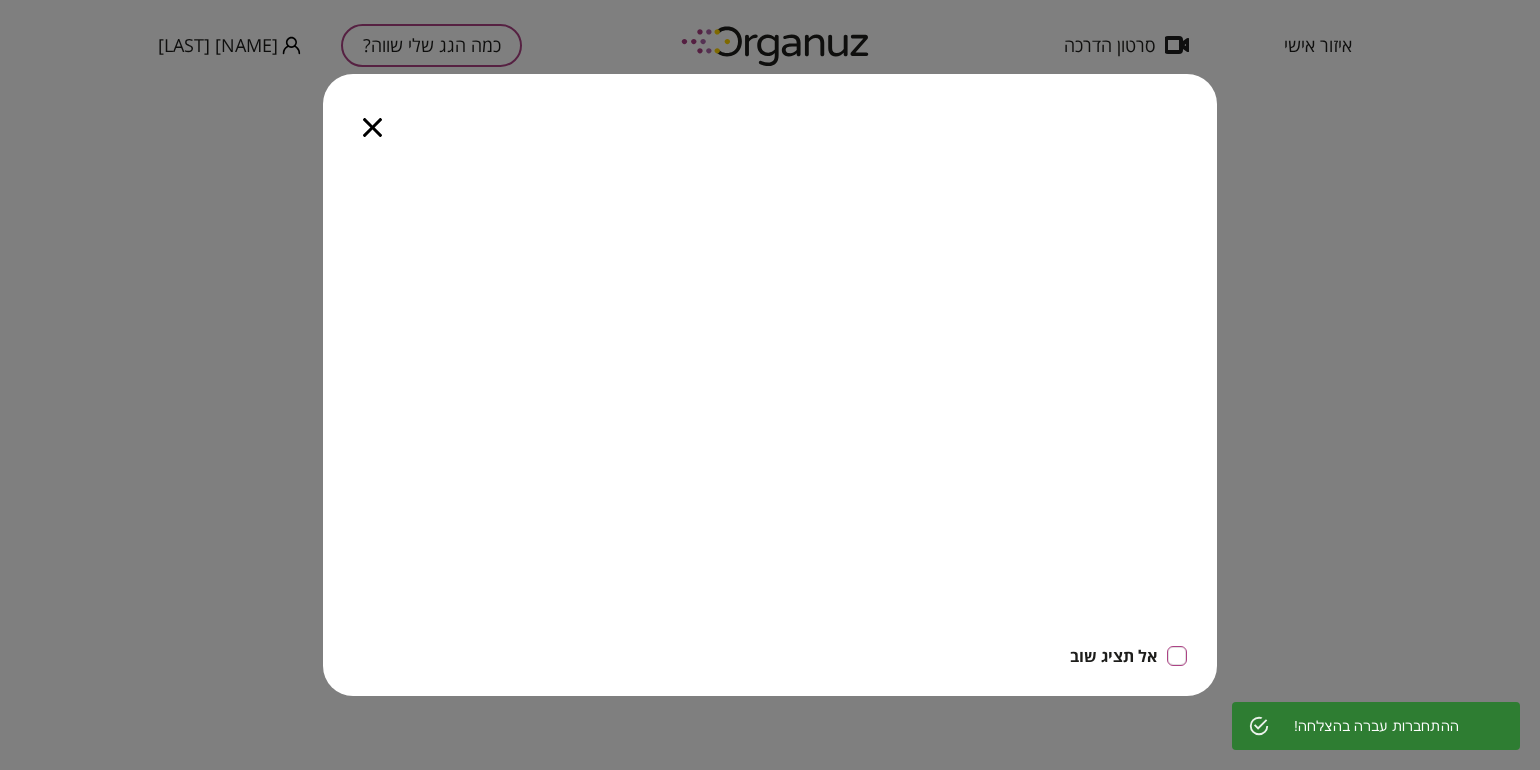 click 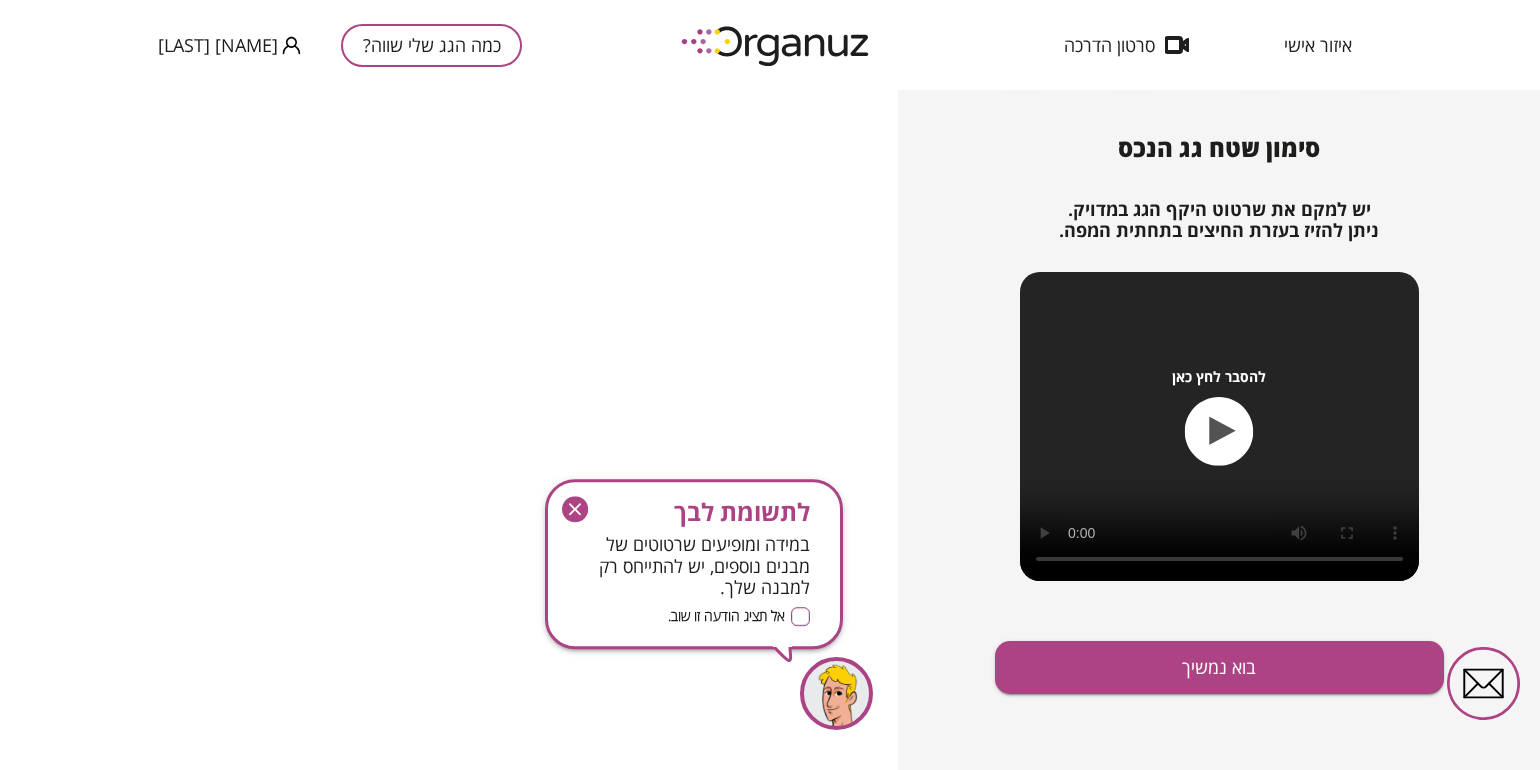 scroll, scrollTop: 172, scrollLeft: 0, axis: vertical 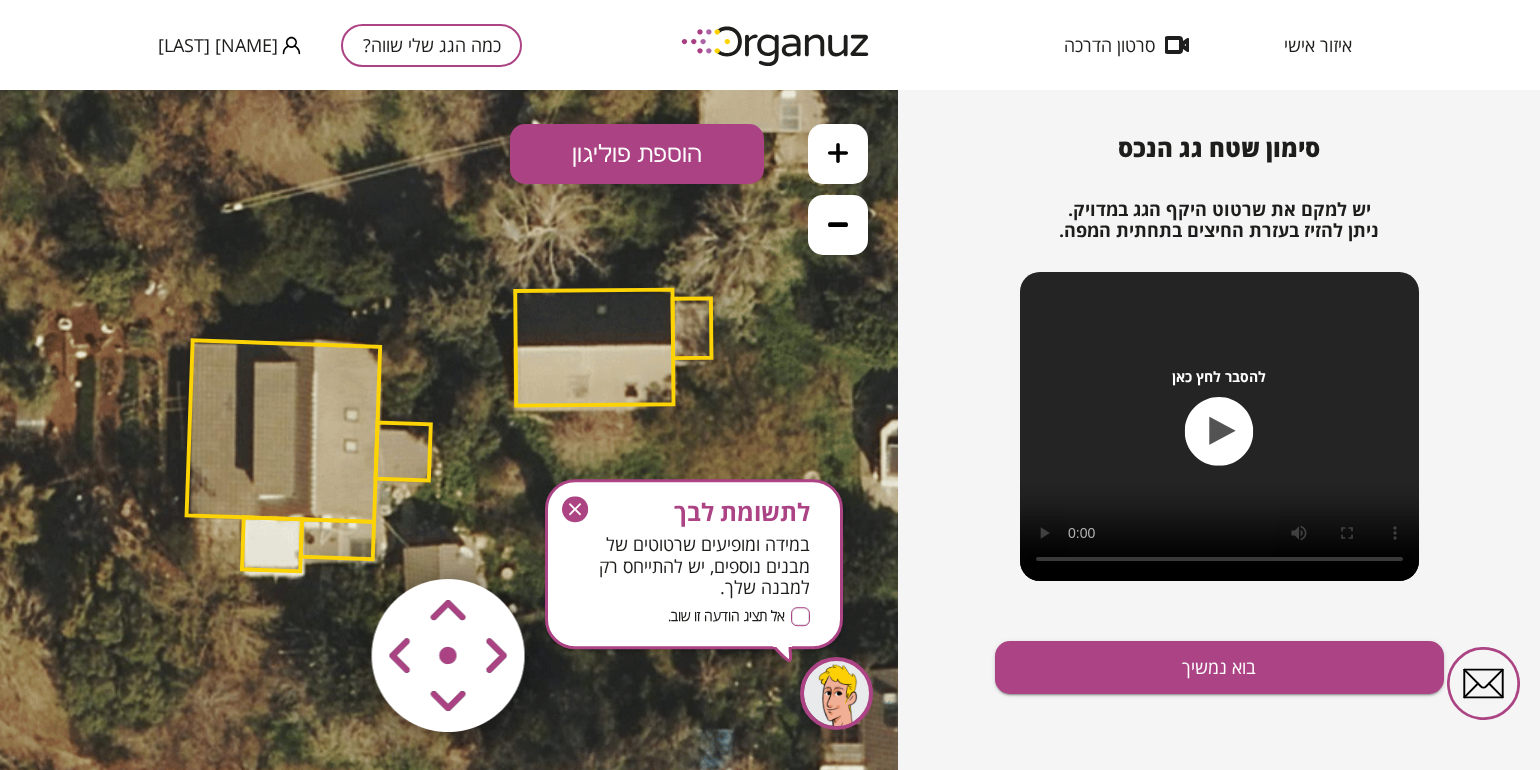 click 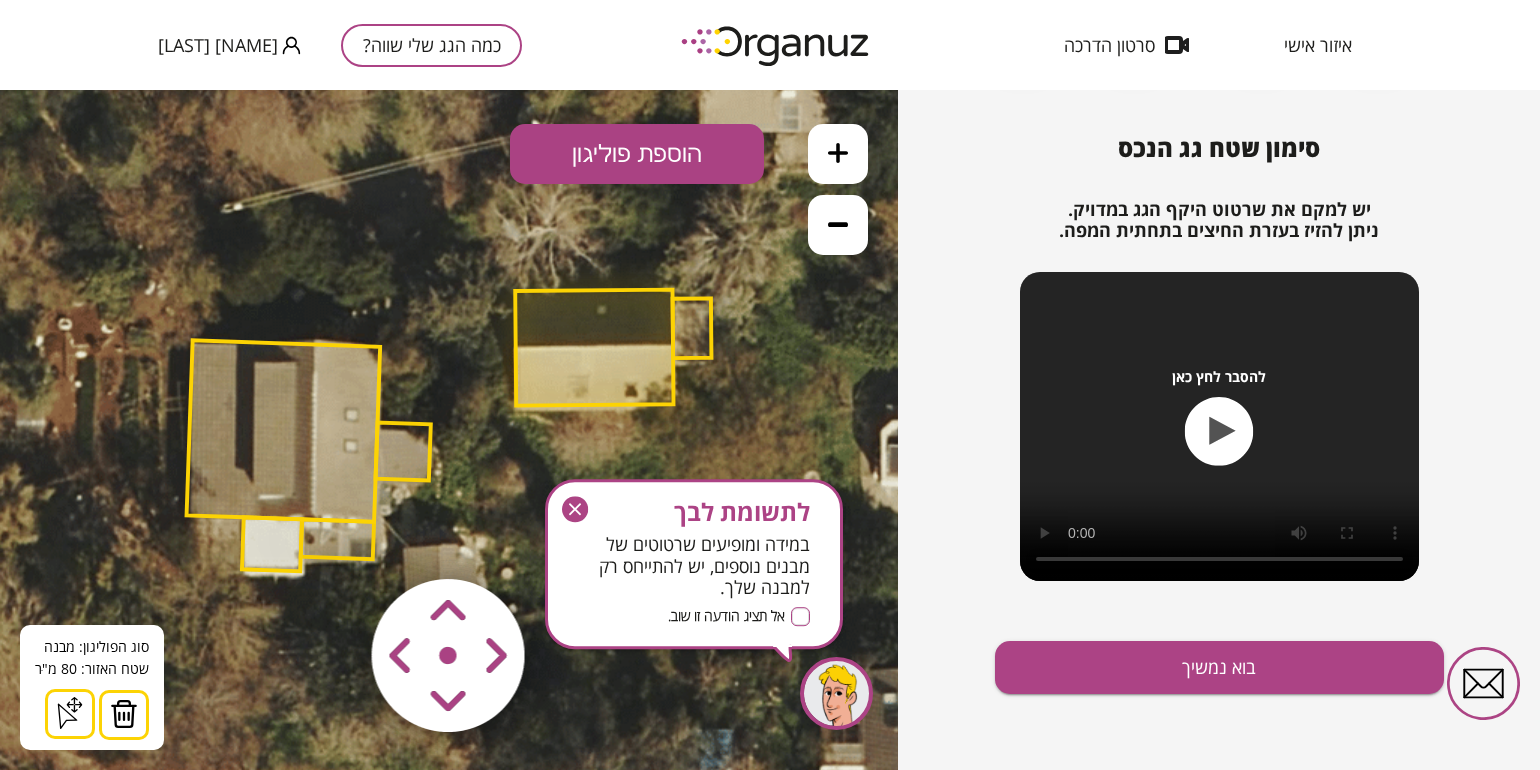 click 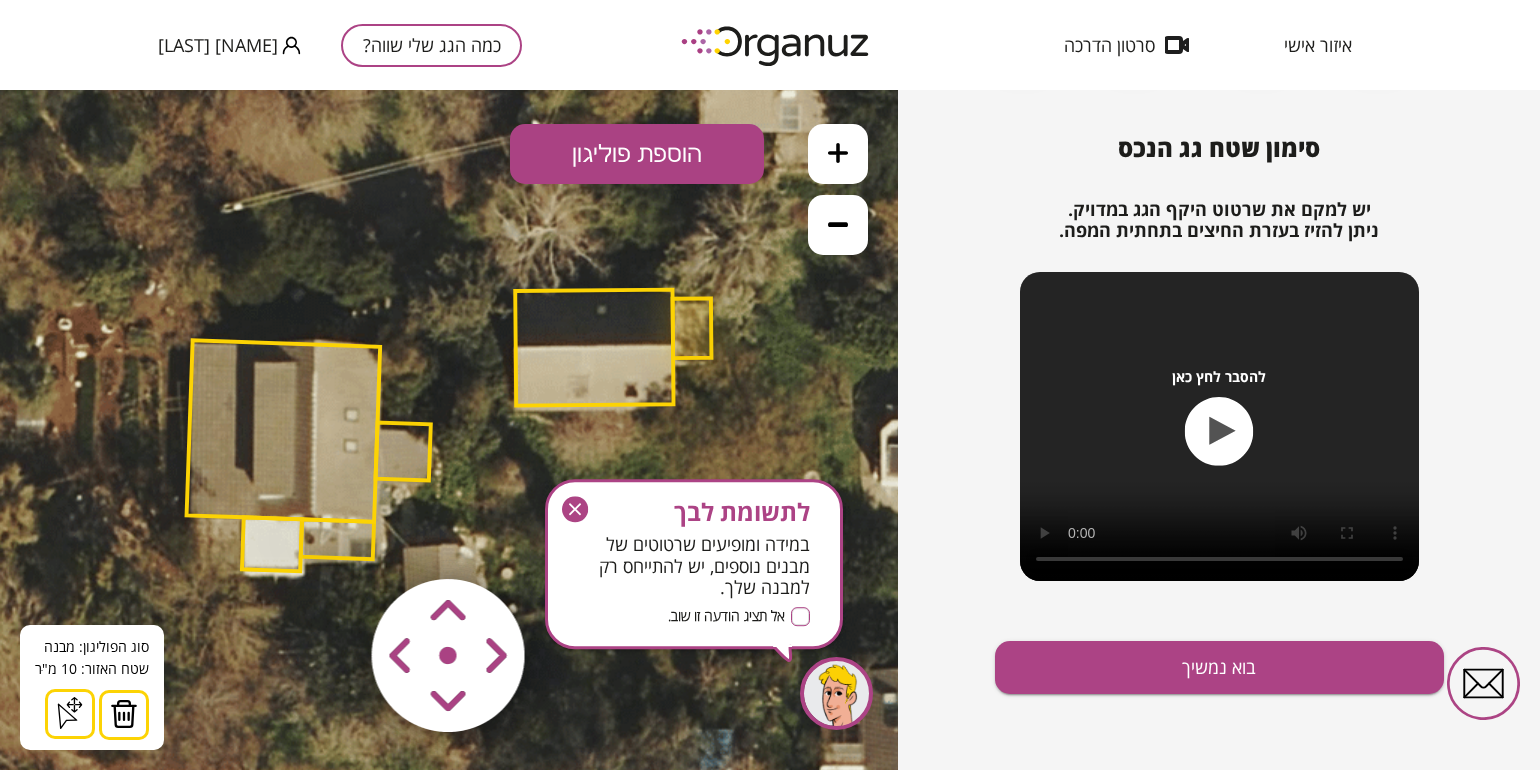 click 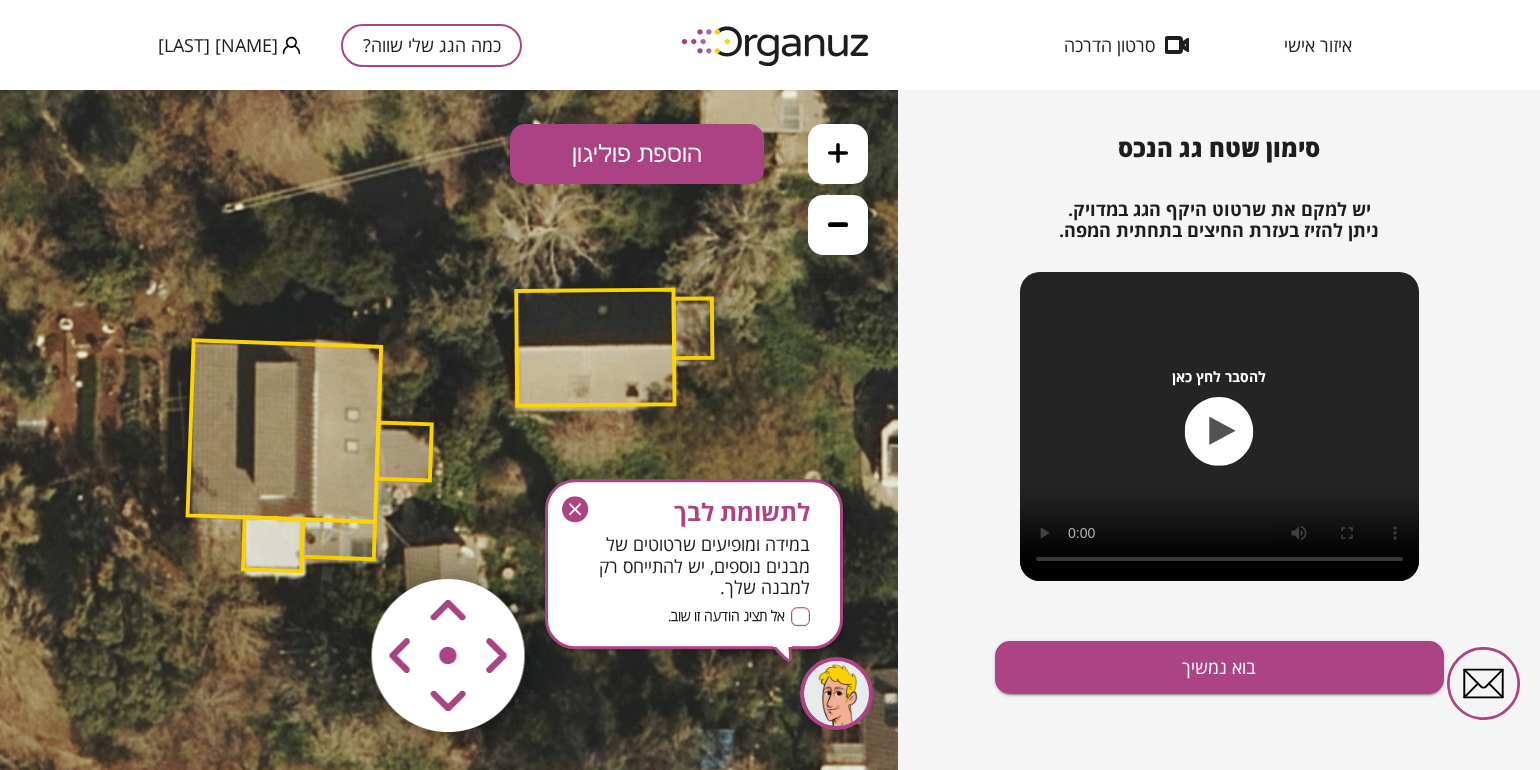 click 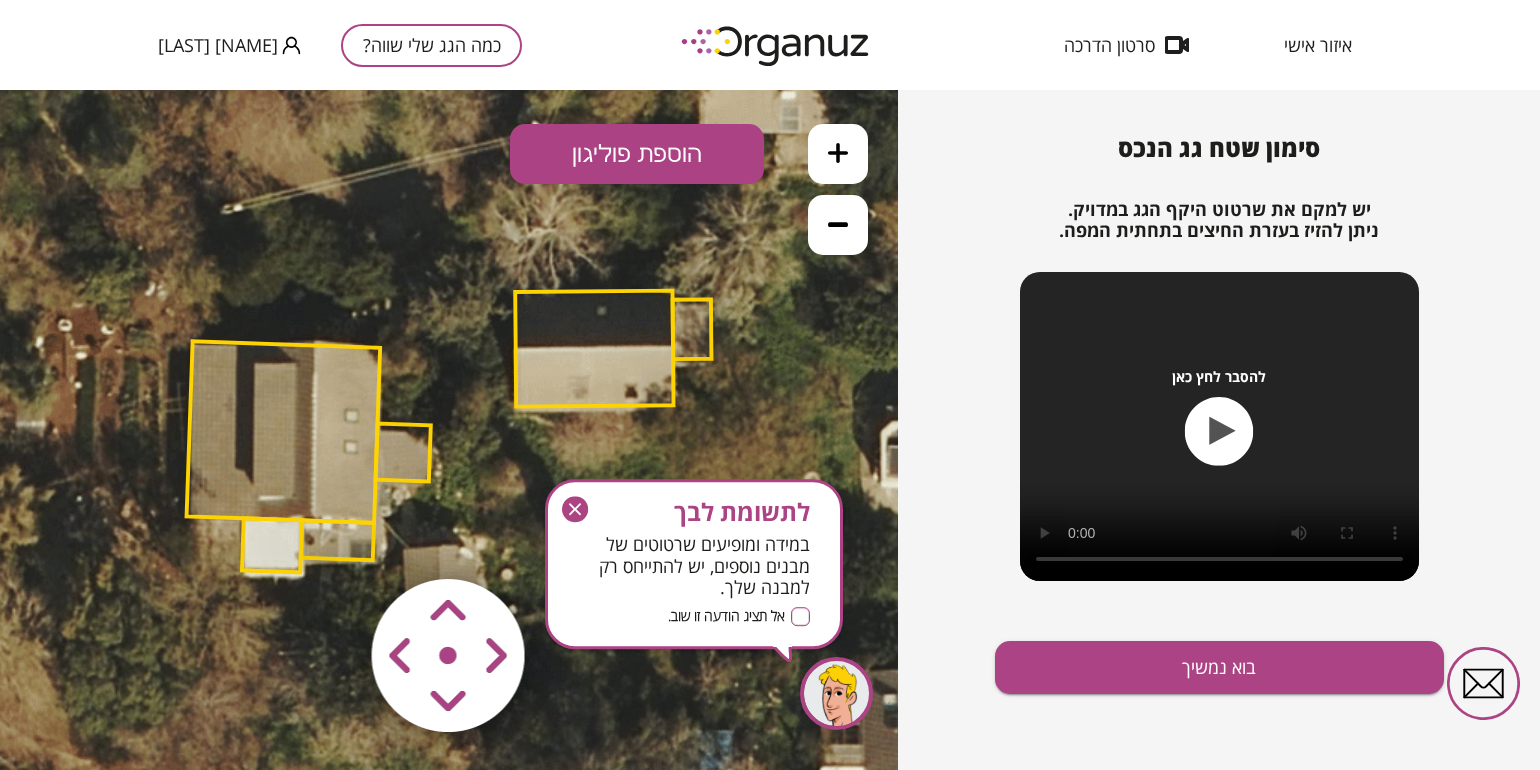 click 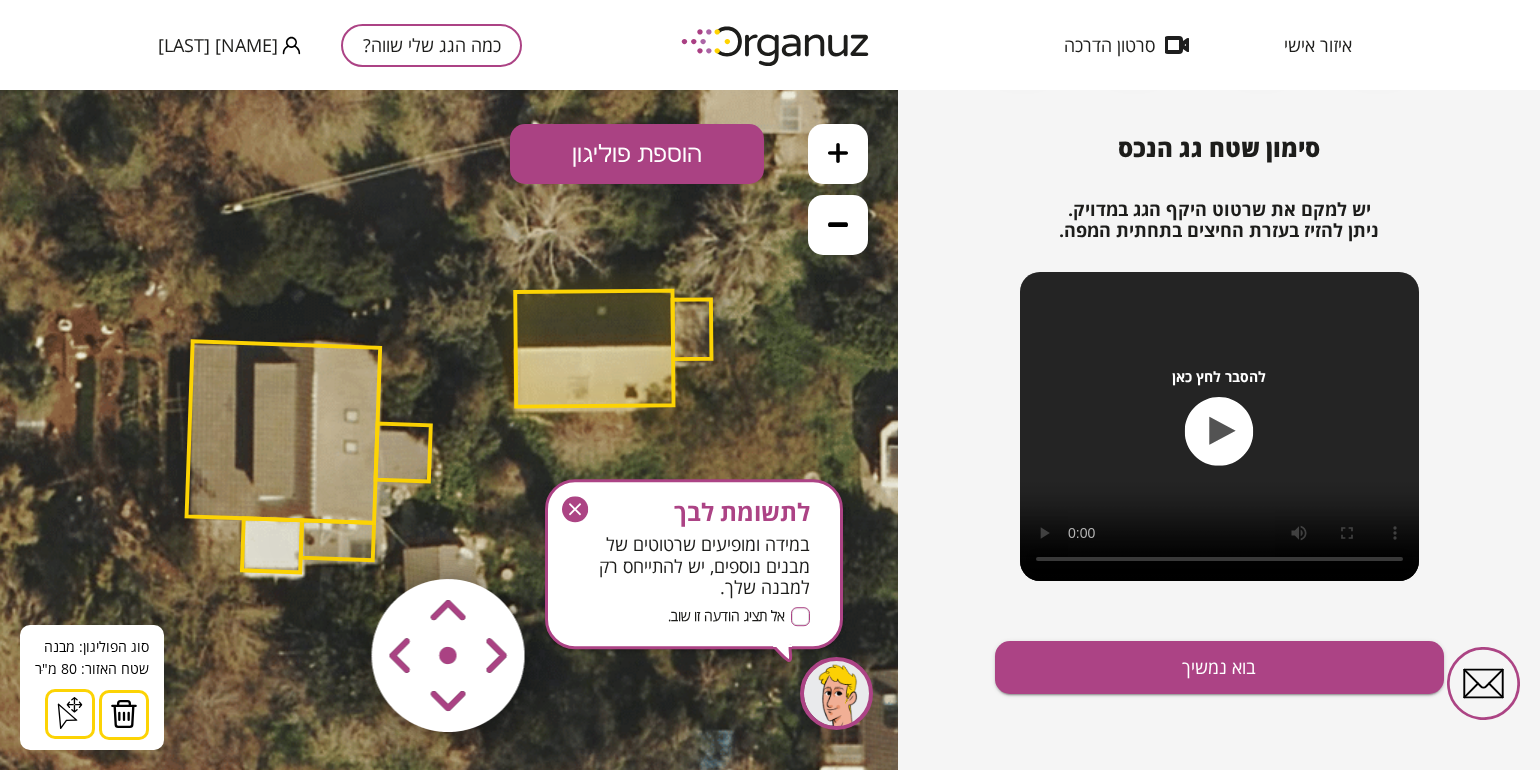 click on "הוספת פוליגון" at bounding box center (637, 154) 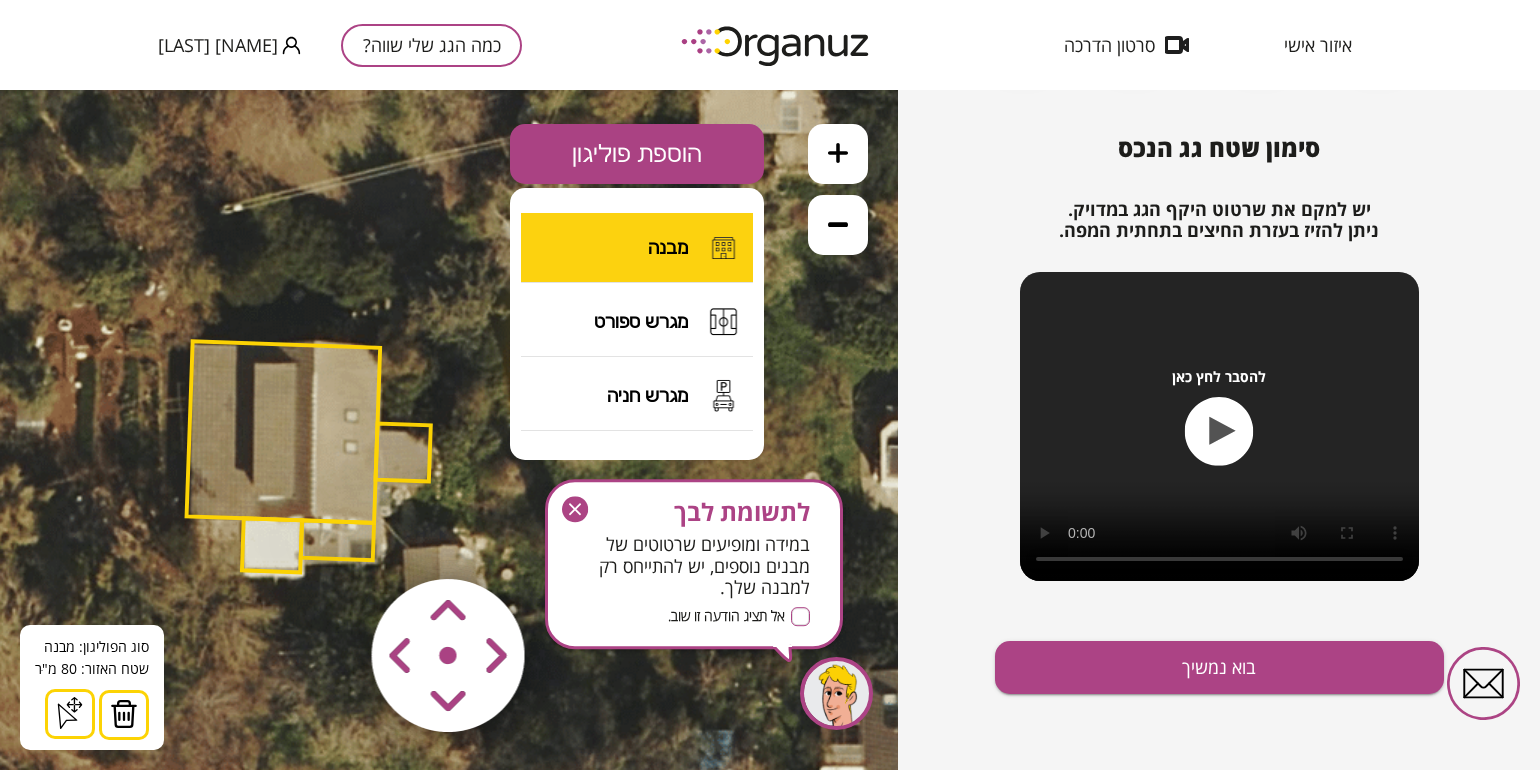 click on "מבנה" at bounding box center [668, 247] 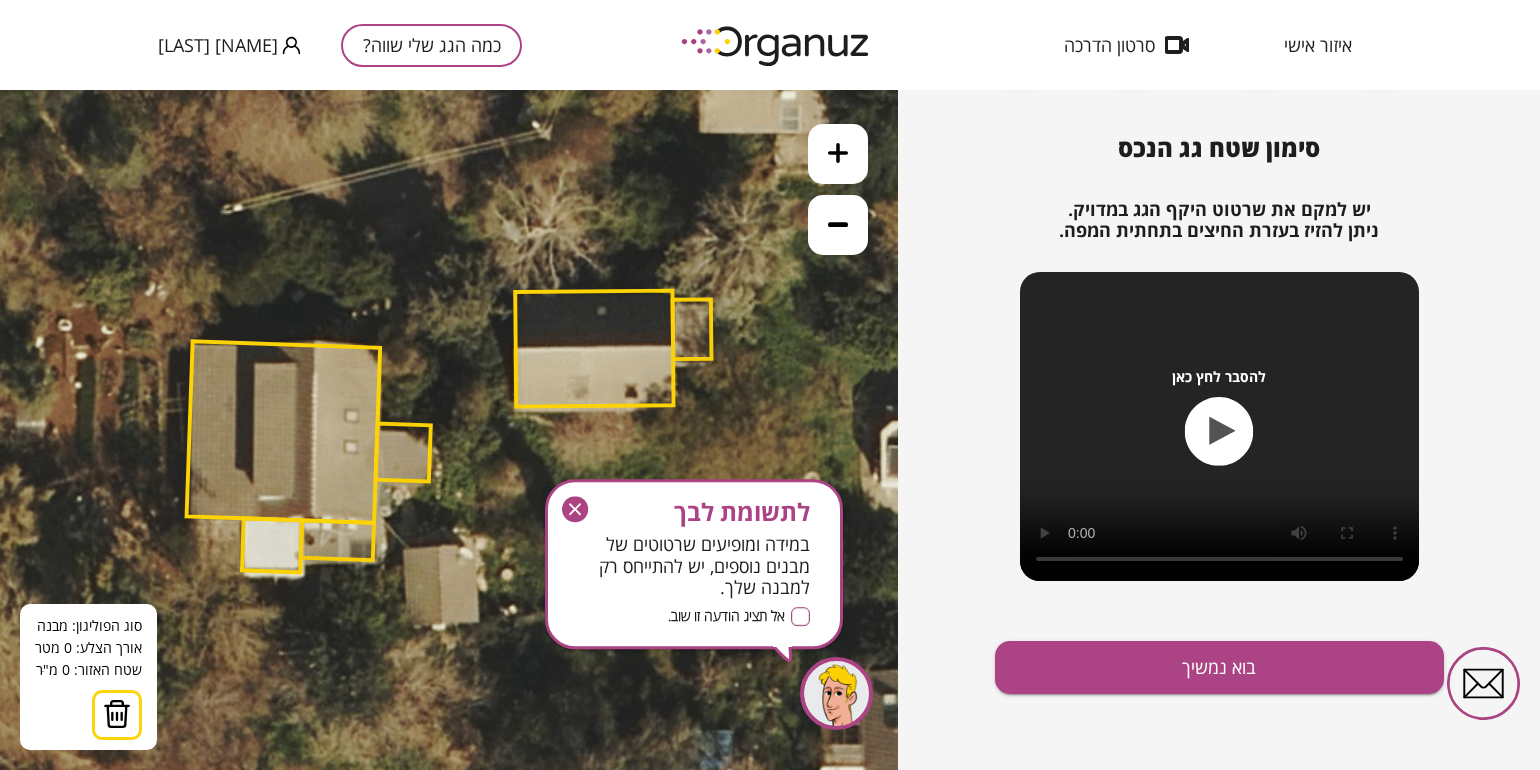 click 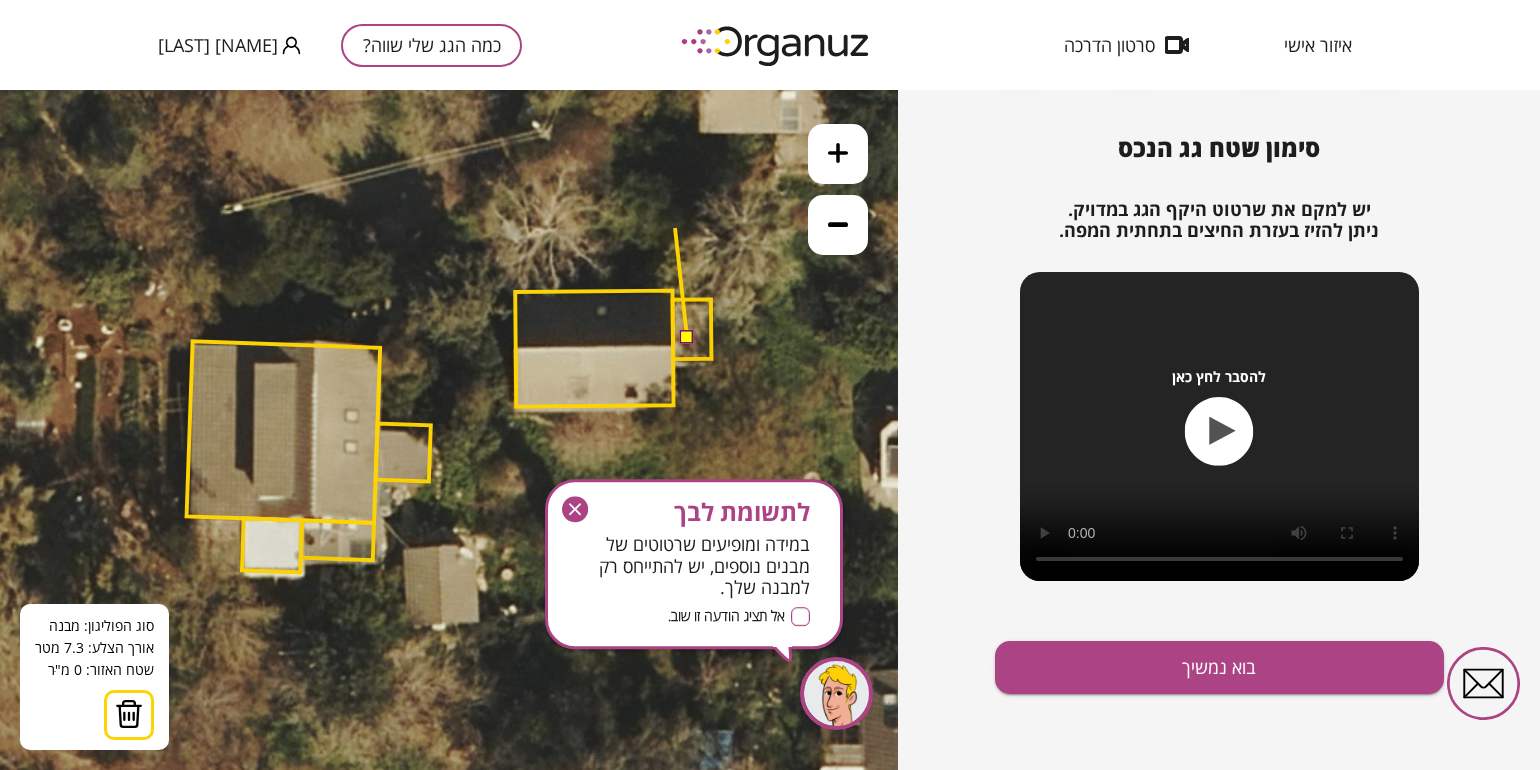 click 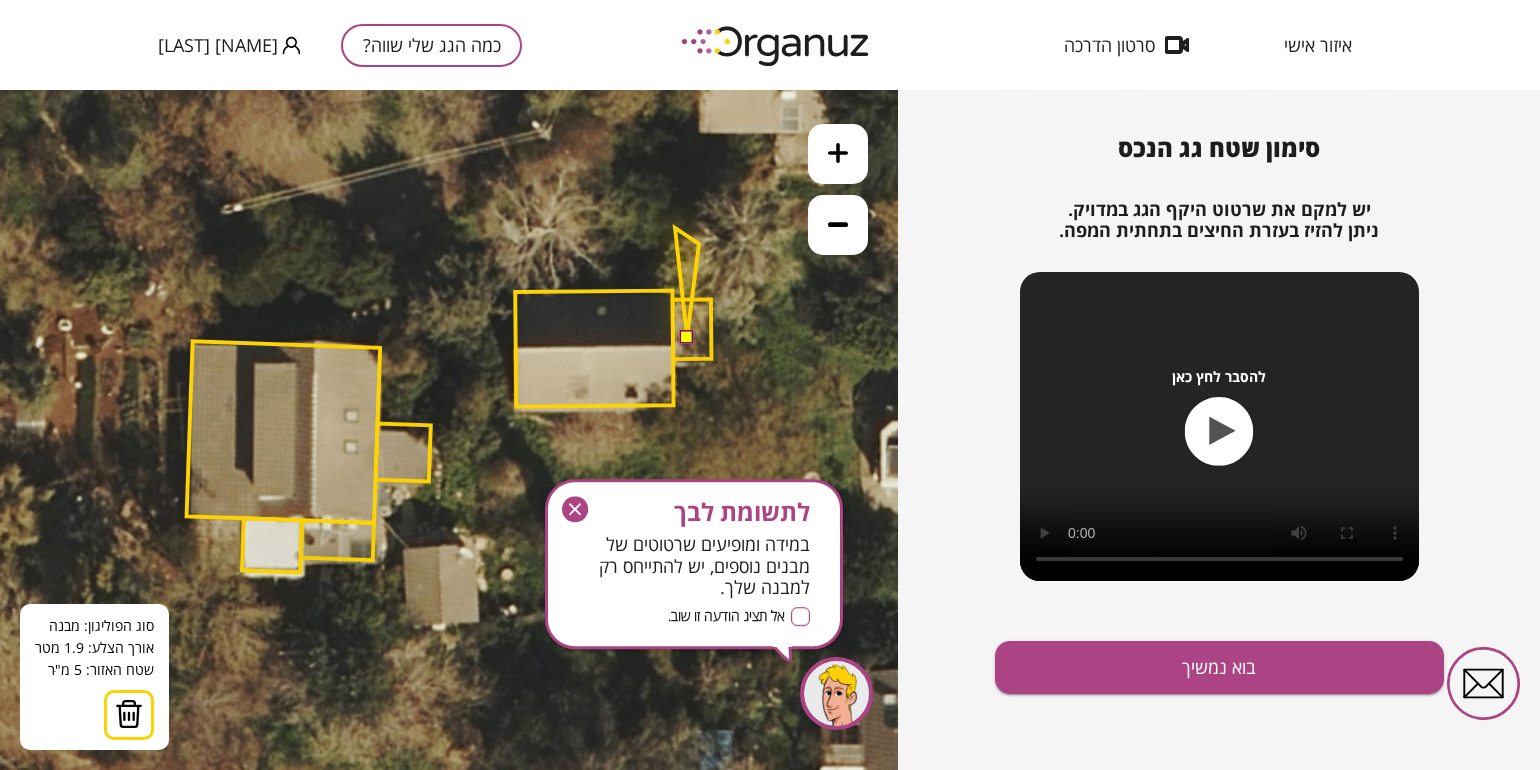 click 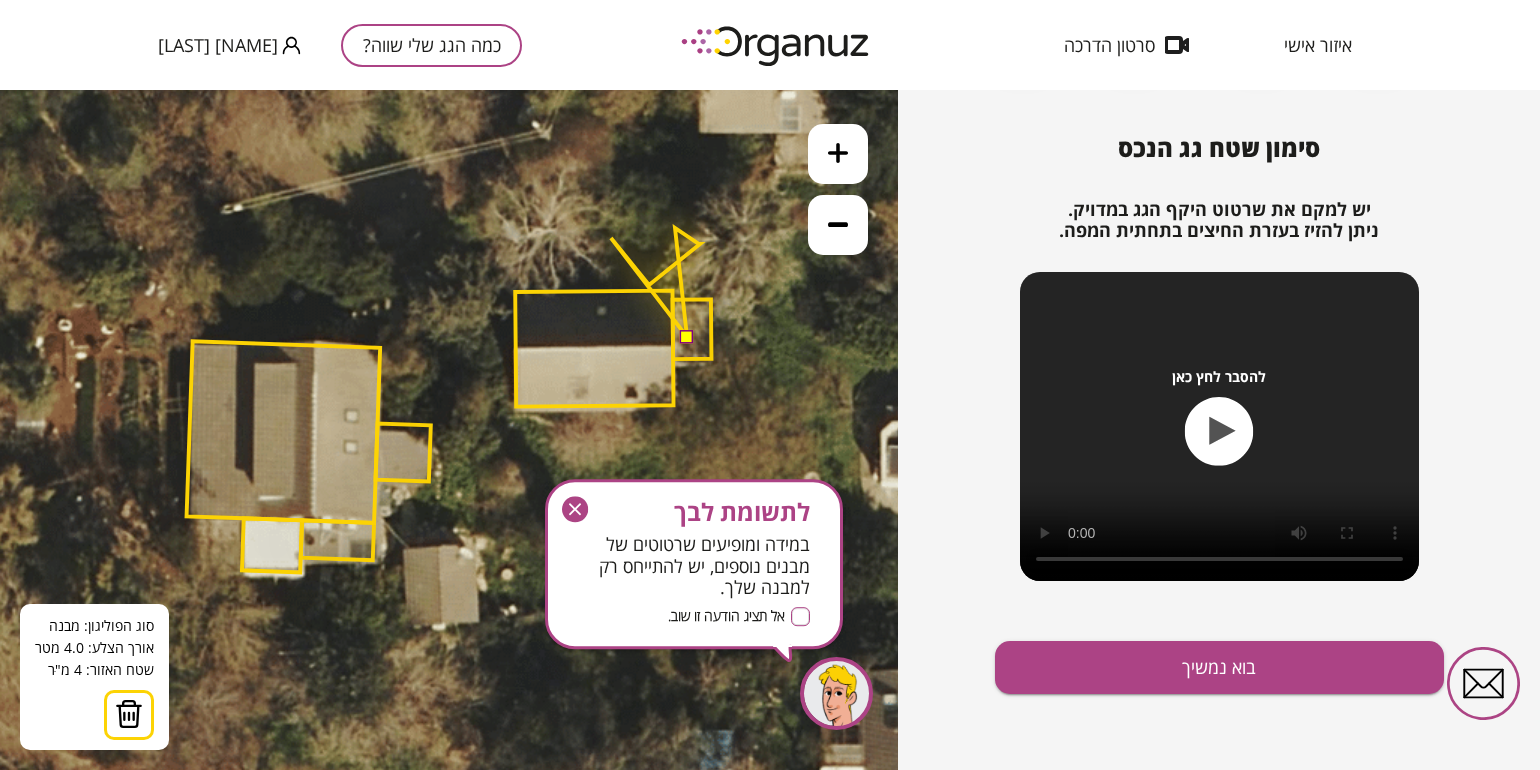click 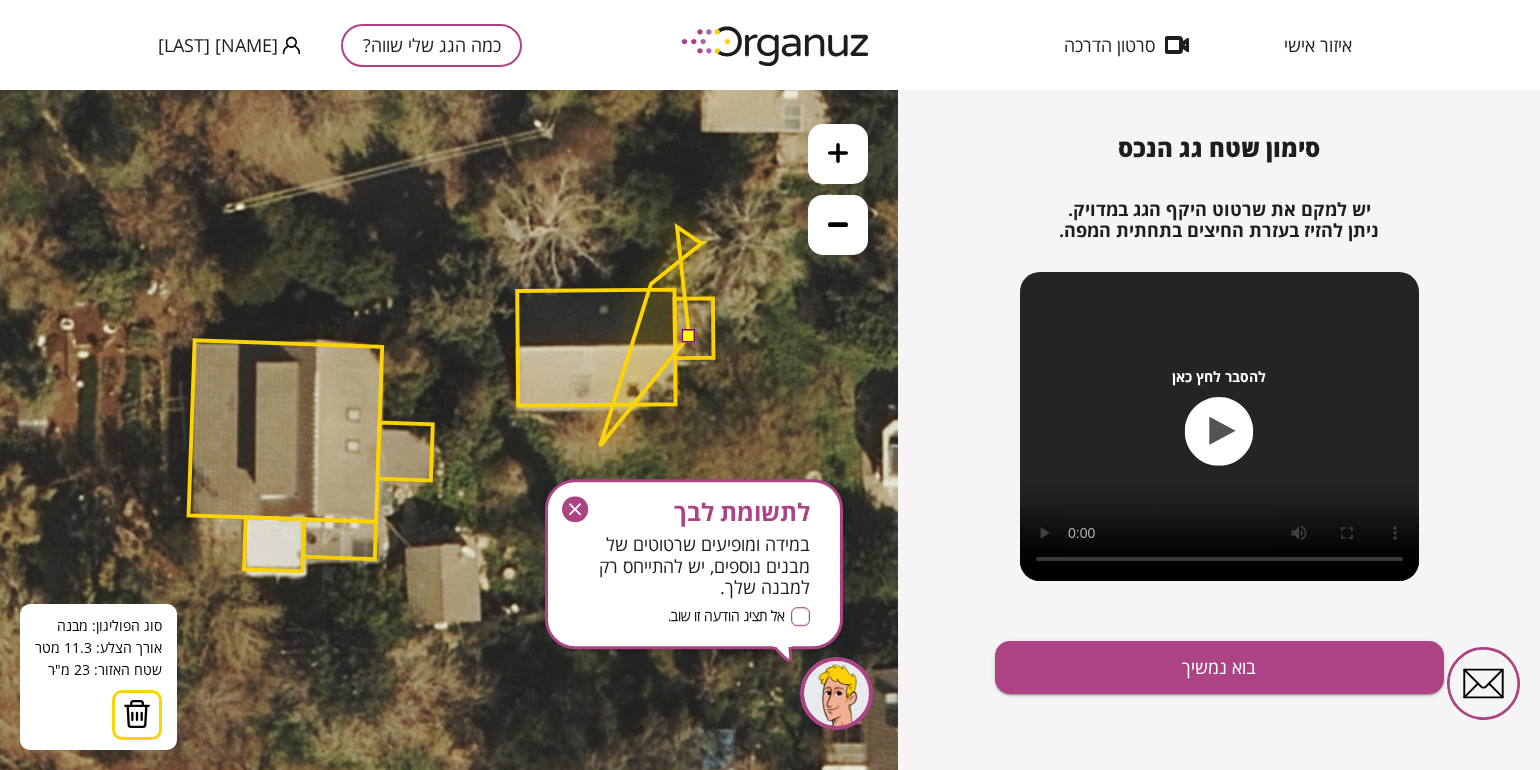 click 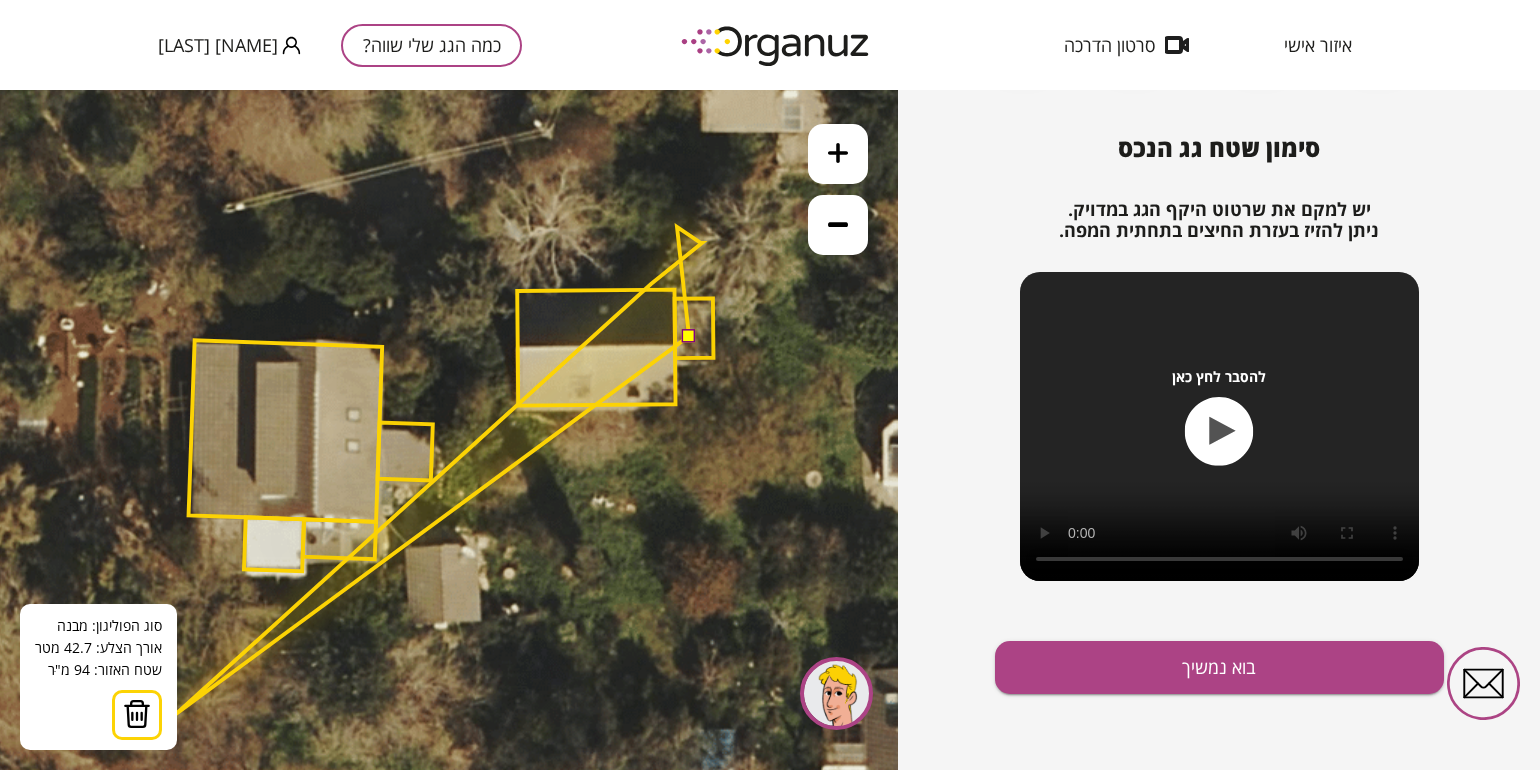 click at bounding box center [137, 714] 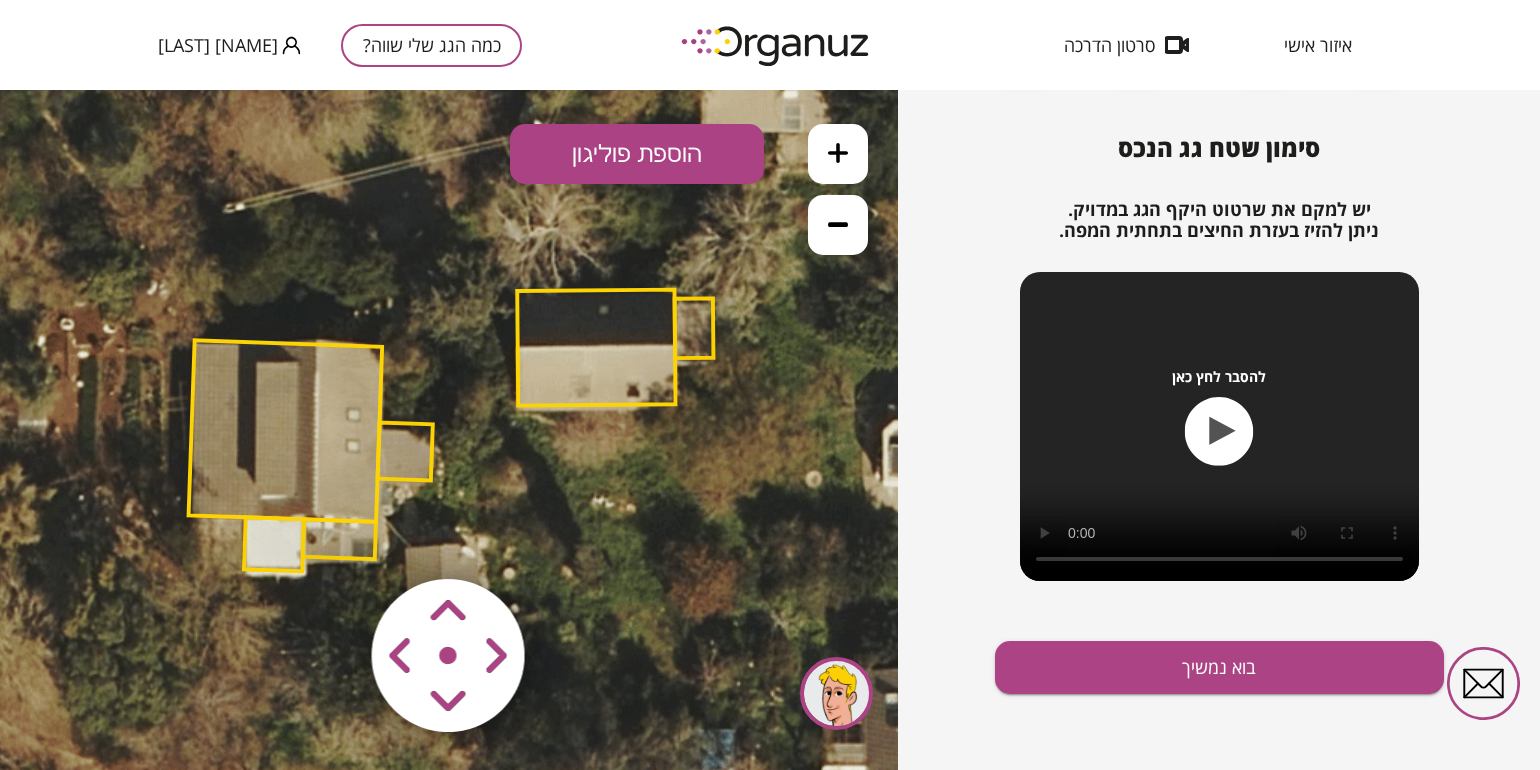 click 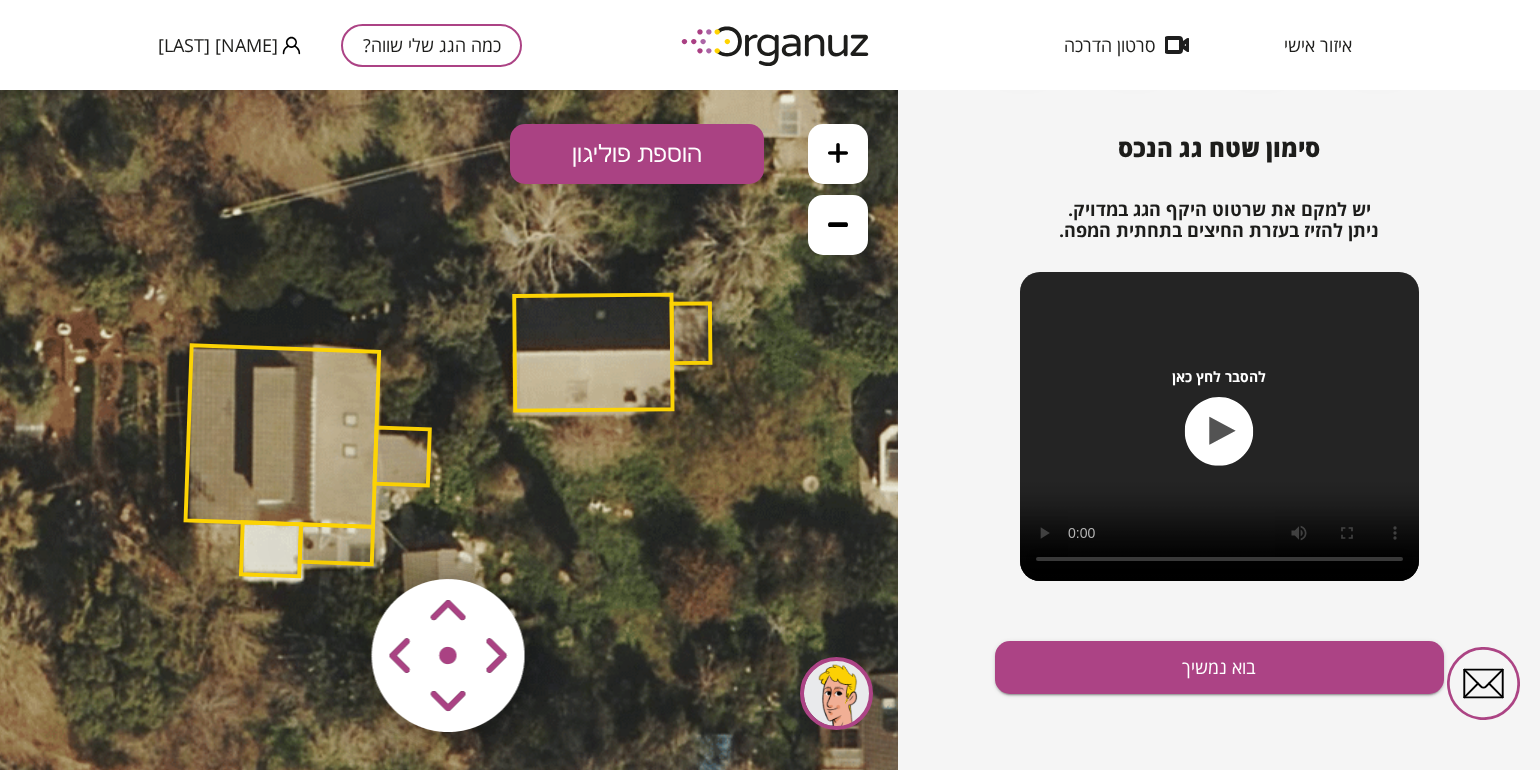 click 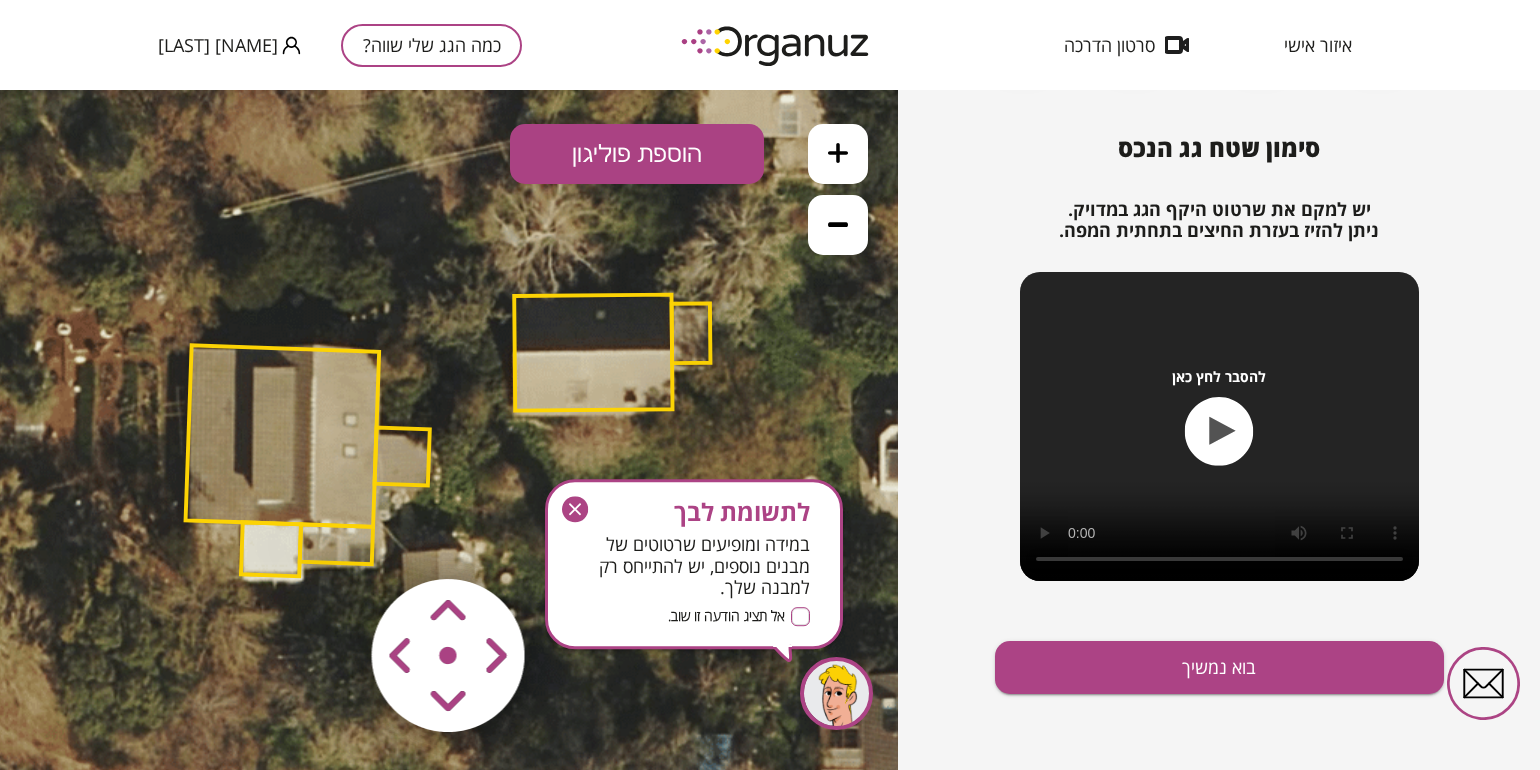 click 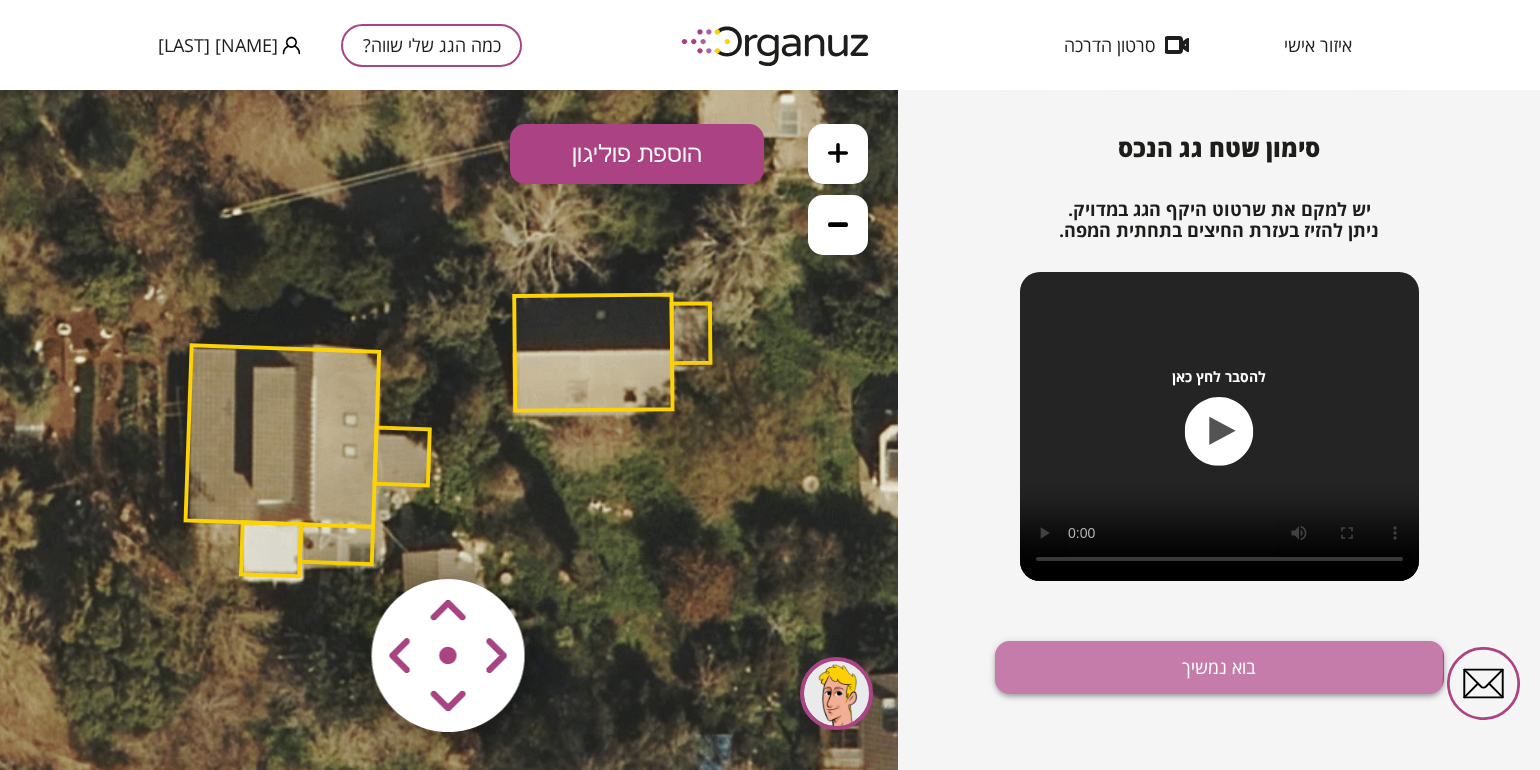 click on "בוא נמשיך" at bounding box center [1219, 667] 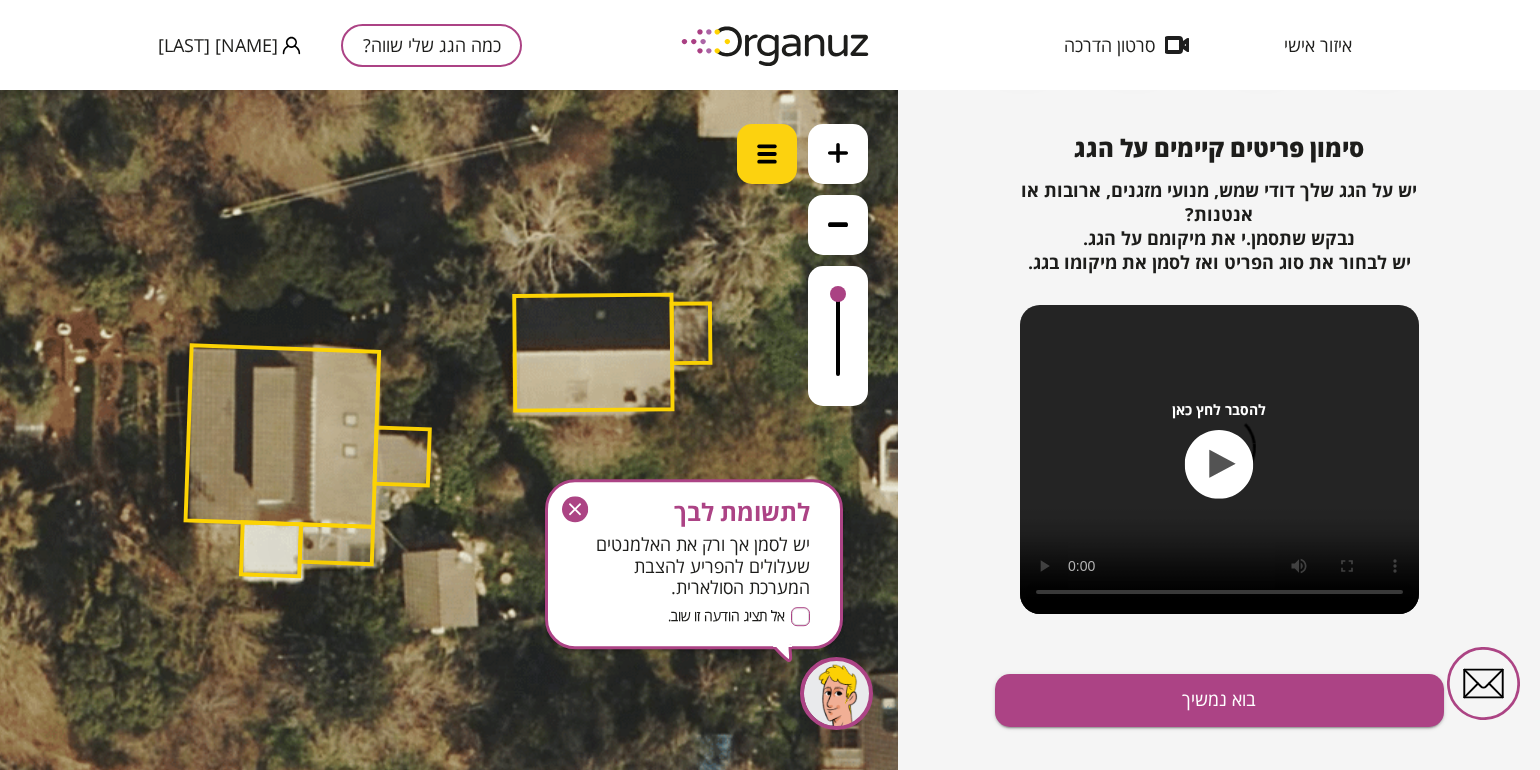 click at bounding box center [767, 154] 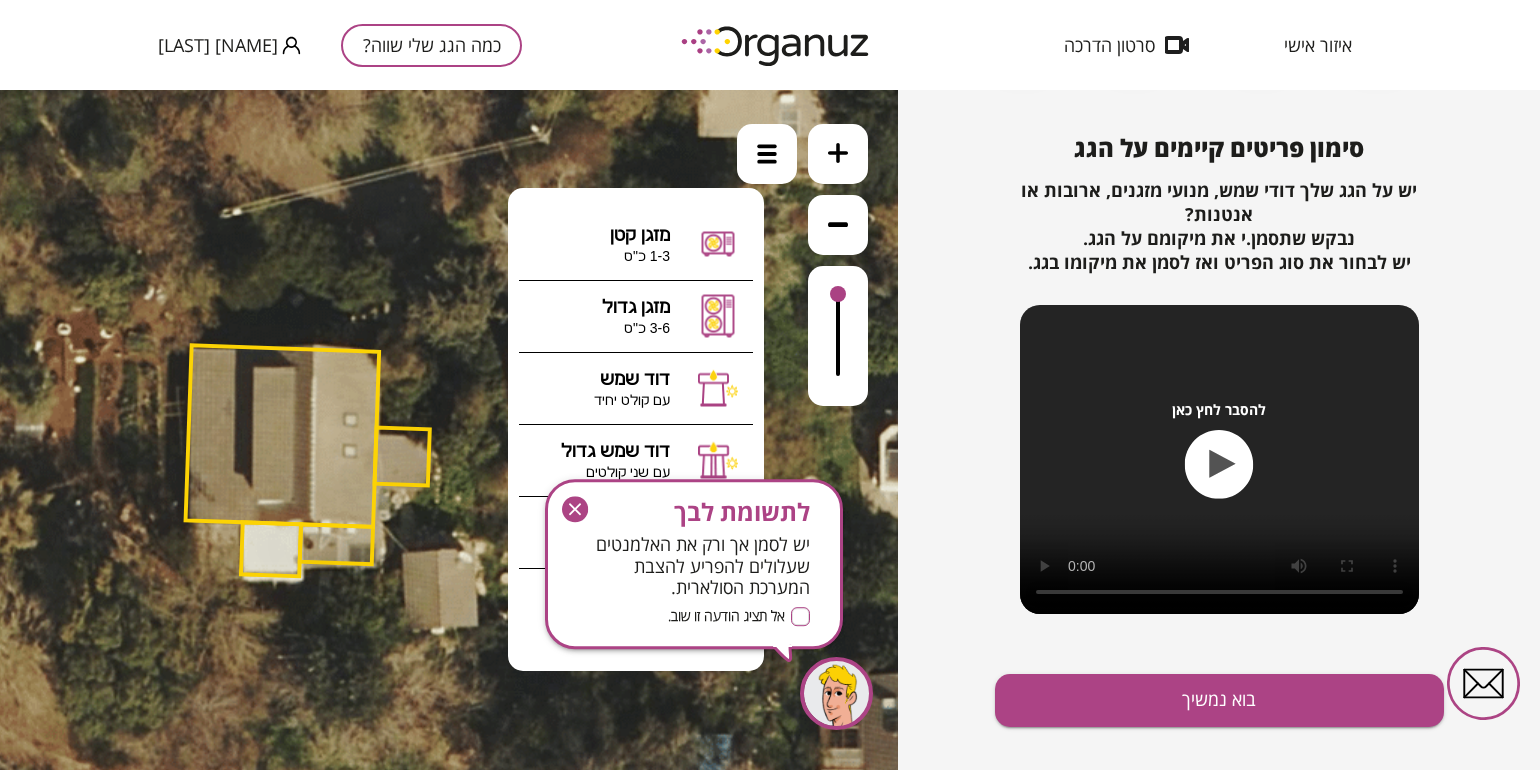 click 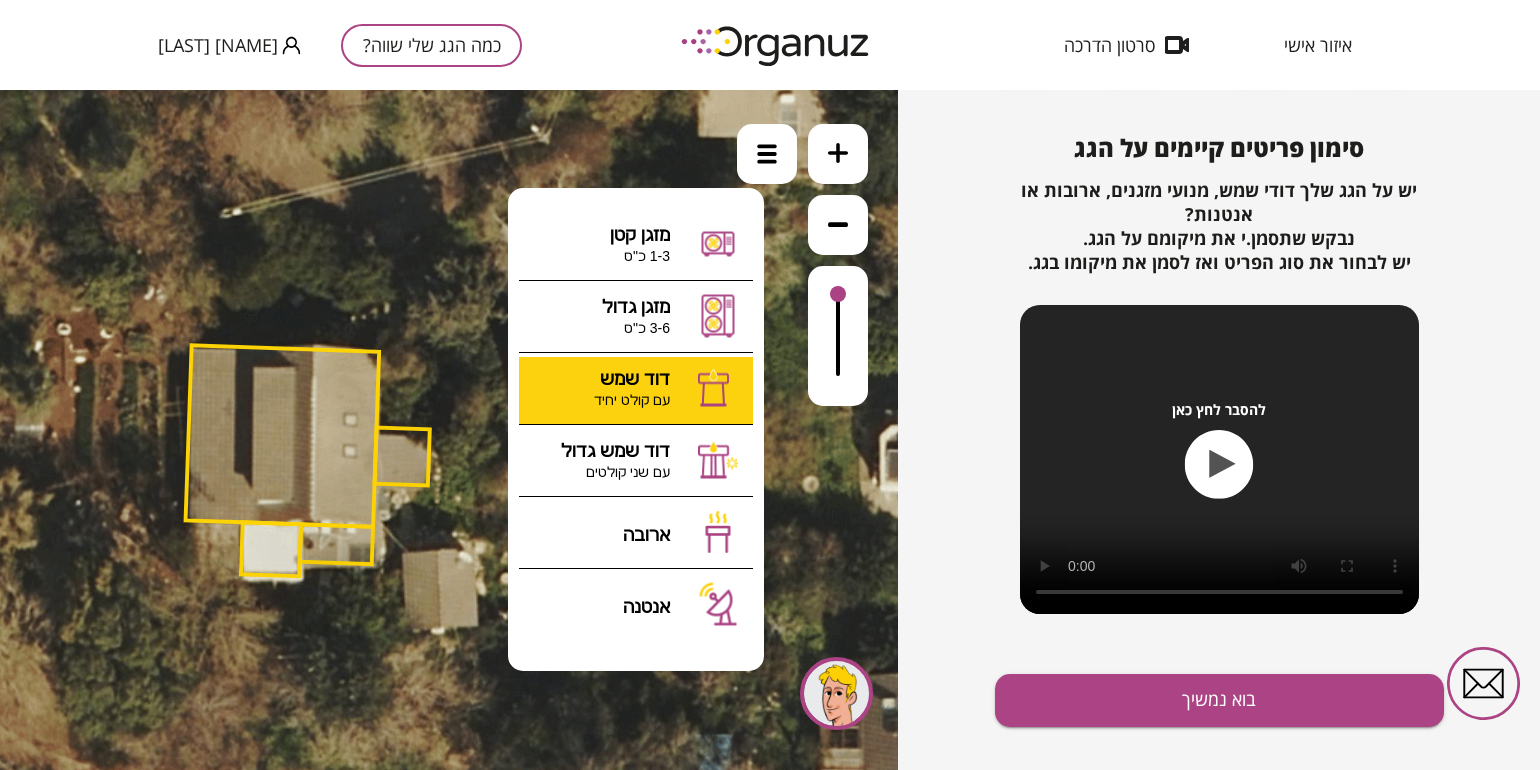 click on ".st0 {
fill: #FFFFFF;
}
0" at bounding box center [449, 430] 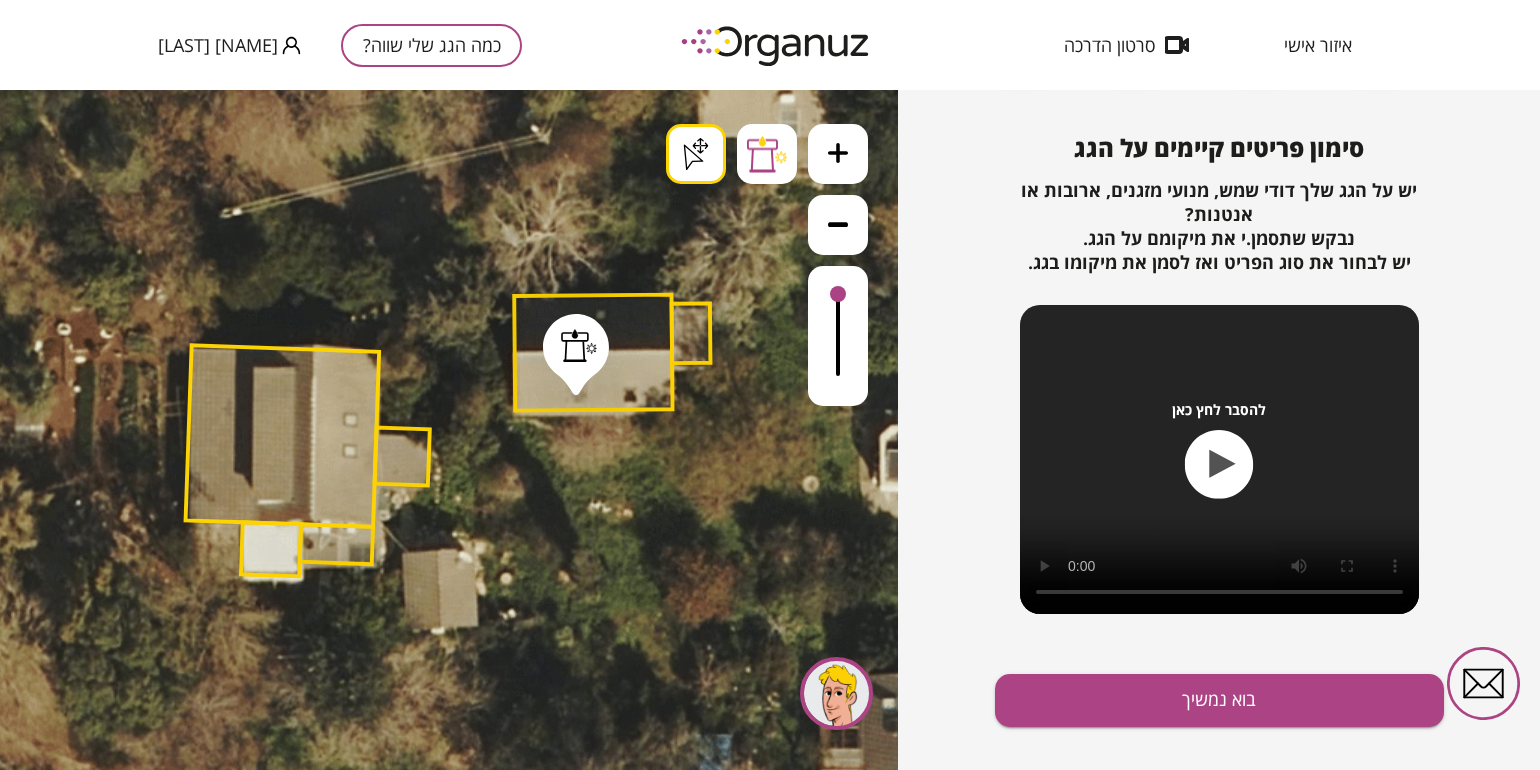 click on ".st0 {
fill: #FFFFFF;
}
.st0 {
fill: #FFFFFF;
}" at bounding box center (454, 1255) 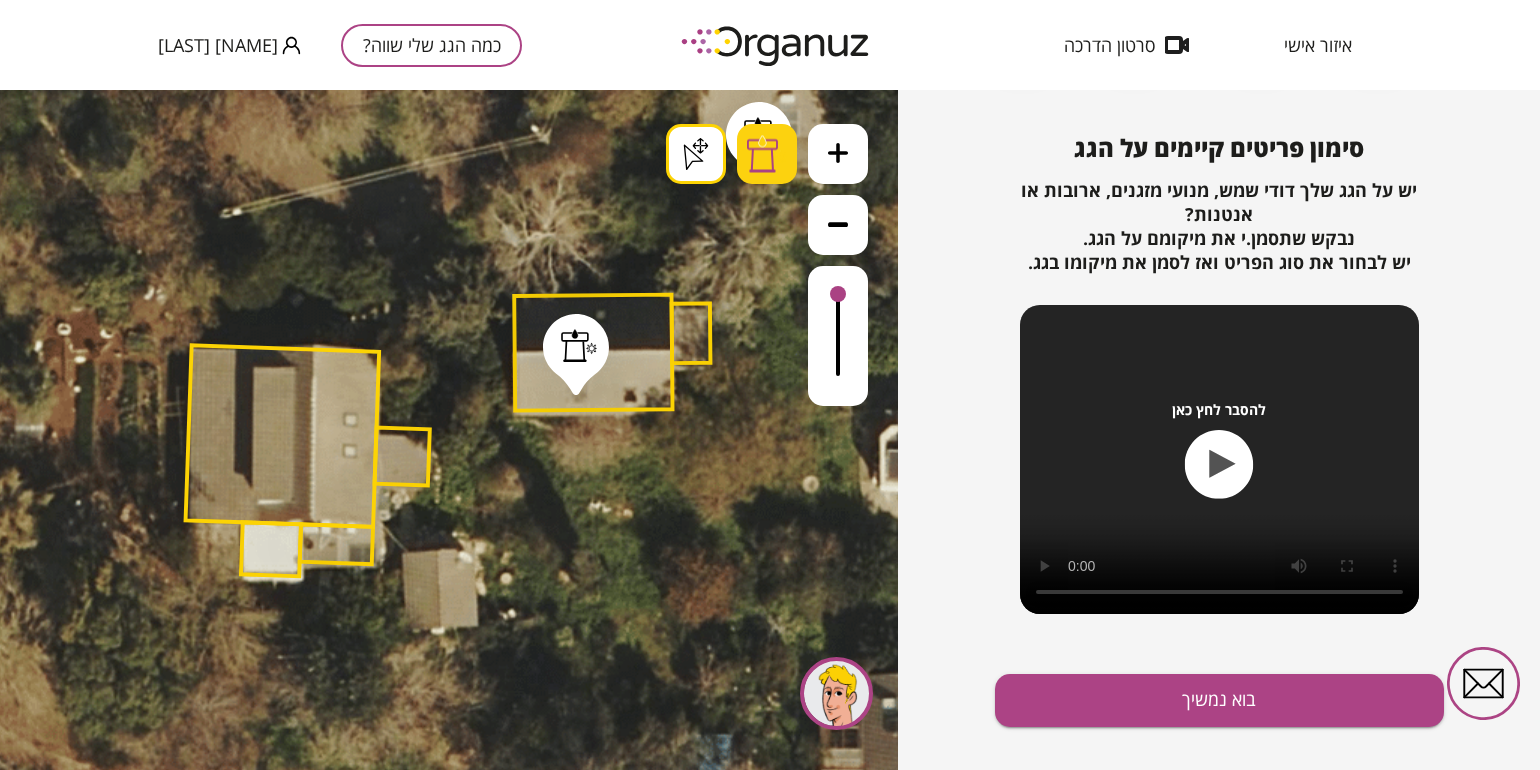 click at bounding box center (767, 154) 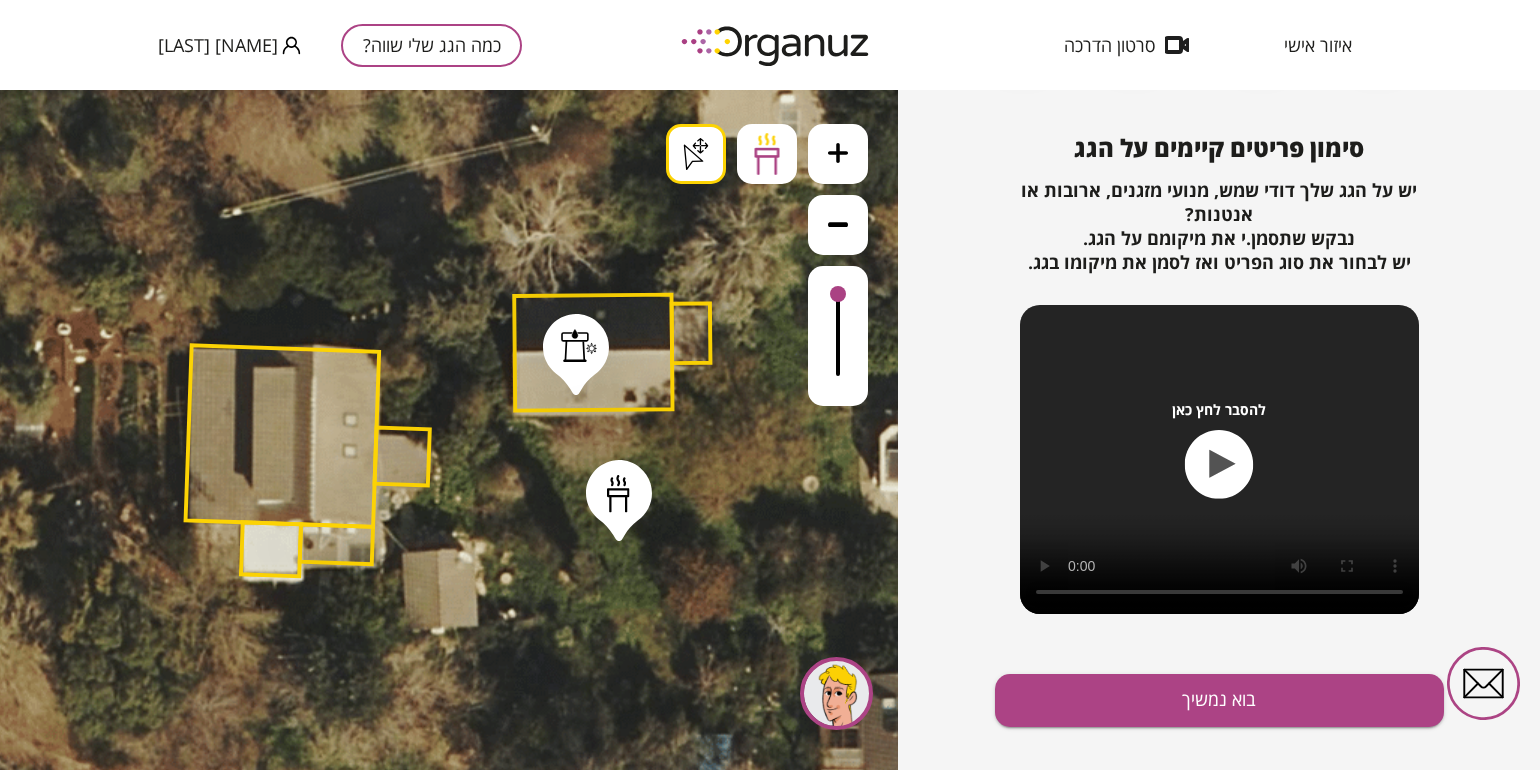 click on ".st0 {
fill: #FFFFFF;
}
.st0 {
fill: #FFFFFF;
}" at bounding box center (449, 430) 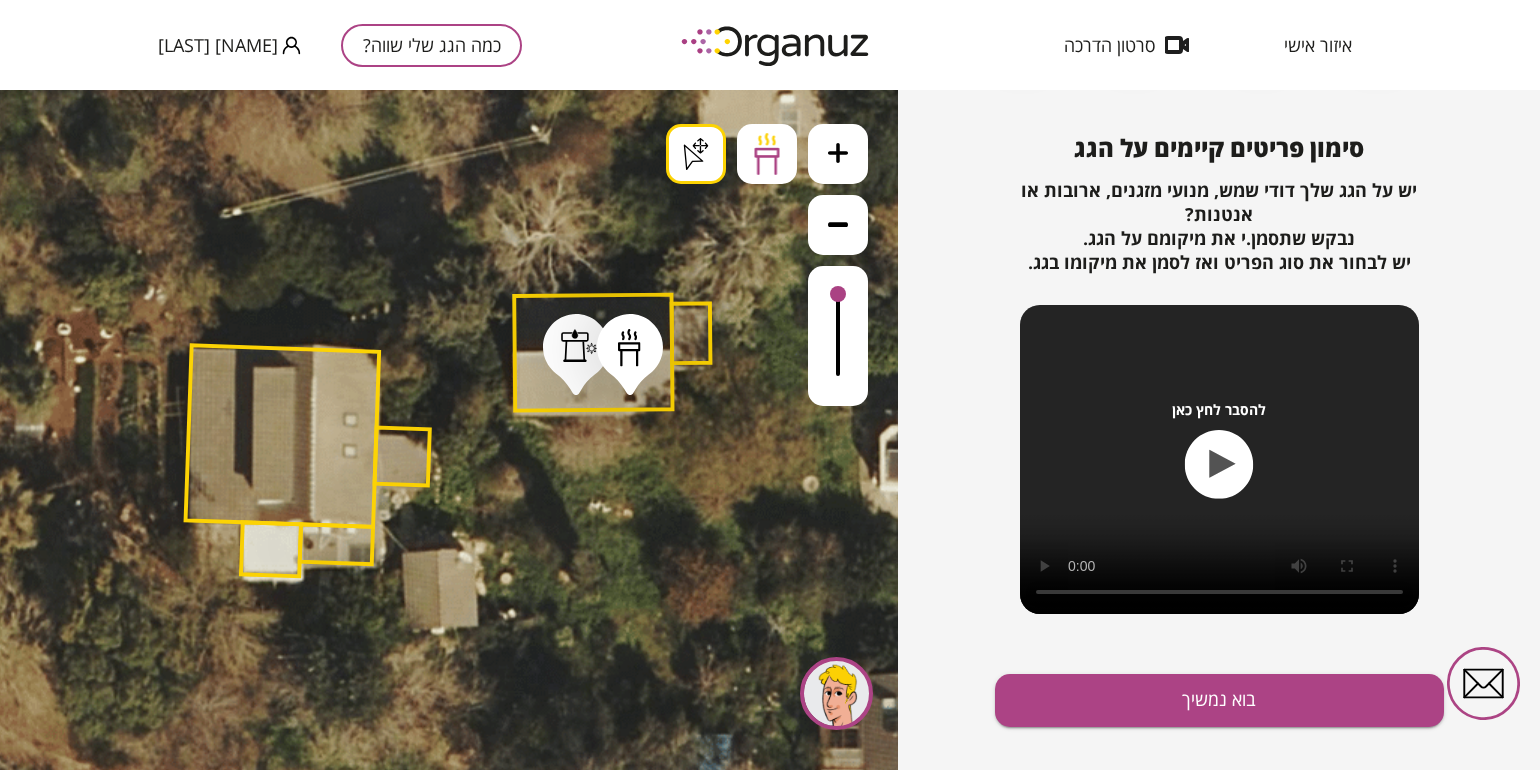 click on ".st0 {
fill: #FFFFFF;
}
.st0 {
fill: #FFFFFF;
}
.st0 {
fill: #FFFFFF;
}" at bounding box center (454, 1255) 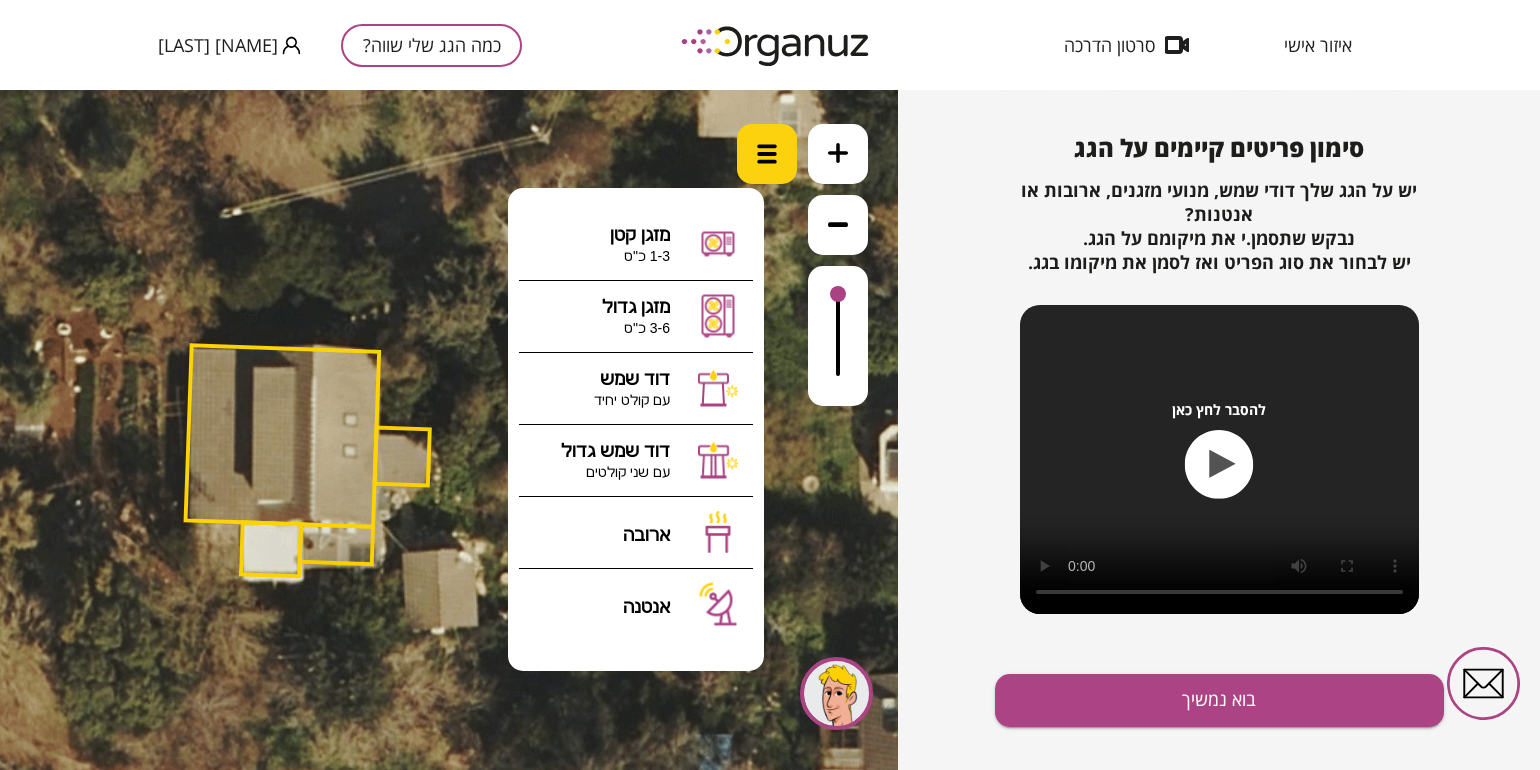 click at bounding box center [767, 154] 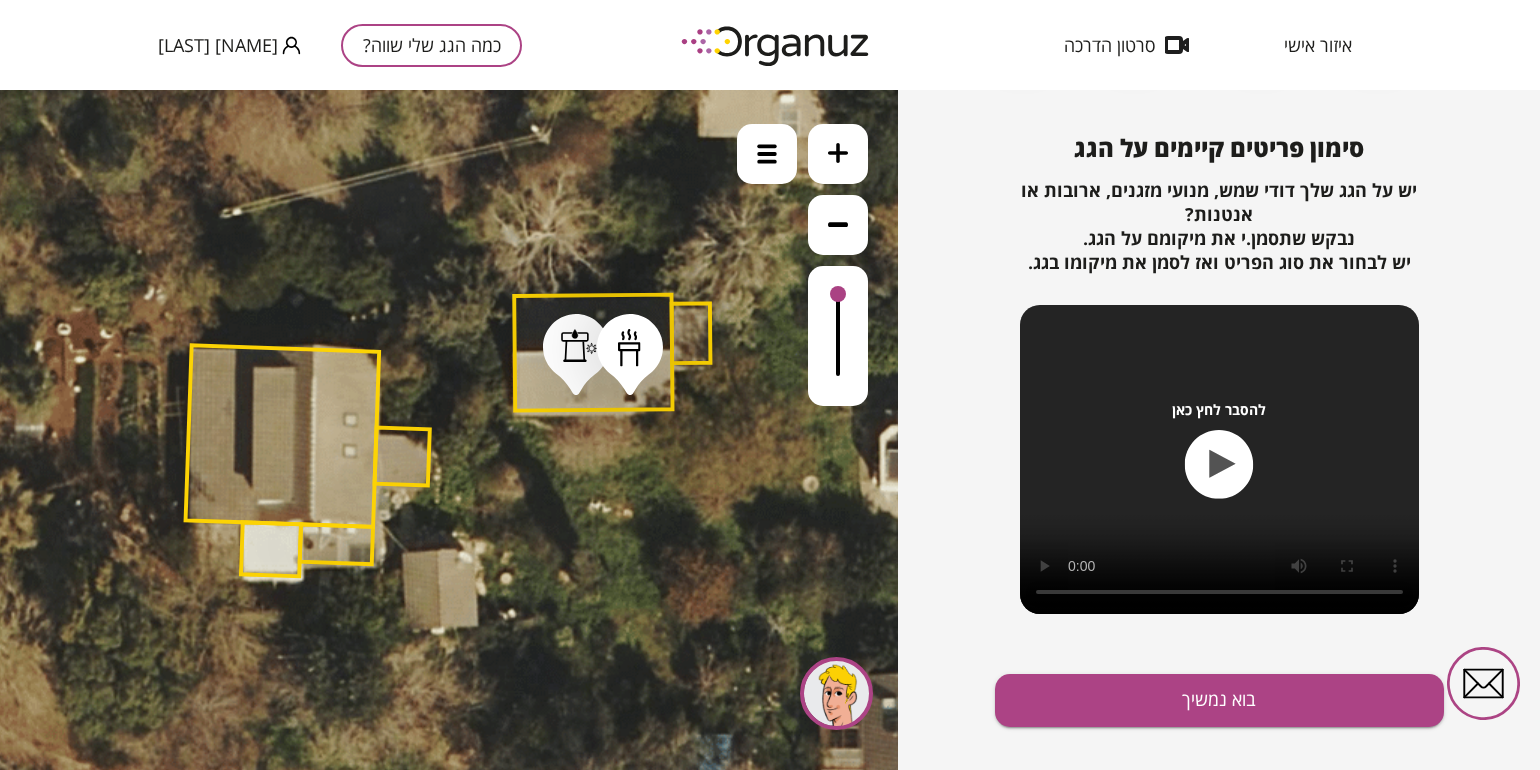 click at bounding box center (836, 693) 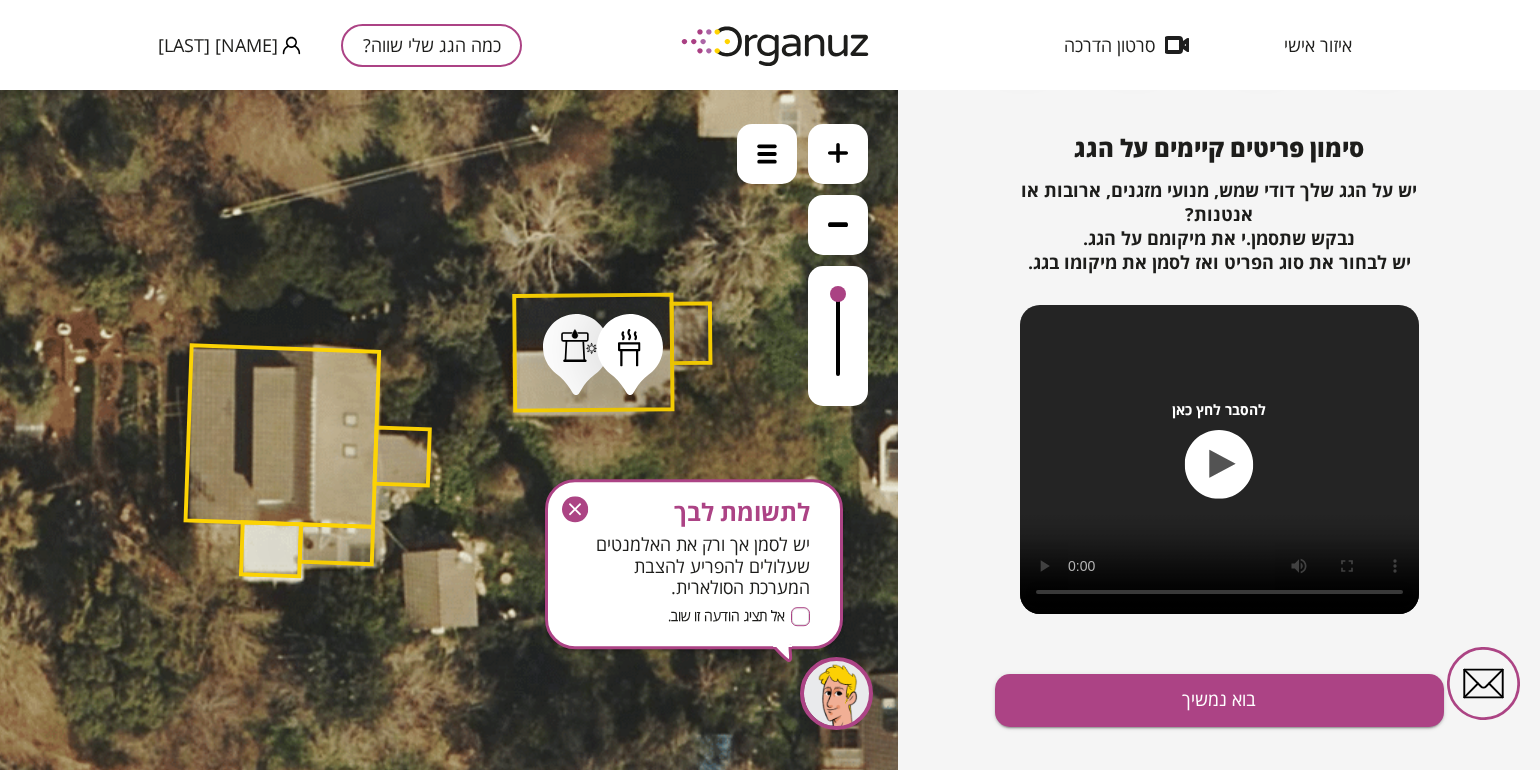 click 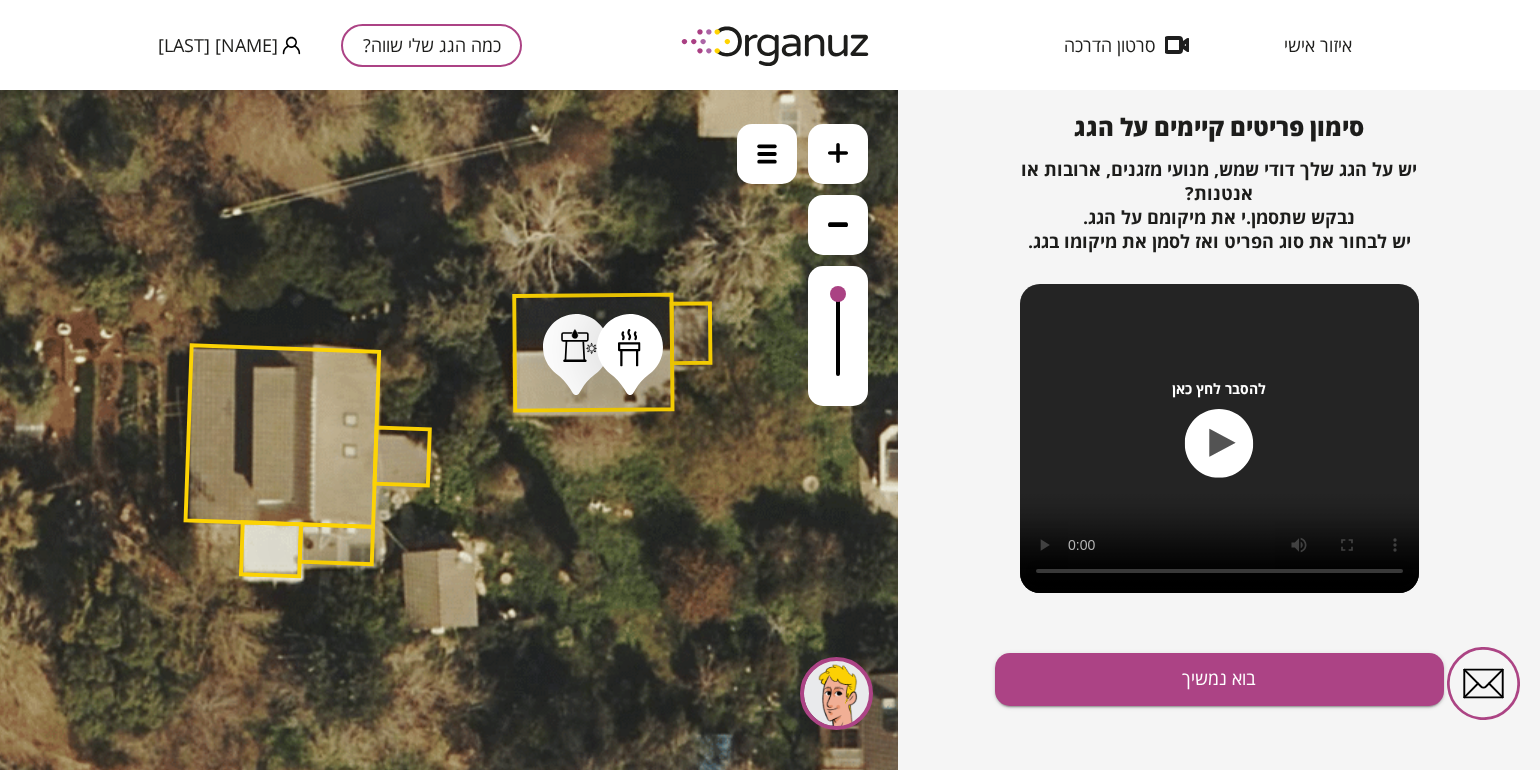 scroll, scrollTop: 204, scrollLeft: 0, axis: vertical 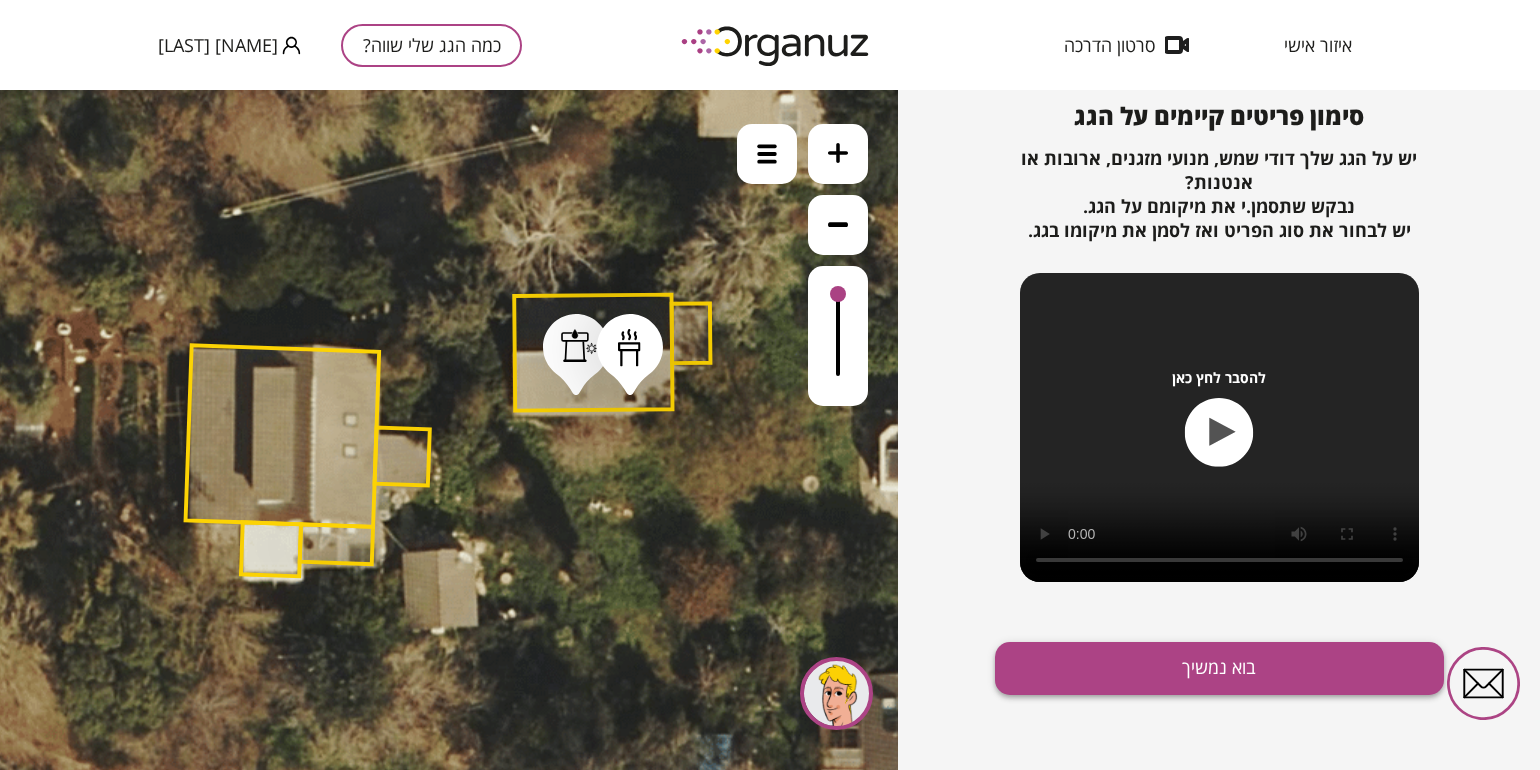 click on "בוא נמשיך" at bounding box center (1219, 668) 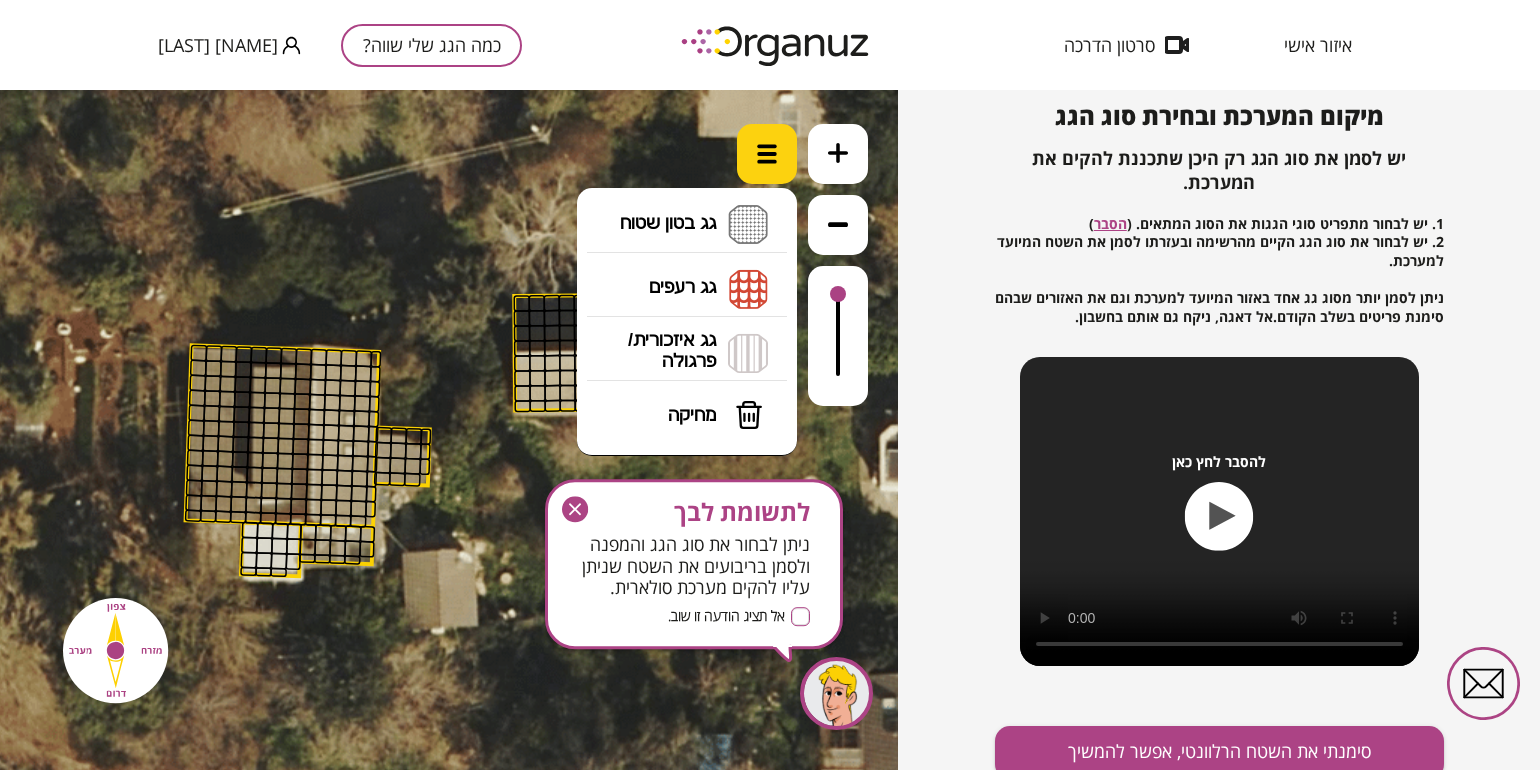 click at bounding box center (767, 154) 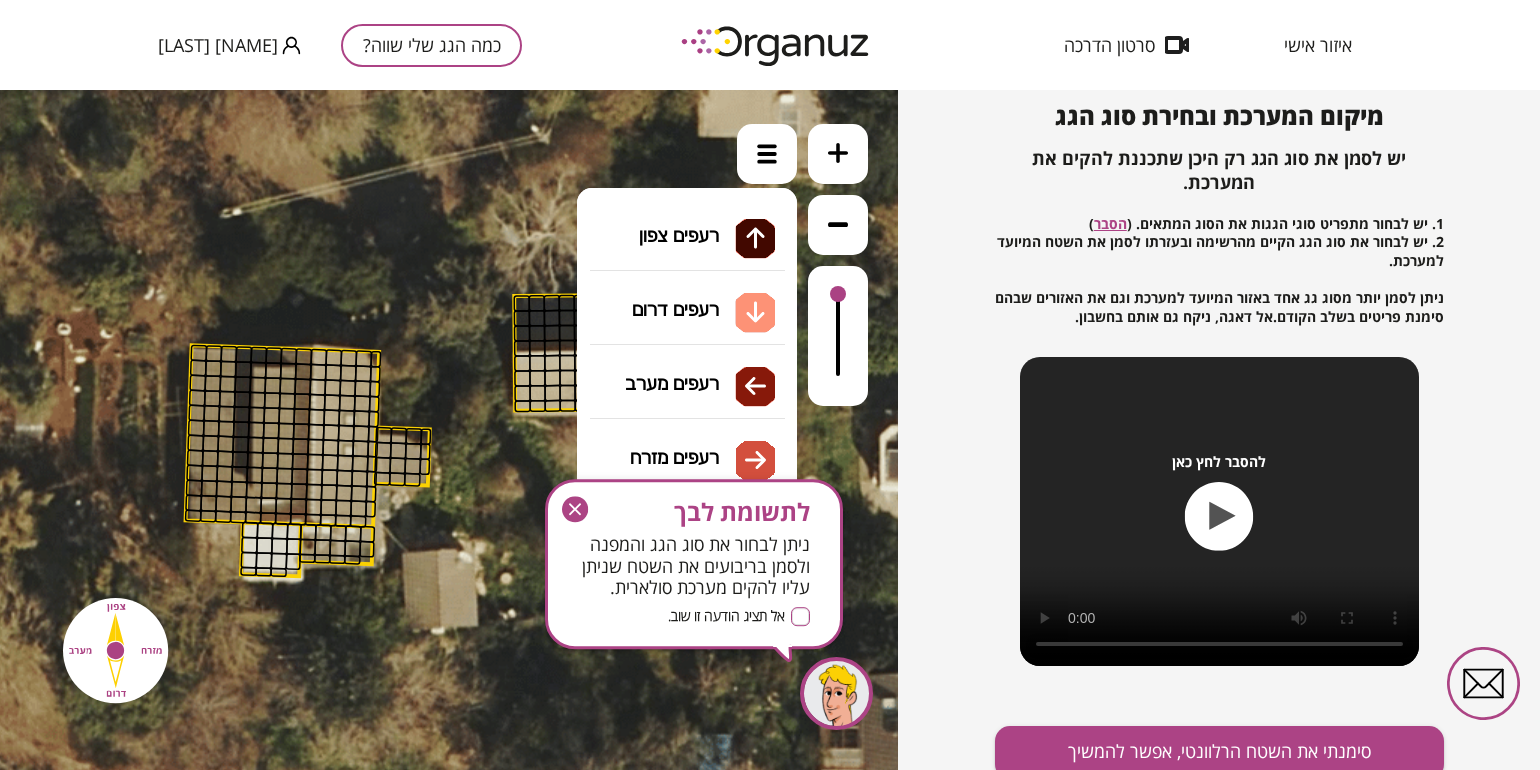 click on "גג רעפים
רעפים צפון
רעפים דרום
רעפים מערב
רעפים מזרח" at bounding box center (687, 289) 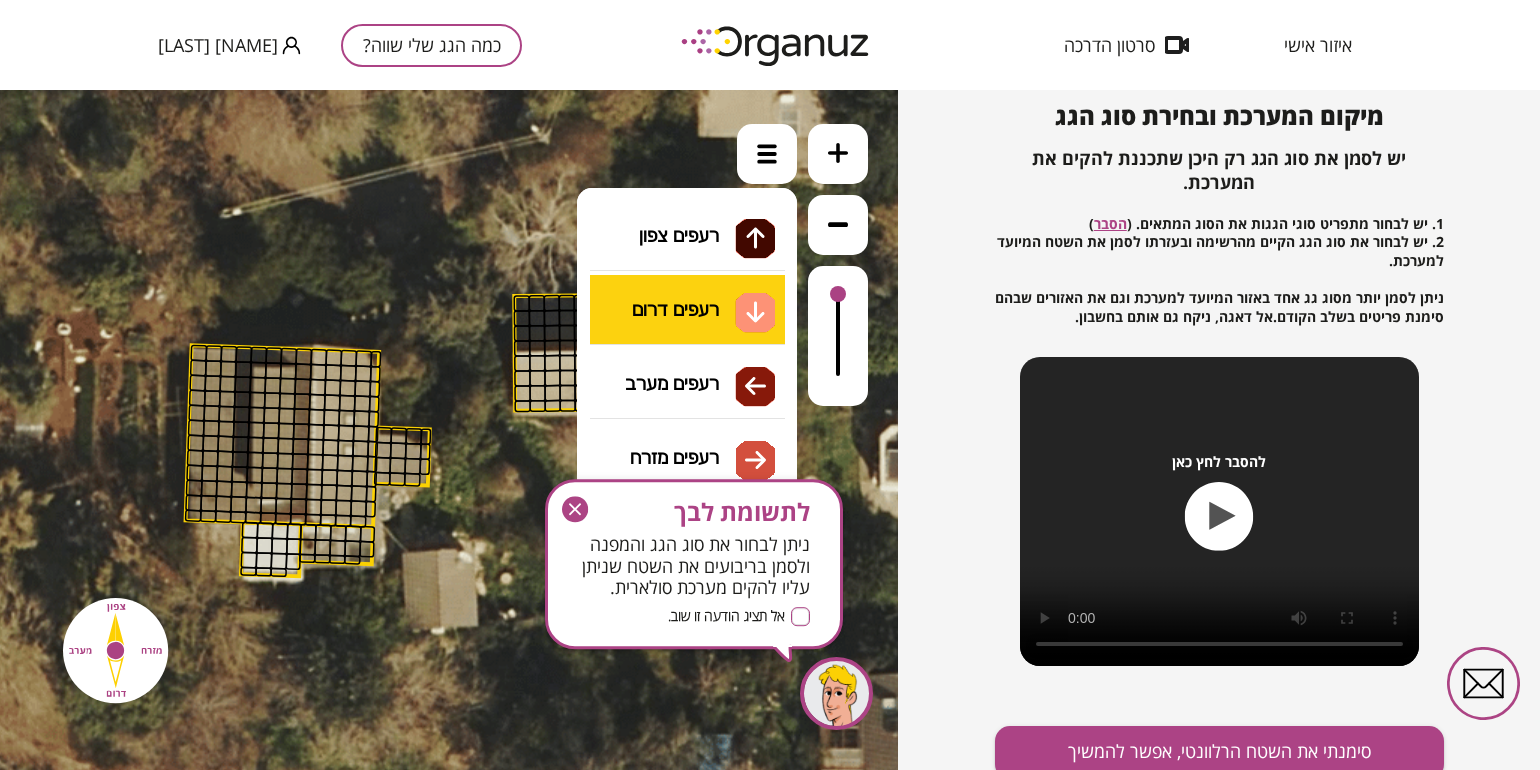 click on ".st0 {
fill: #FFFFFF;
}
.st0 {
fill: #FFFFFF;
}" at bounding box center (449, 430) 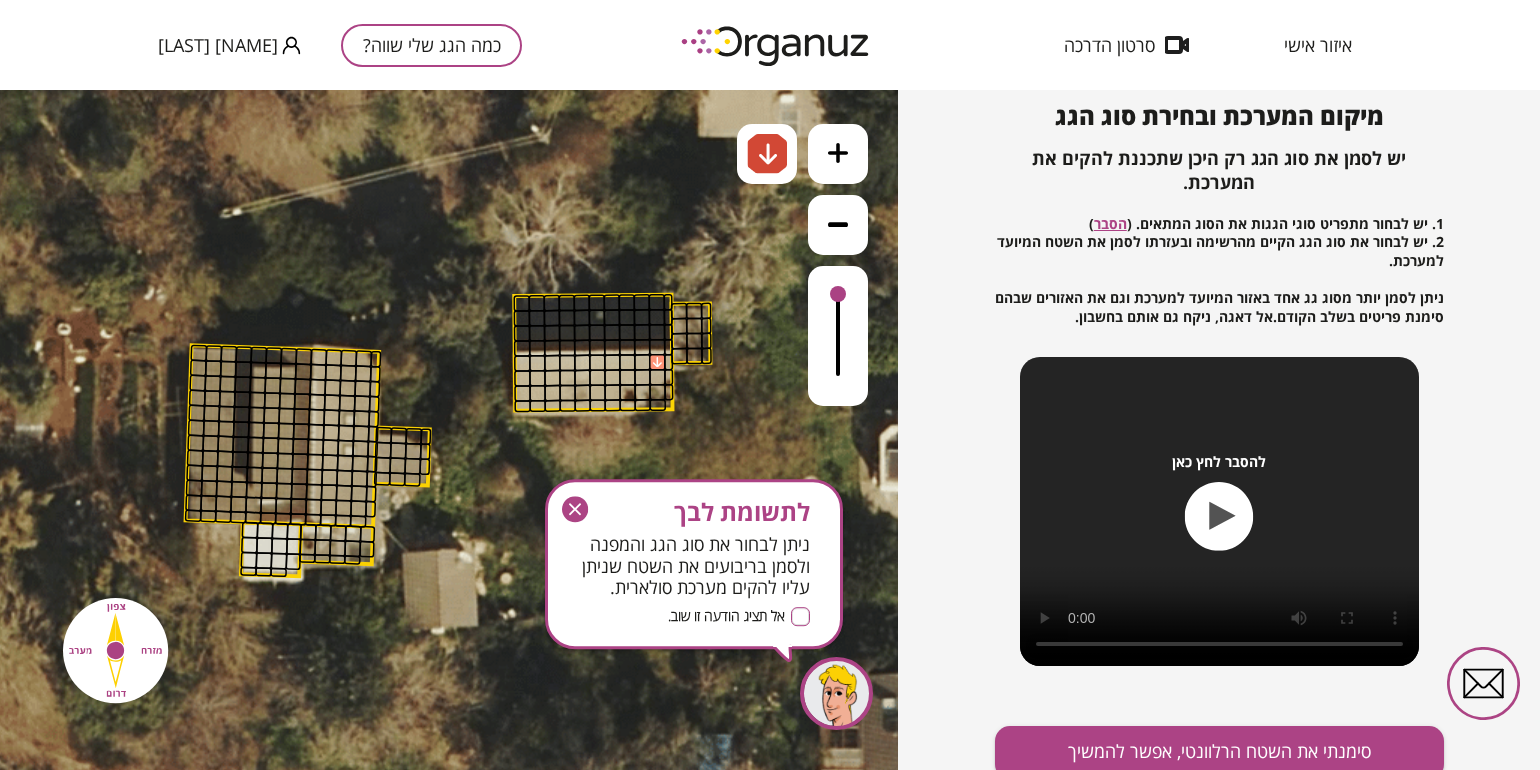 click at bounding box center [657, 362] 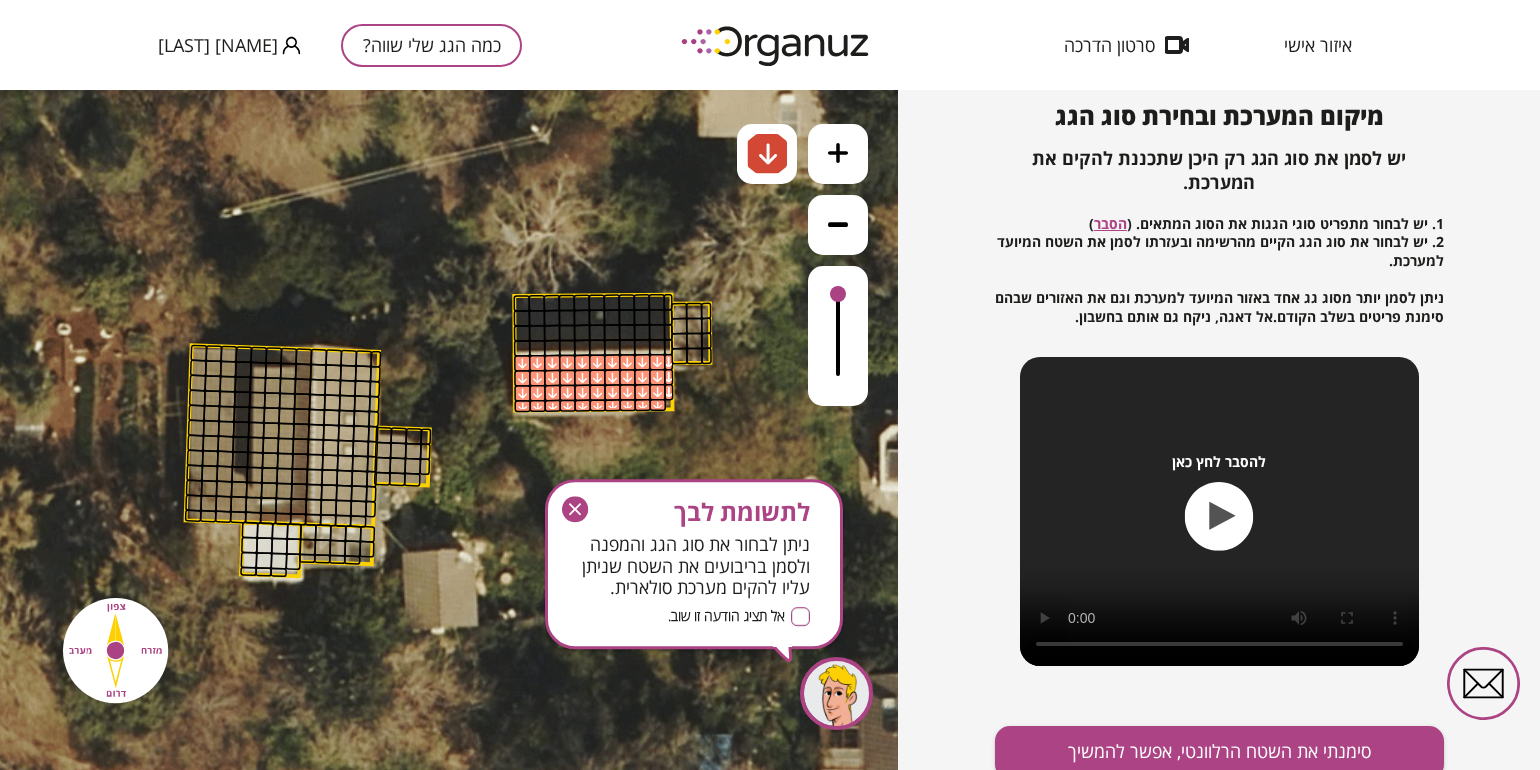 drag, startPoint x: 648, startPoint y: 363, endPoint x: 645, endPoint y: 397, distance: 34.132095 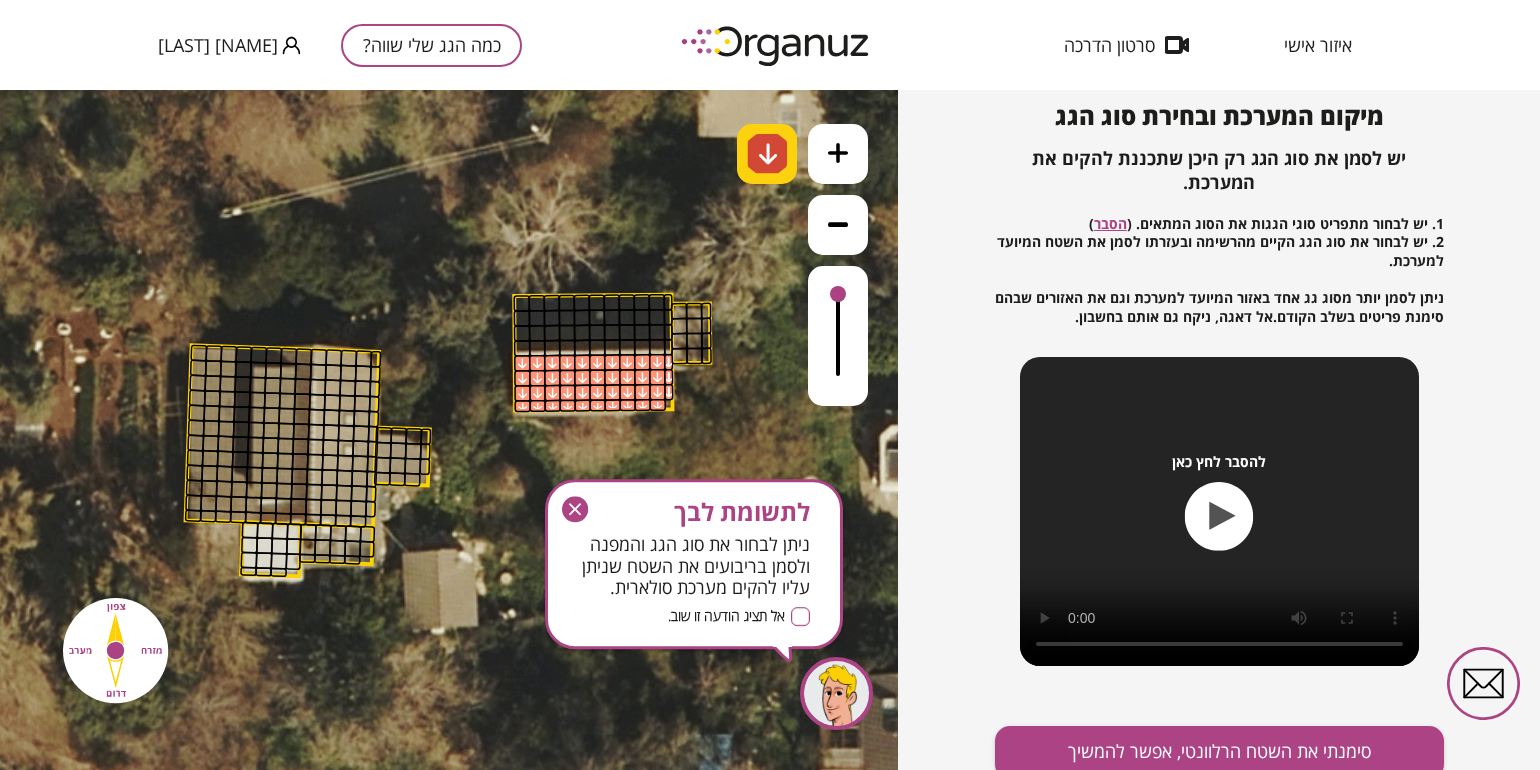 click at bounding box center (768, 154) 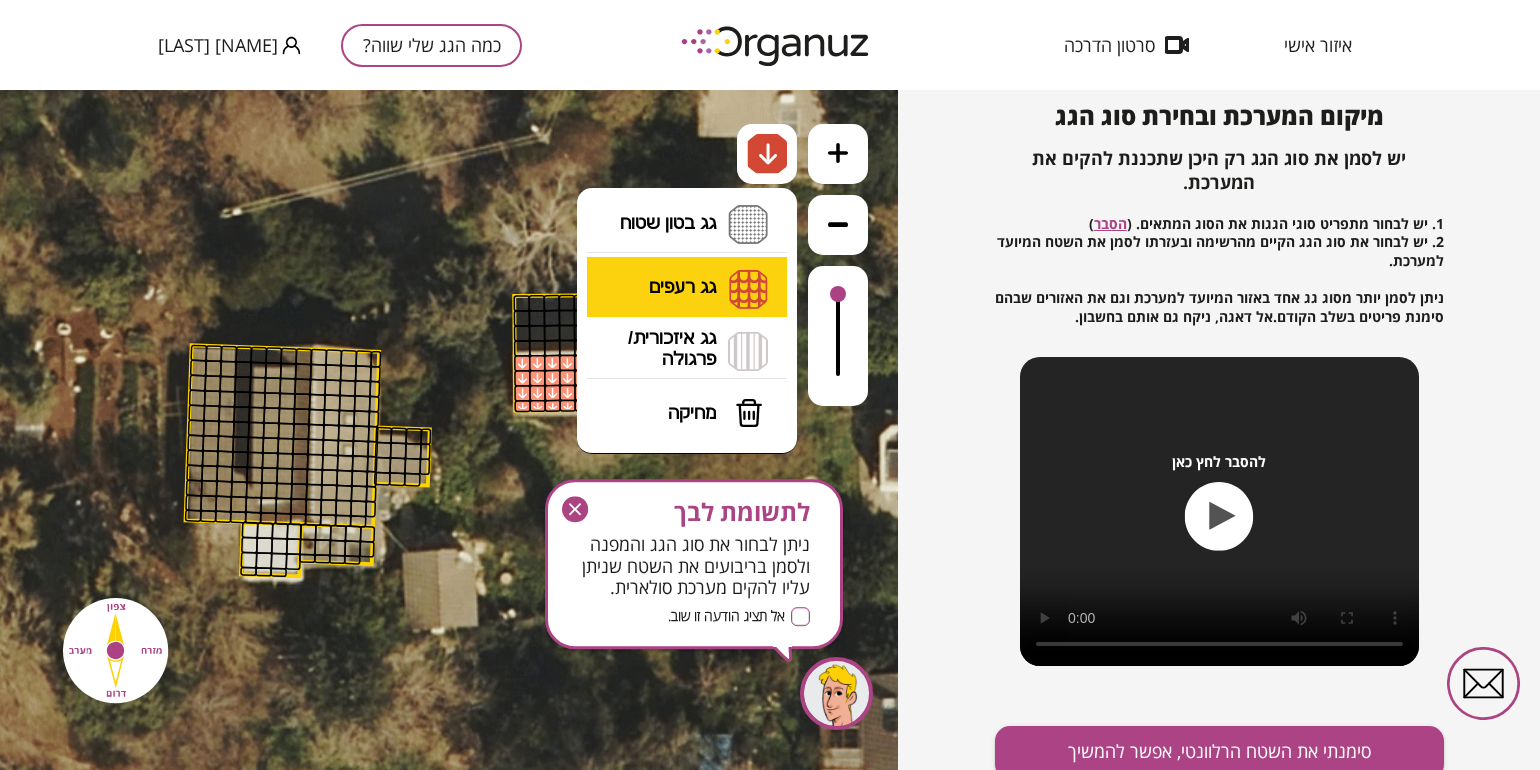 click on "גג רעפים
רעפים צפון
רעפים דרום
רעפים מערב
רעפים מזרח" at bounding box center (687, 288) 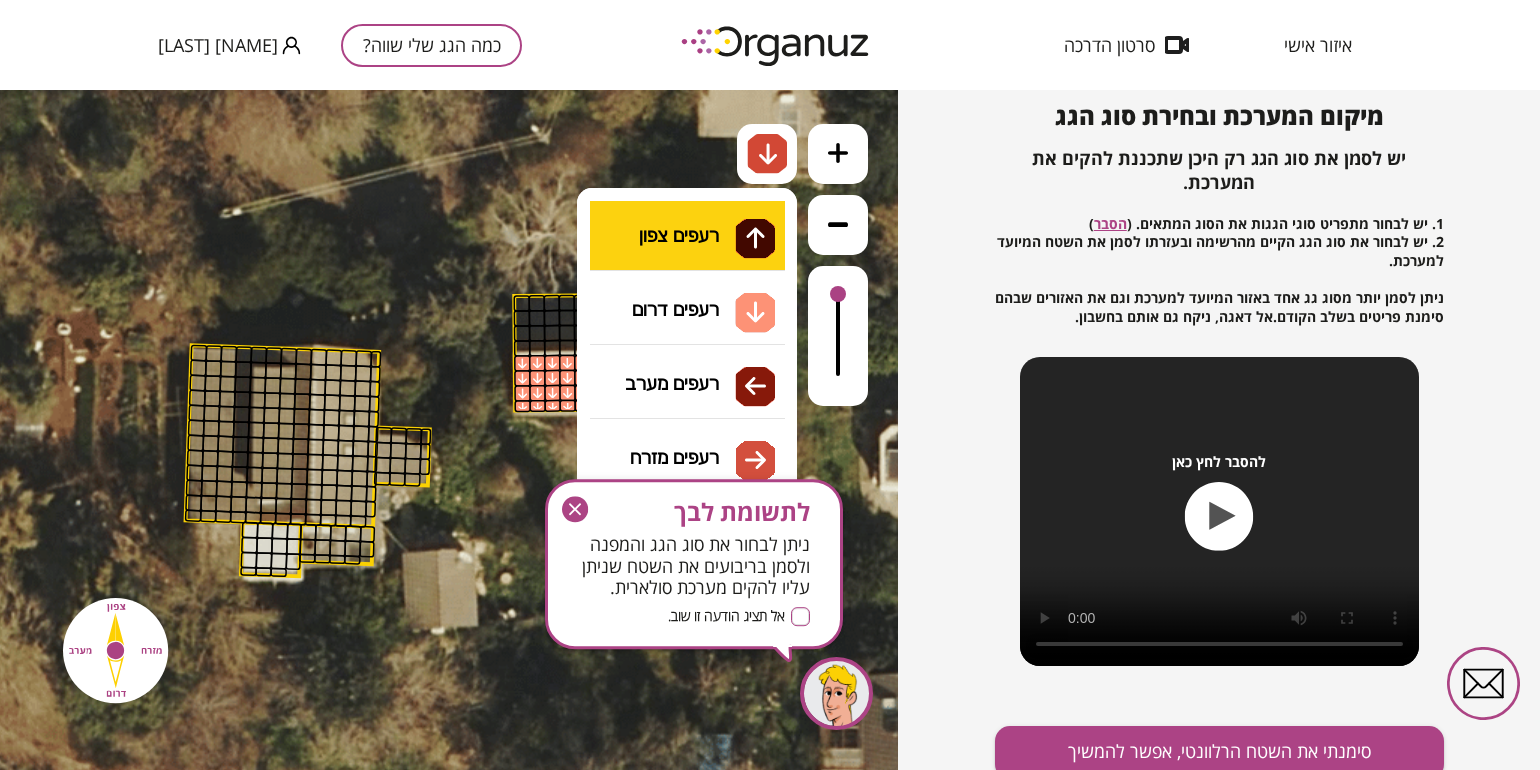 click on ".st0 {
fill: #FFFFFF;
}
.st0 {
fill: #FFFFFF;
}" at bounding box center (449, 430) 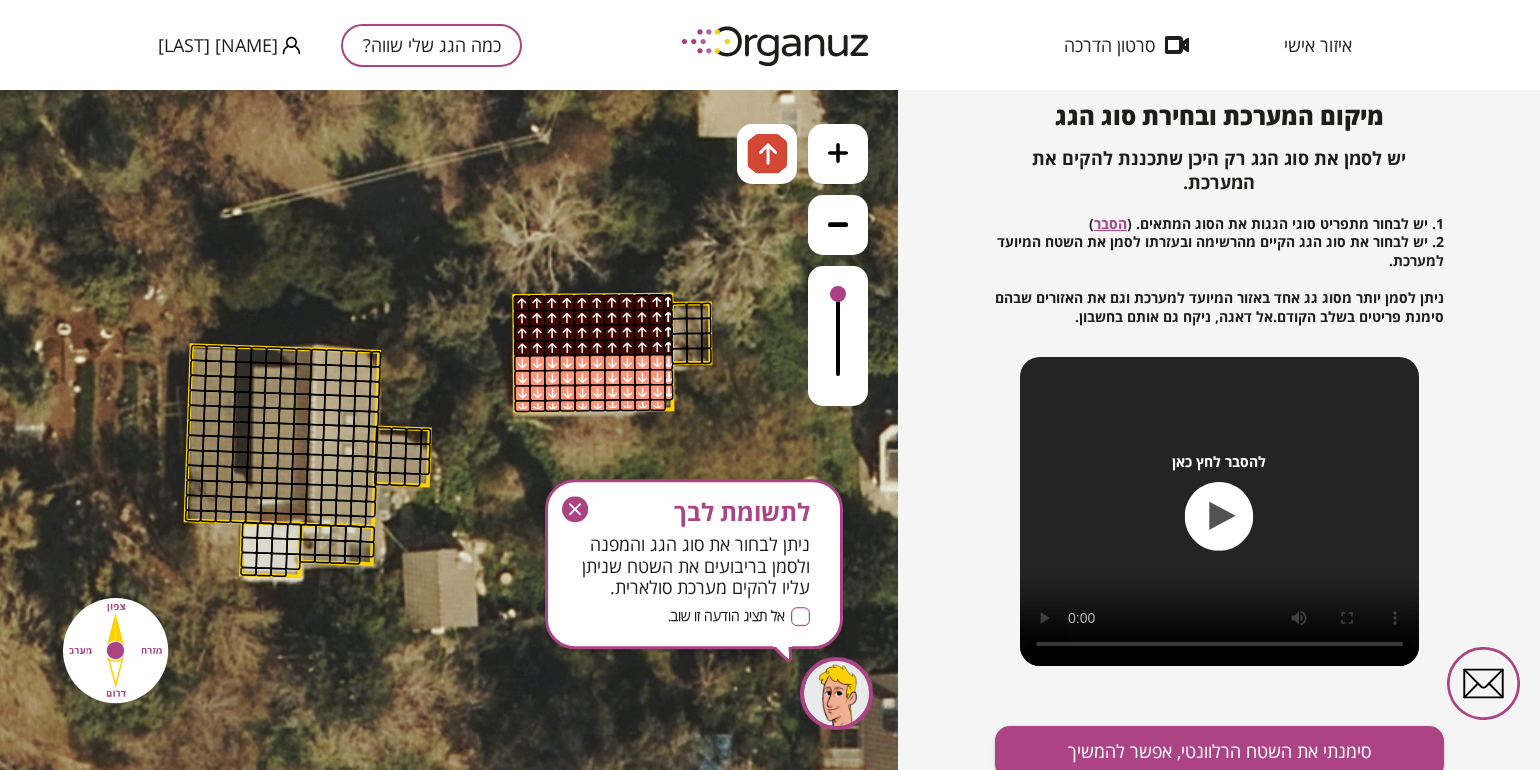 drag, startPoint x: 523, startPoint y: 305, endPoint x: 531, endPoint y: 325, distance: 21.540659 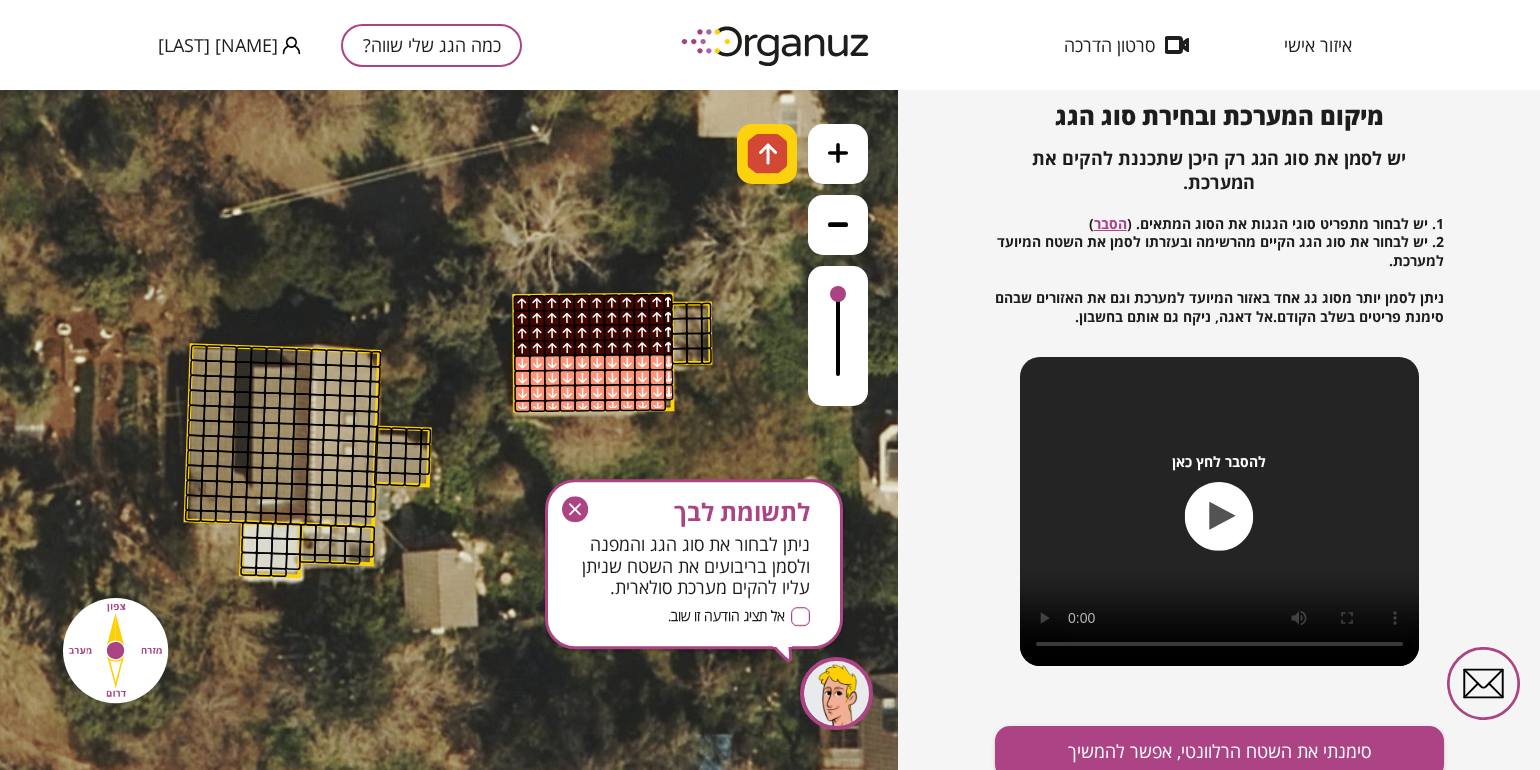click at bounding box center [768, 154] 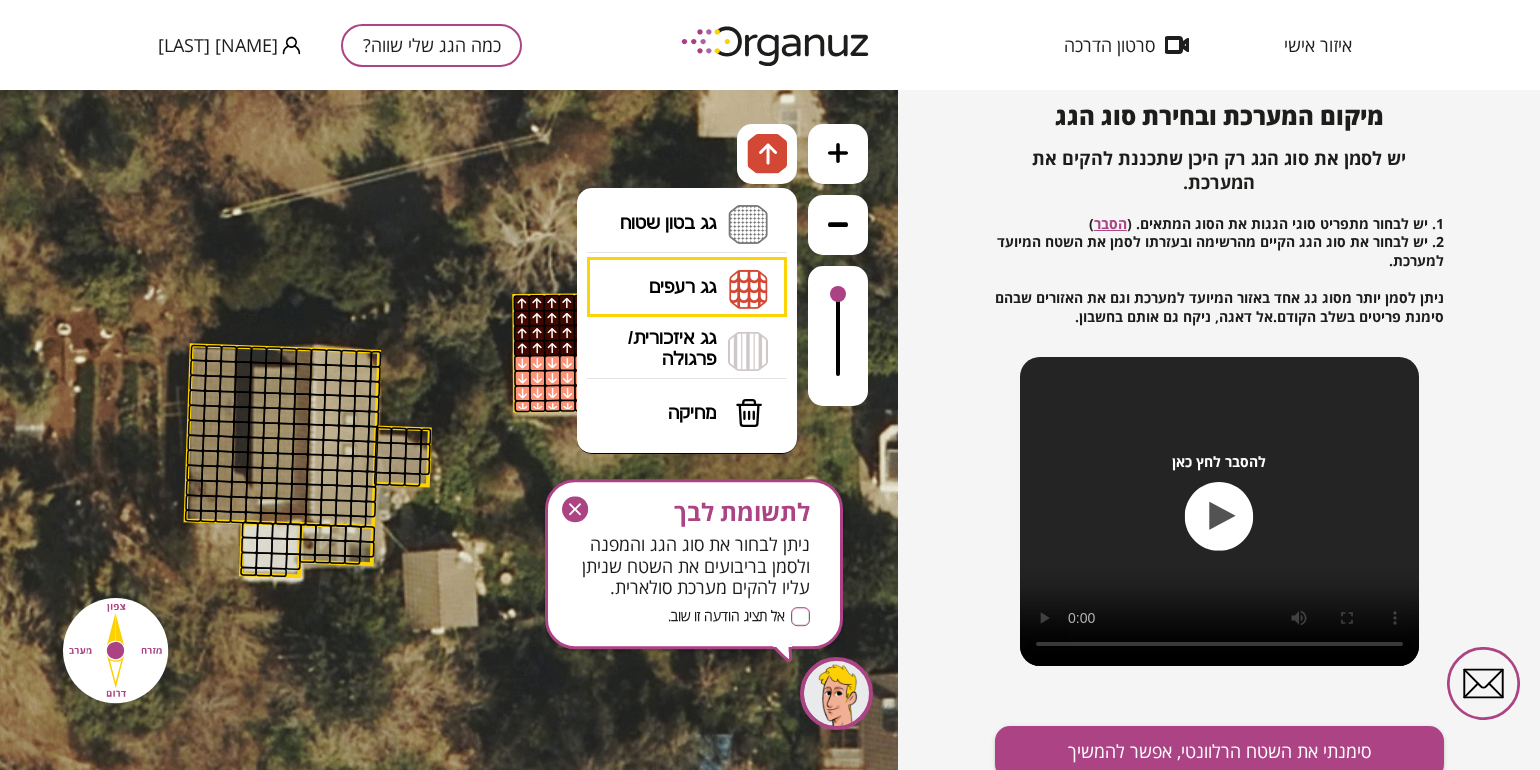 drag, startPoint x: 696, startPoint y: 245, endPoint x: 704, endPoint y: 255, distance: 12.806249 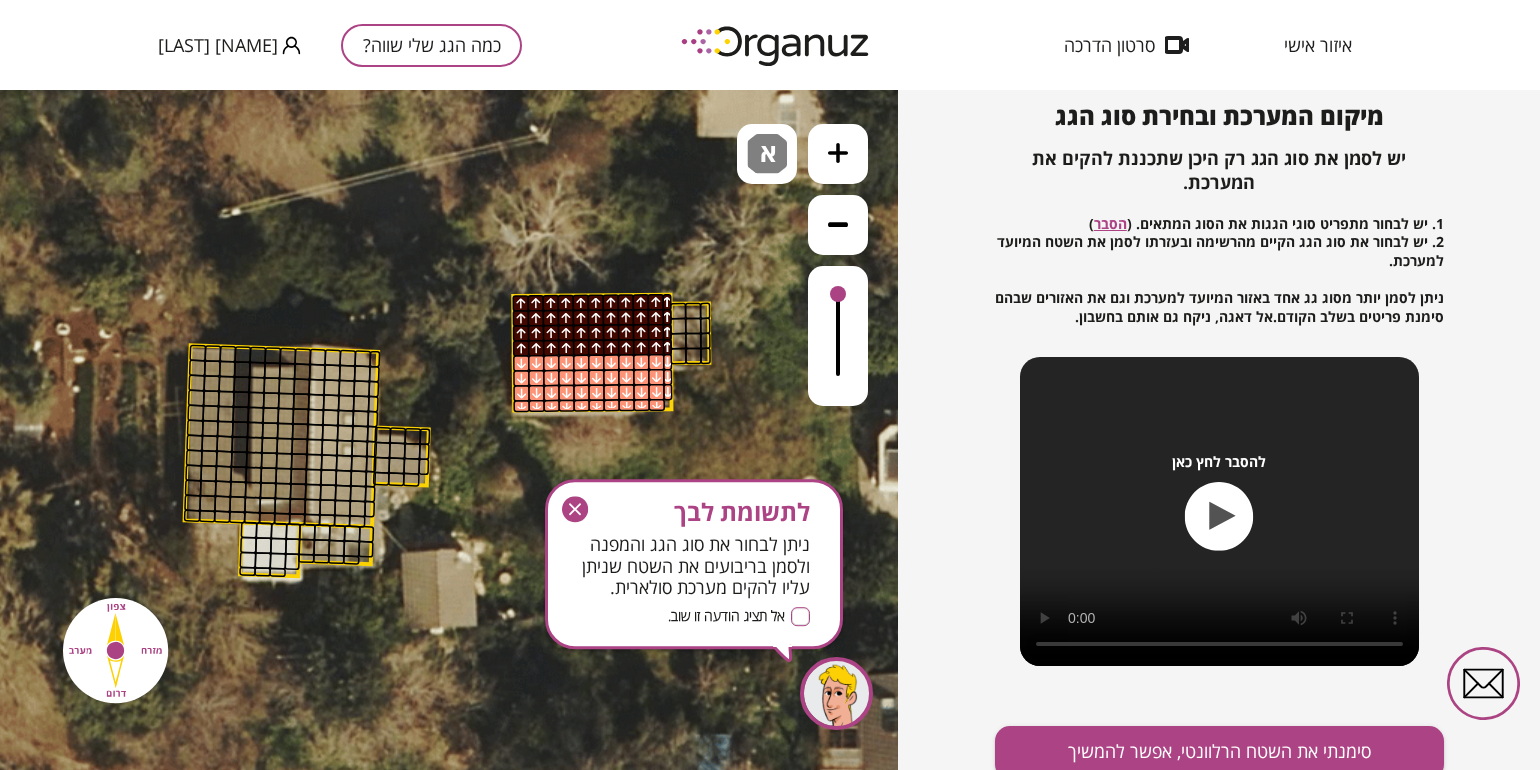 click on ".st0 {
fill: #FFFFFF;
}
.st0 {
fill: #FFFFFF;
}" at bounding box center [449, 430] 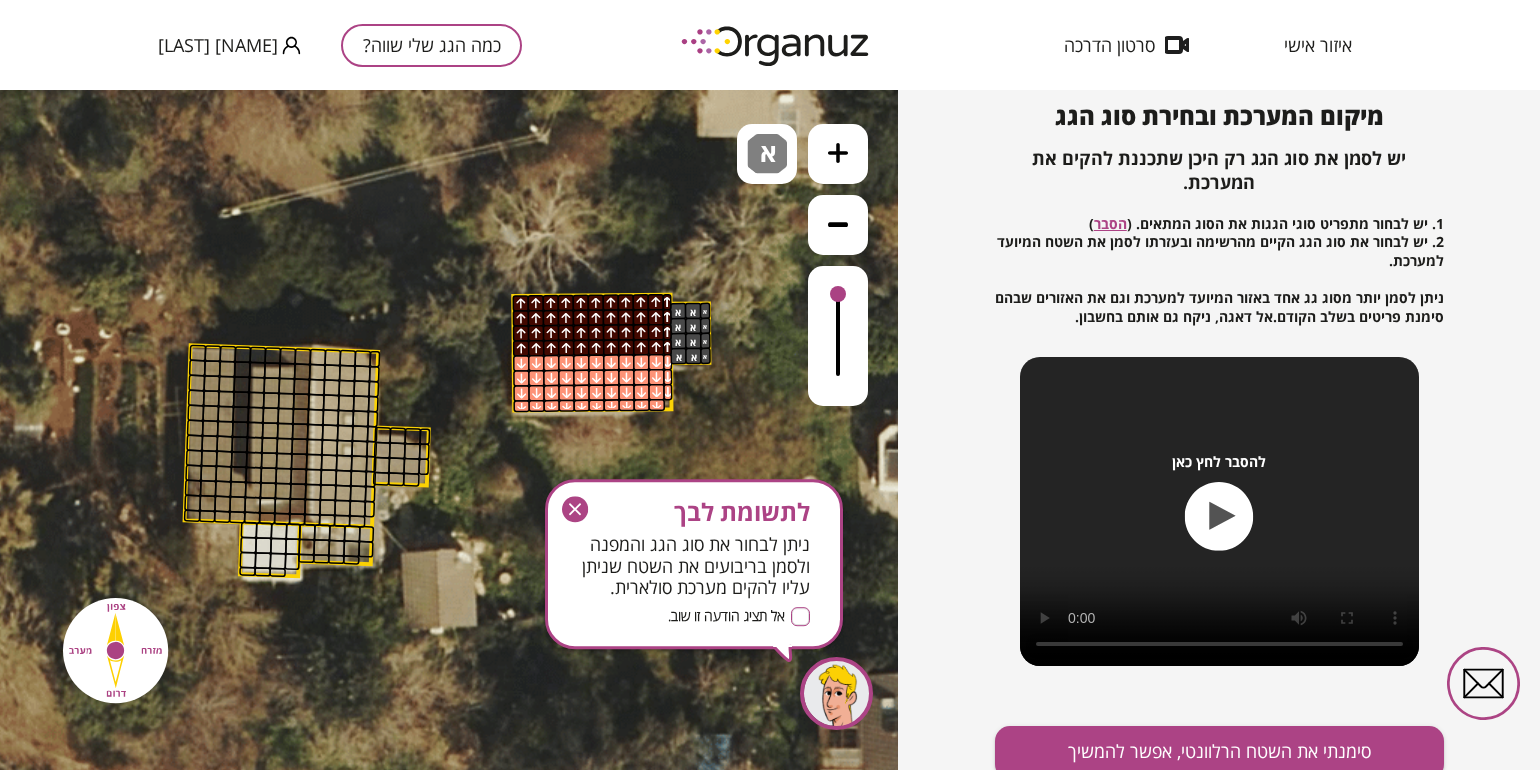 drag, startPoint x: 678, startPoint y: 311, endPoint x: 683, endPoint y: 328, distance: 17.720045 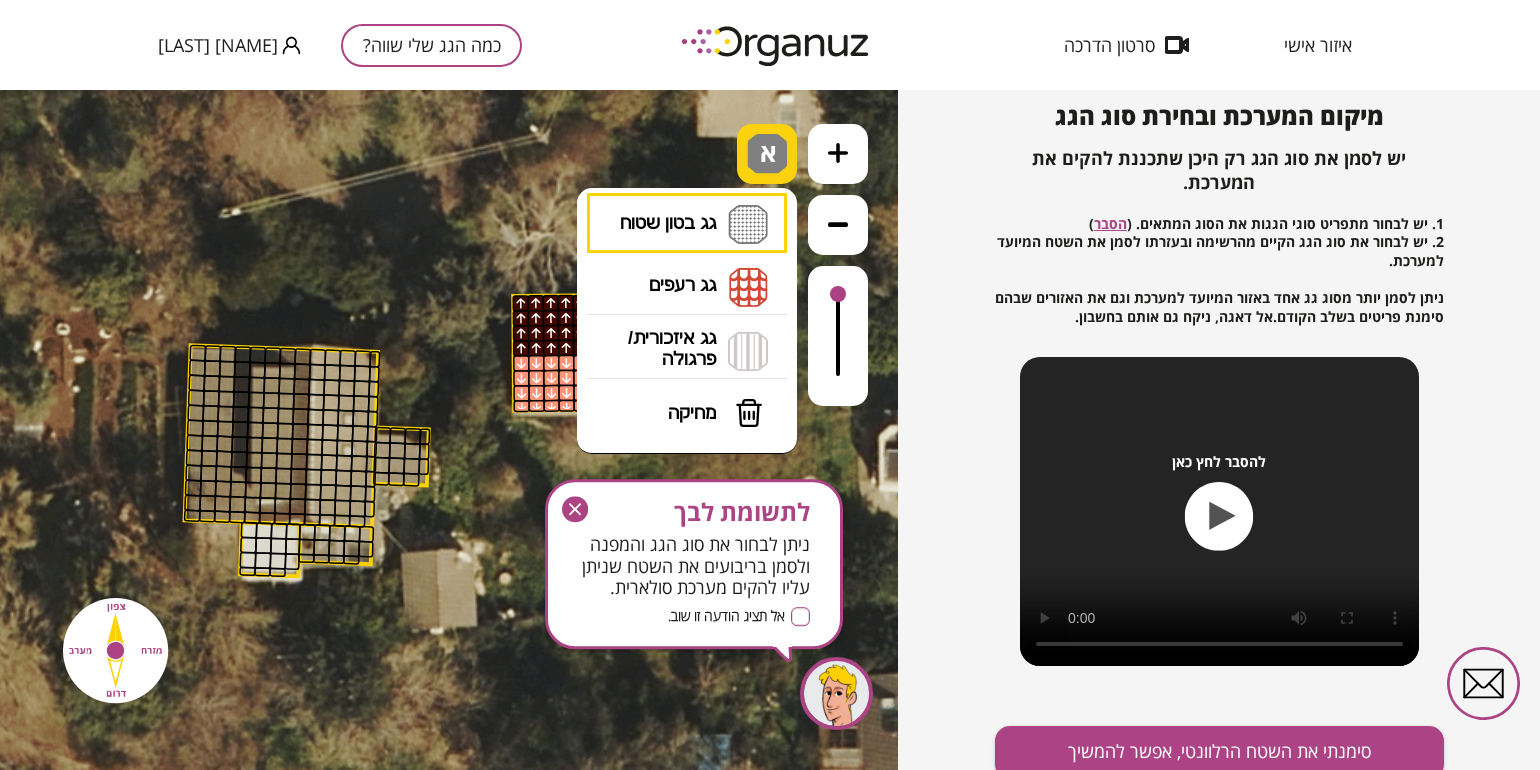 click on "א" at bounding box center [770, 146] 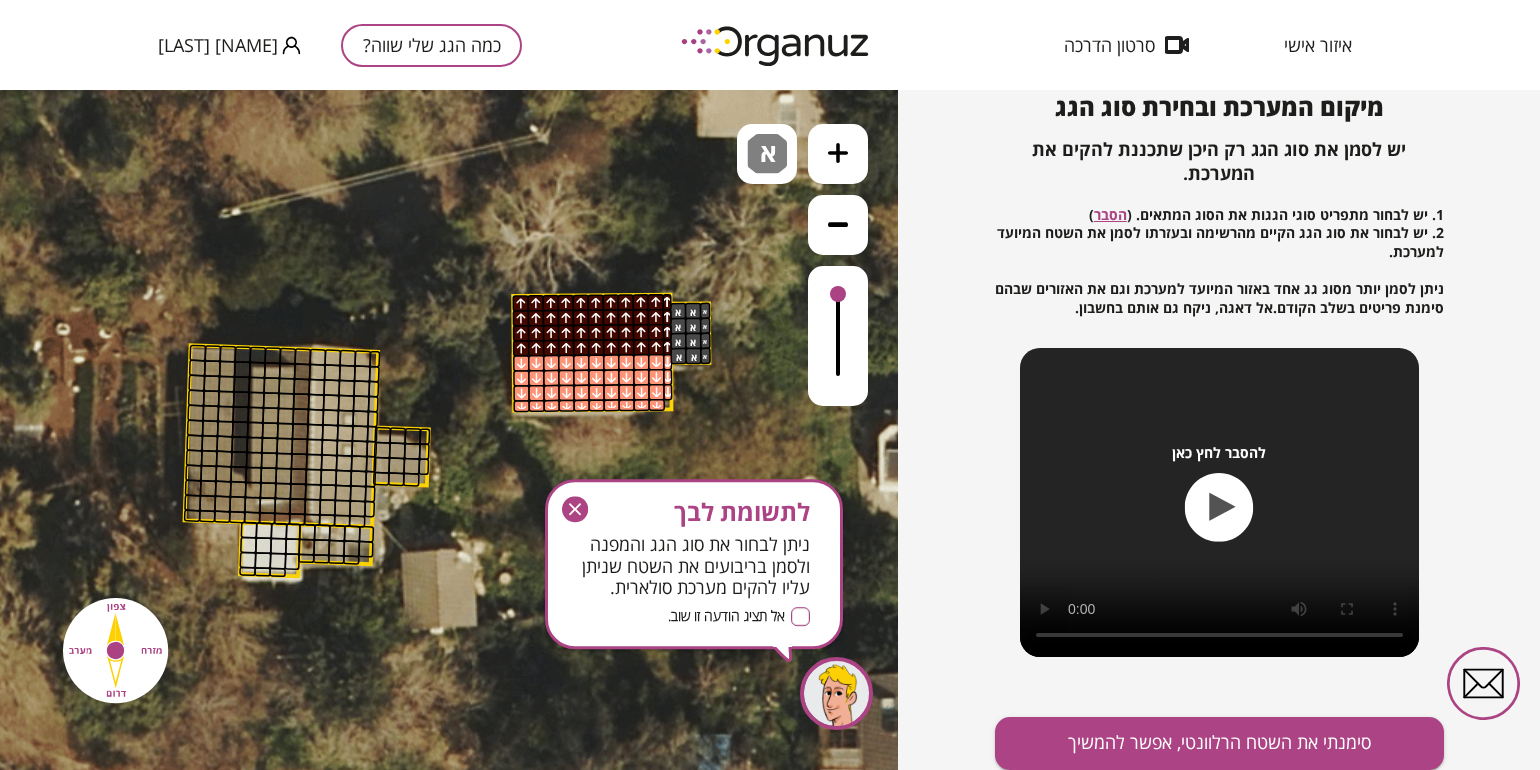 scroll, scrollTop: 216, scrollLeft: 0, axis: vertical 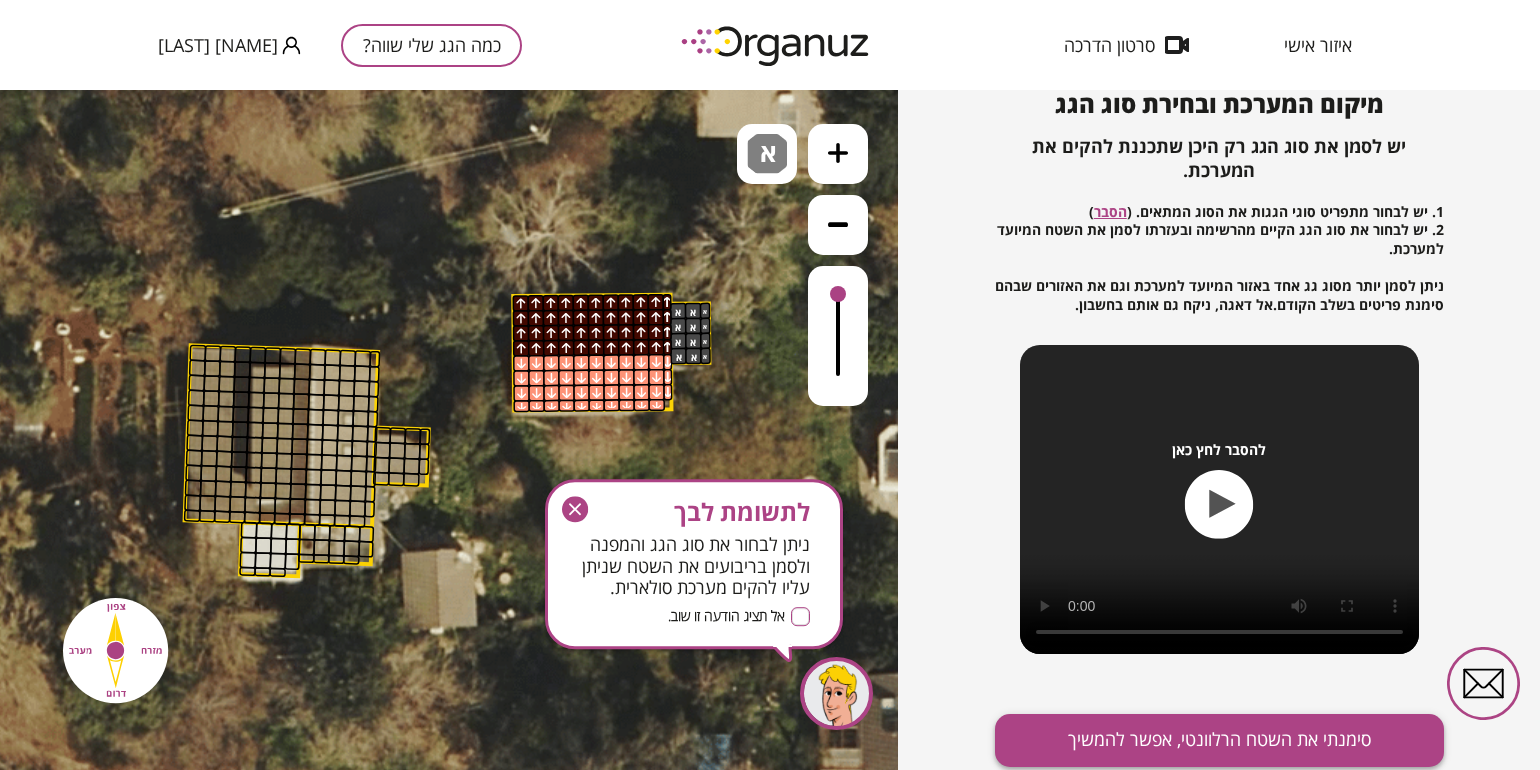 click on "סימנתי את השטח הרלוונטי, אפשר להמשיך" at bounding box center (1219, 740) 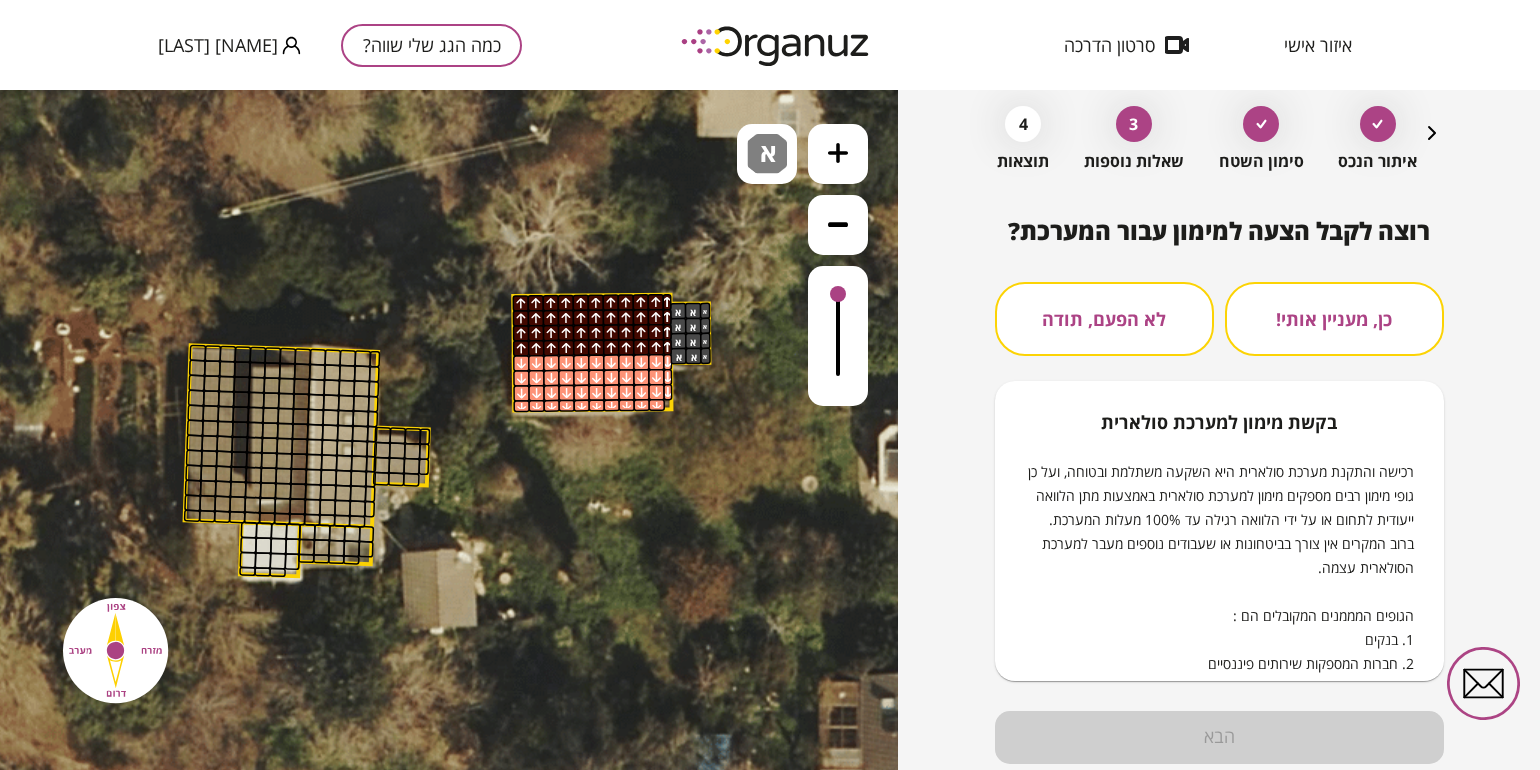scroll, scrollTop: 59, scrollLeft: 0, axis: vertical 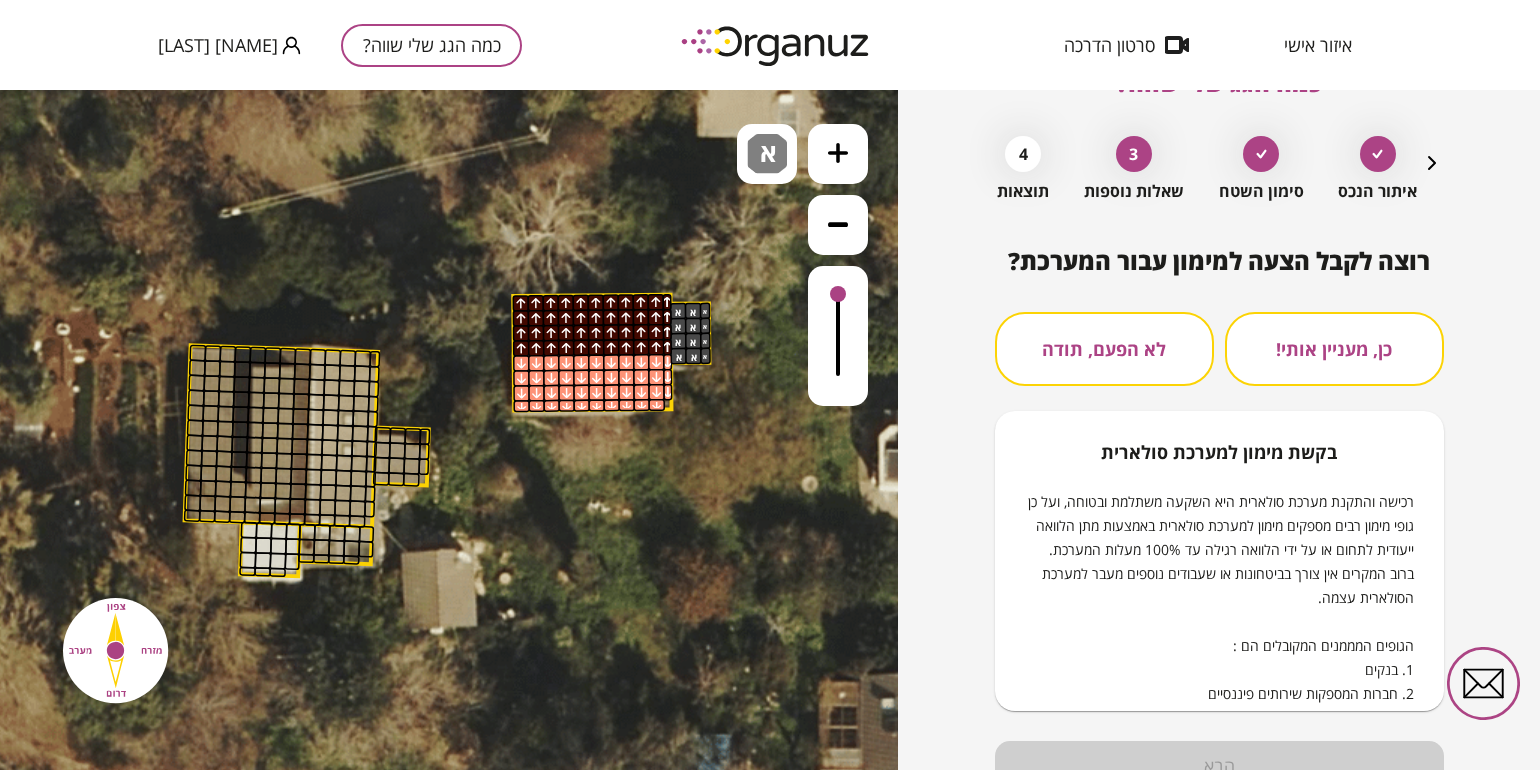click on "כן, מעניין אותי!" at bounding box center [1334, 349] 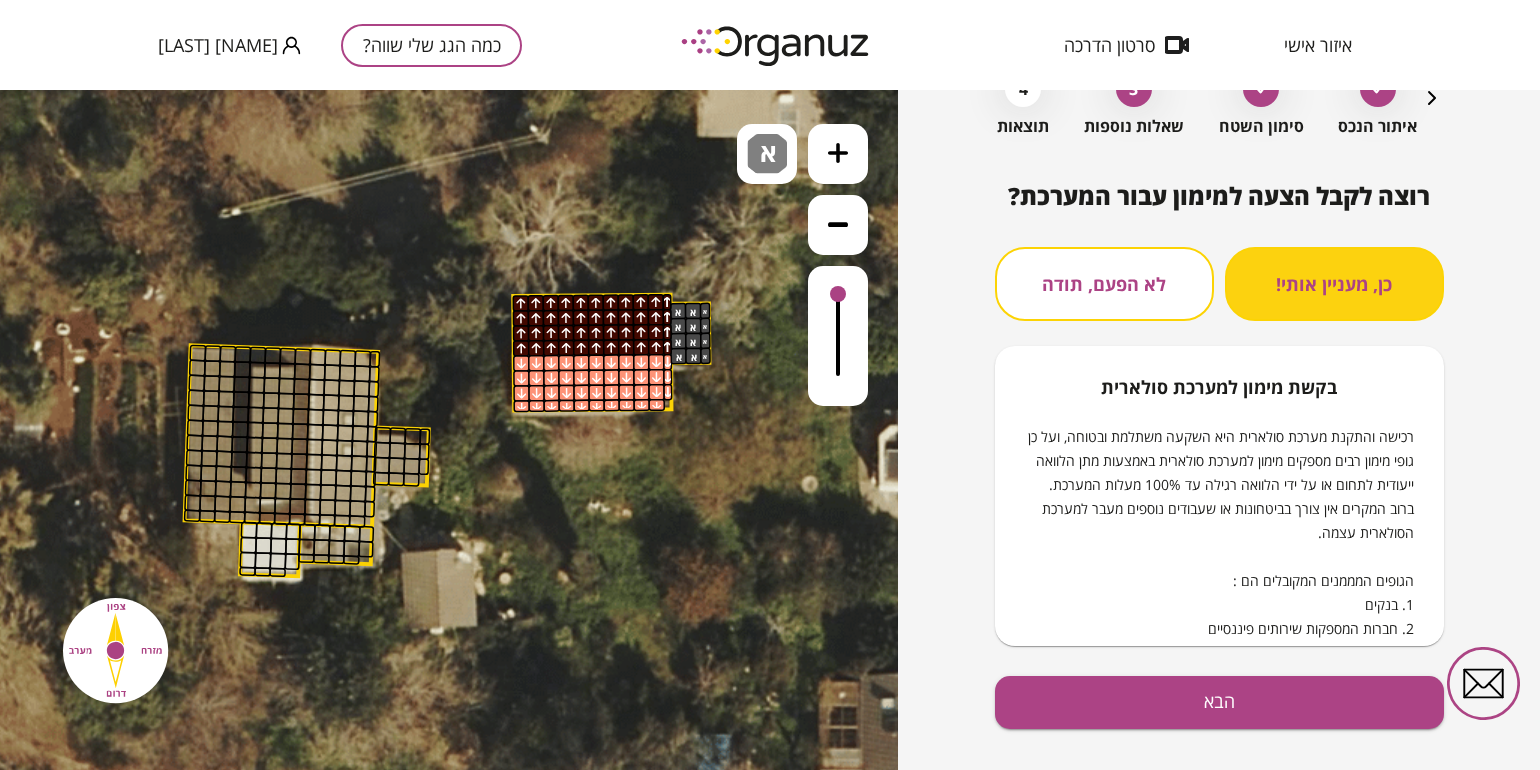 scroll, scrollTop: 159, scrollLeft: 0, axis: vertical 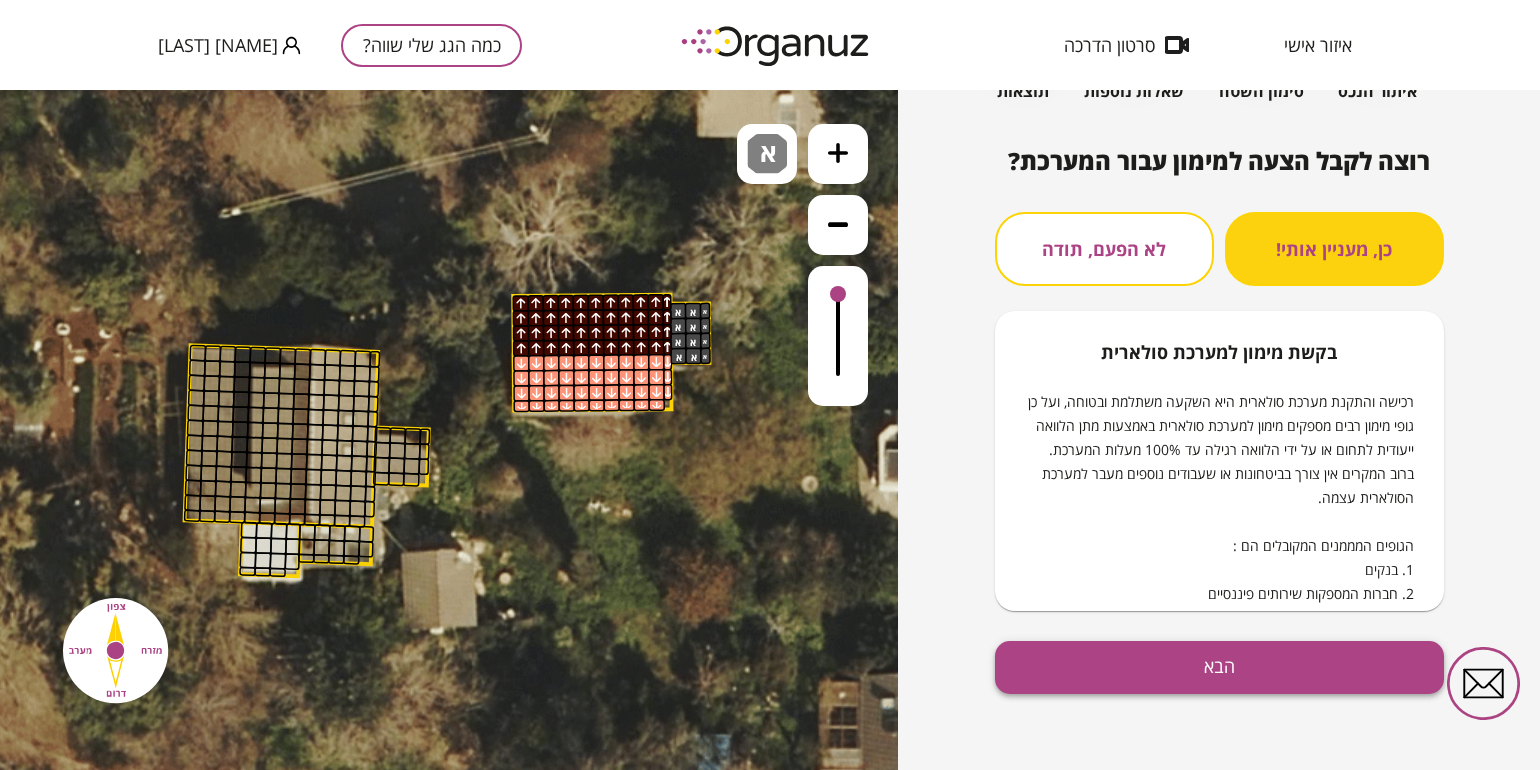 click on "הבא" at bounding box center (1219, 667) 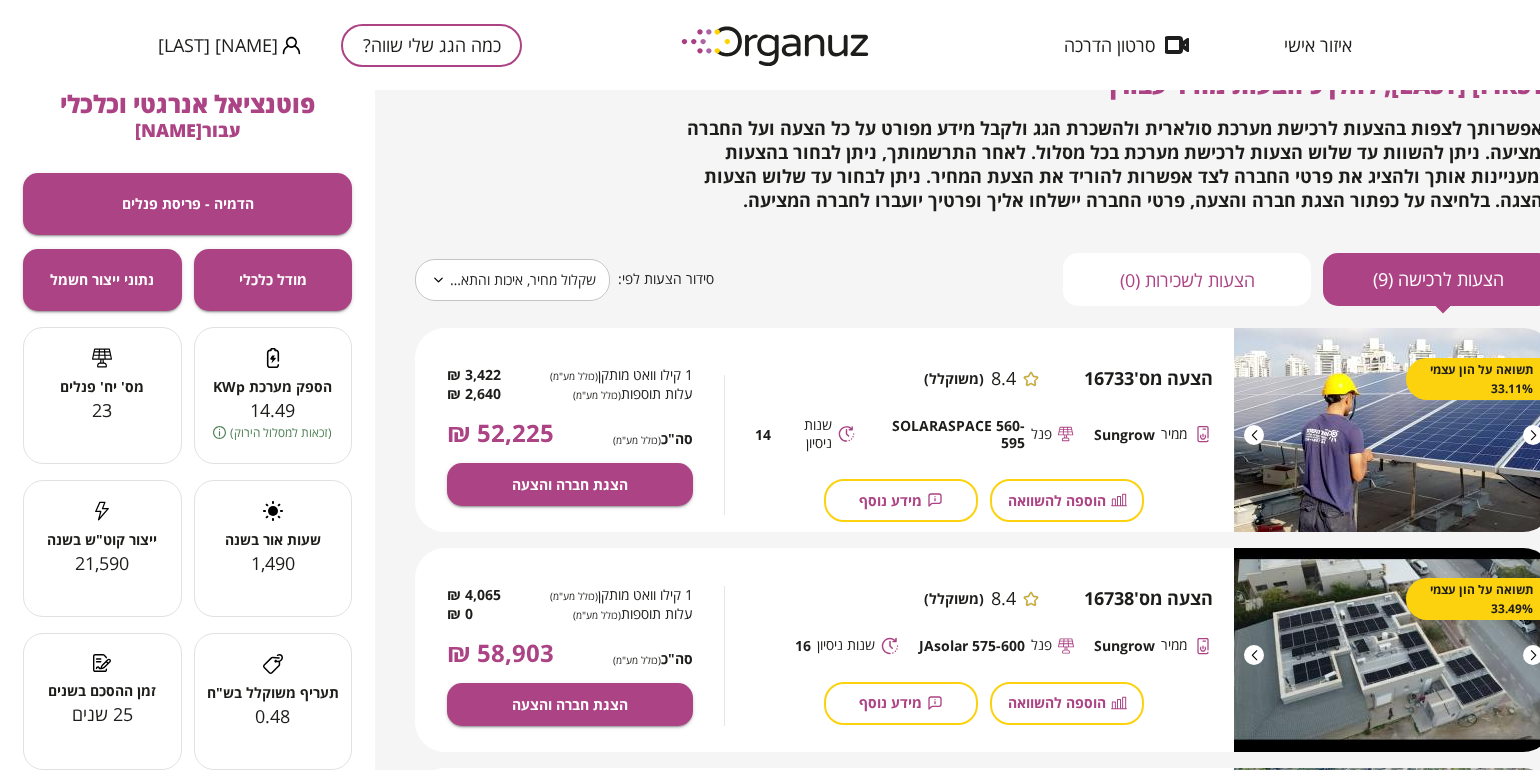 scroll, scrollTop: 100, scrollLeft: 0, axis: vertical 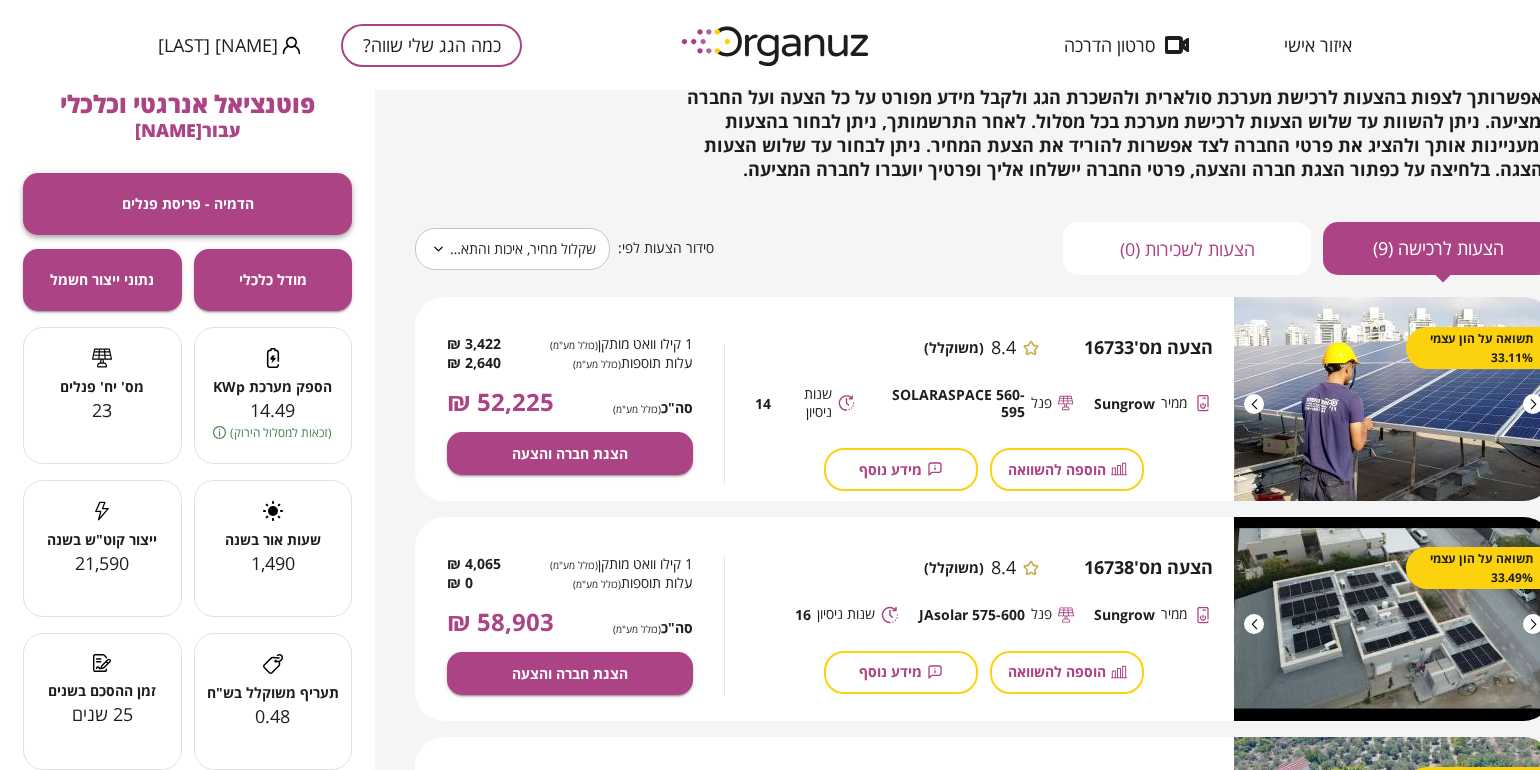 click on "הדמיה - פריסת פנלים" at bounding box center (188, 203) 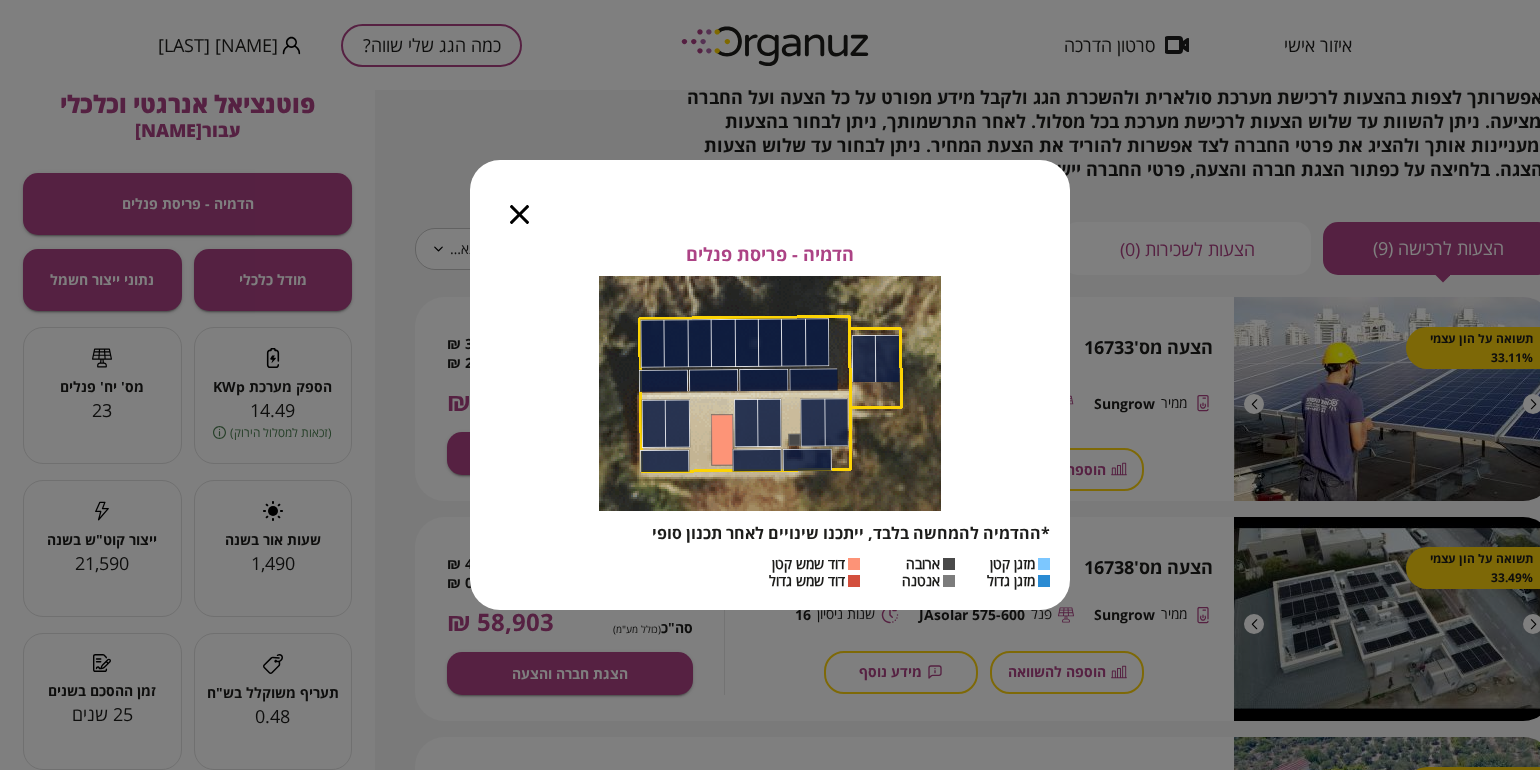 click 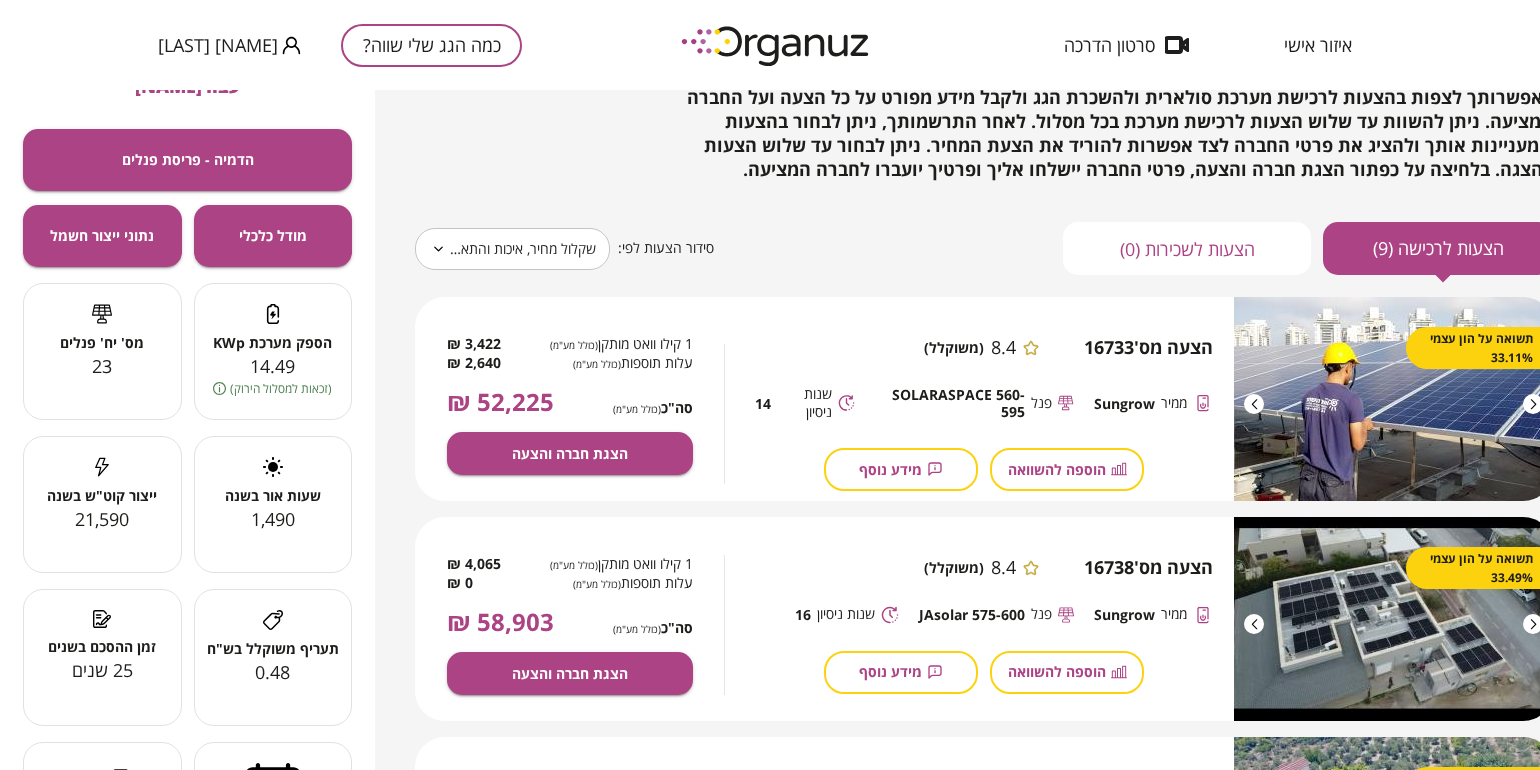 scroll, scrollTop: 0, scrollLeft: 0, axis: both 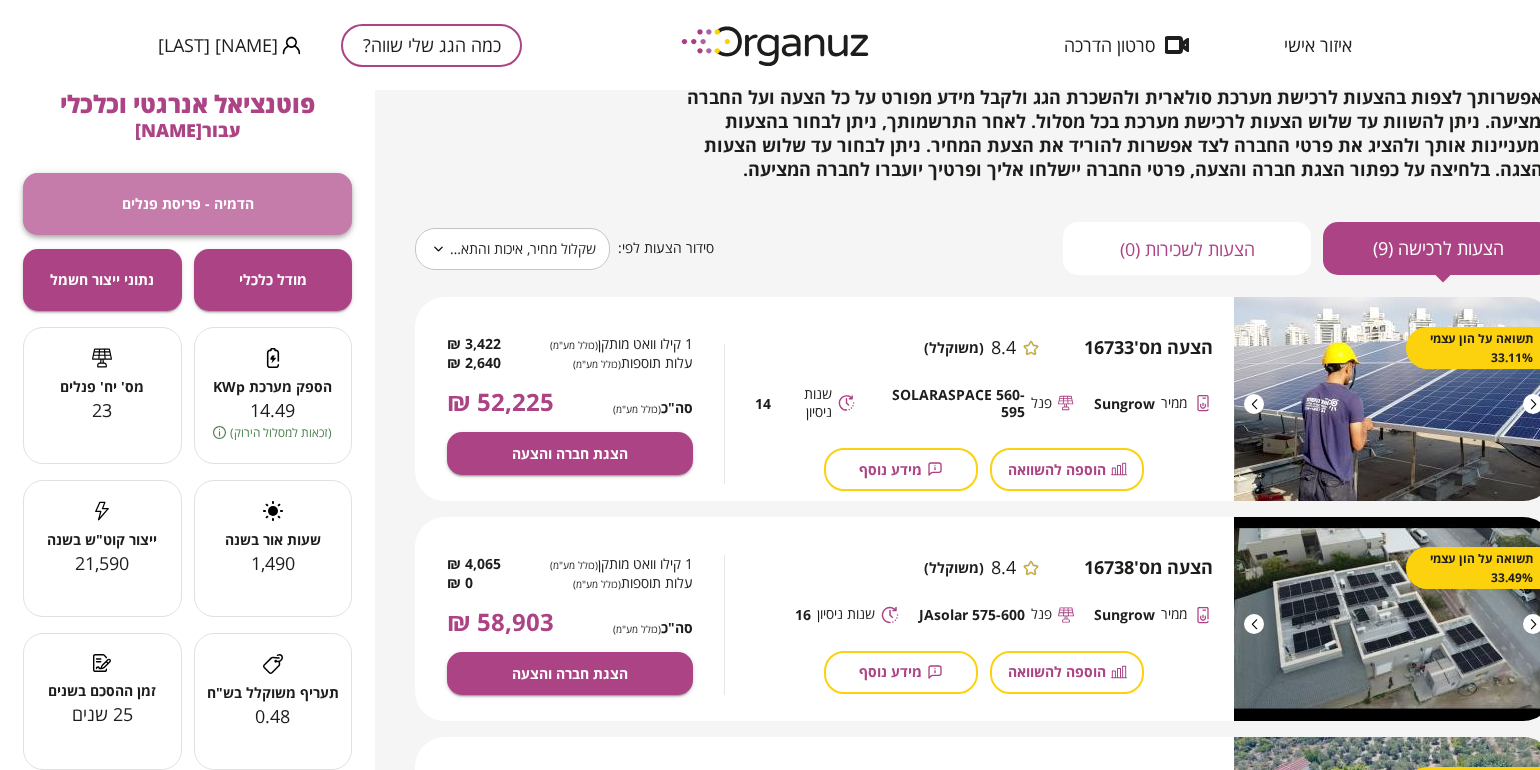 click on "הדמיה - פריסת פנלים" at bounding box center (187, 204) 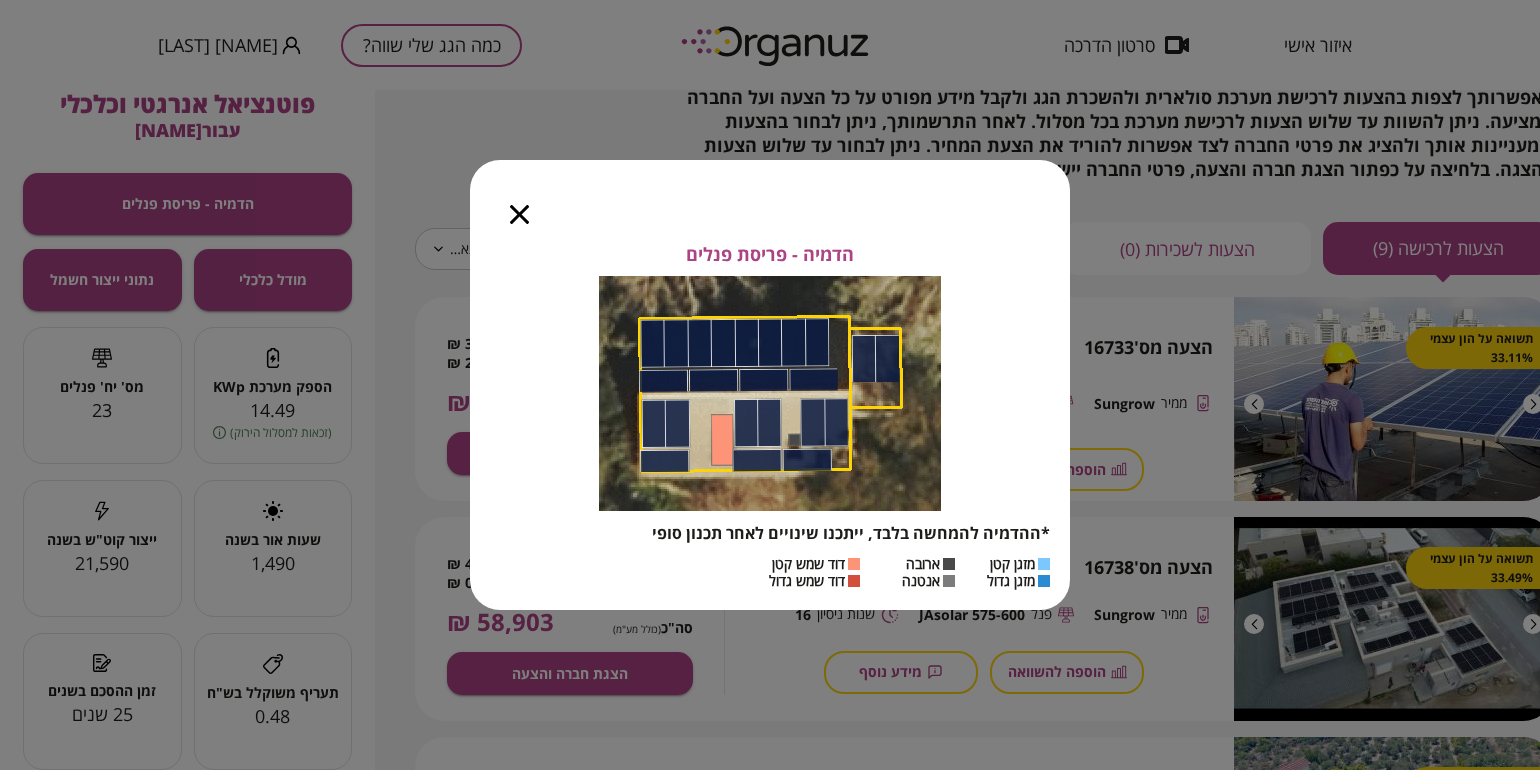 click 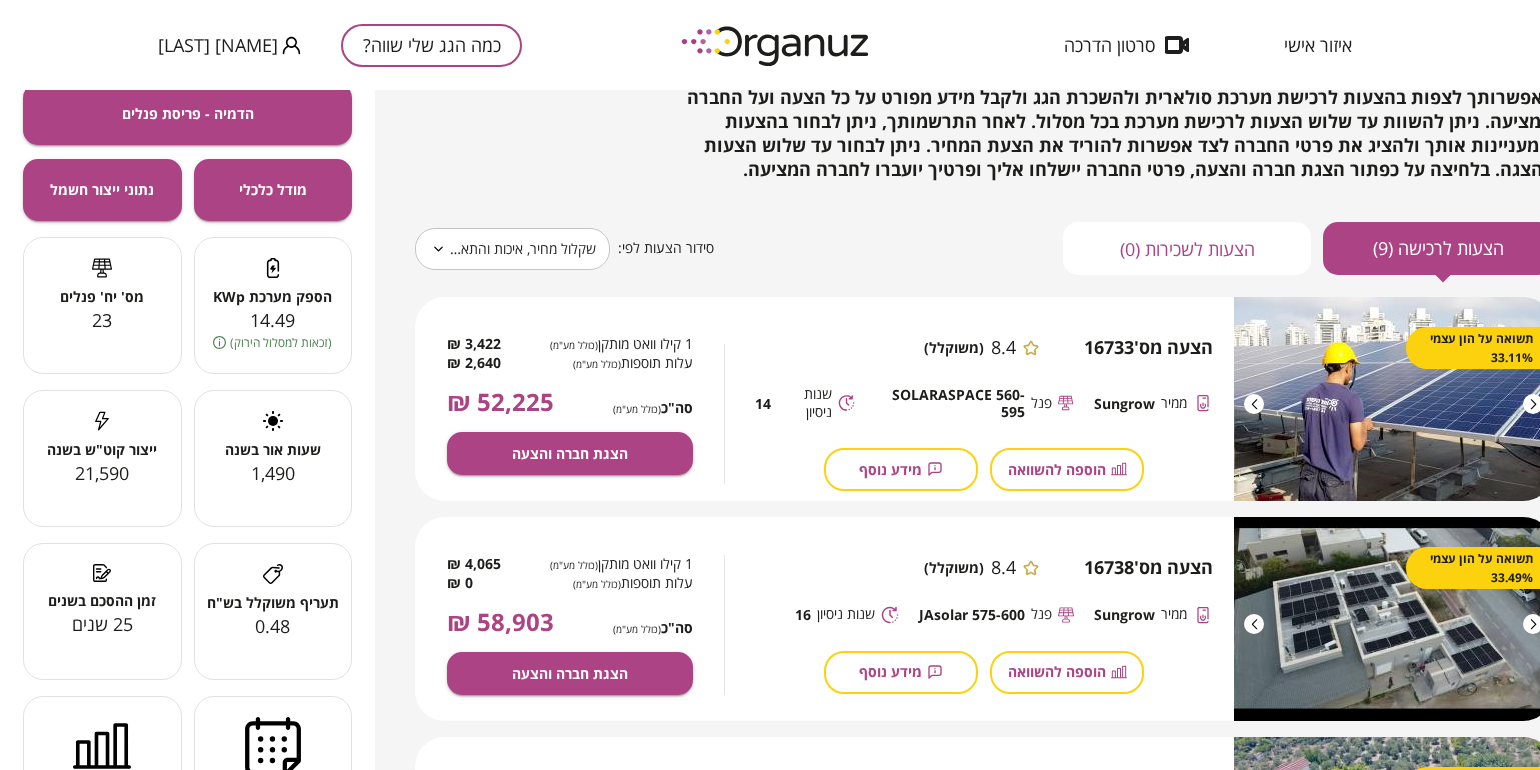 scroll, scrollTop: 232, scrollLeft: 0, axis: vertical 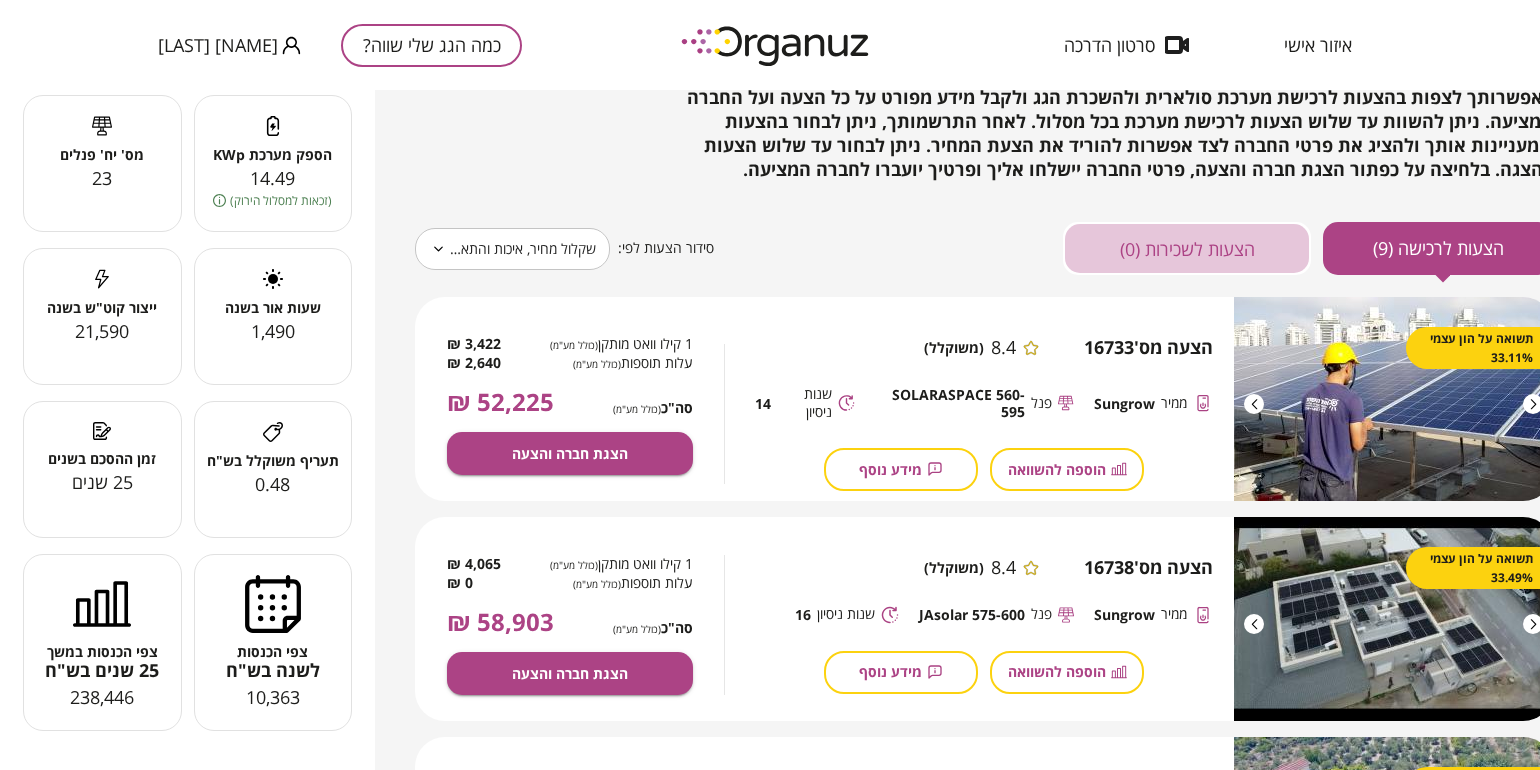 click on "הצעות לשכירות (0)" at bounding box center (1187, 248) 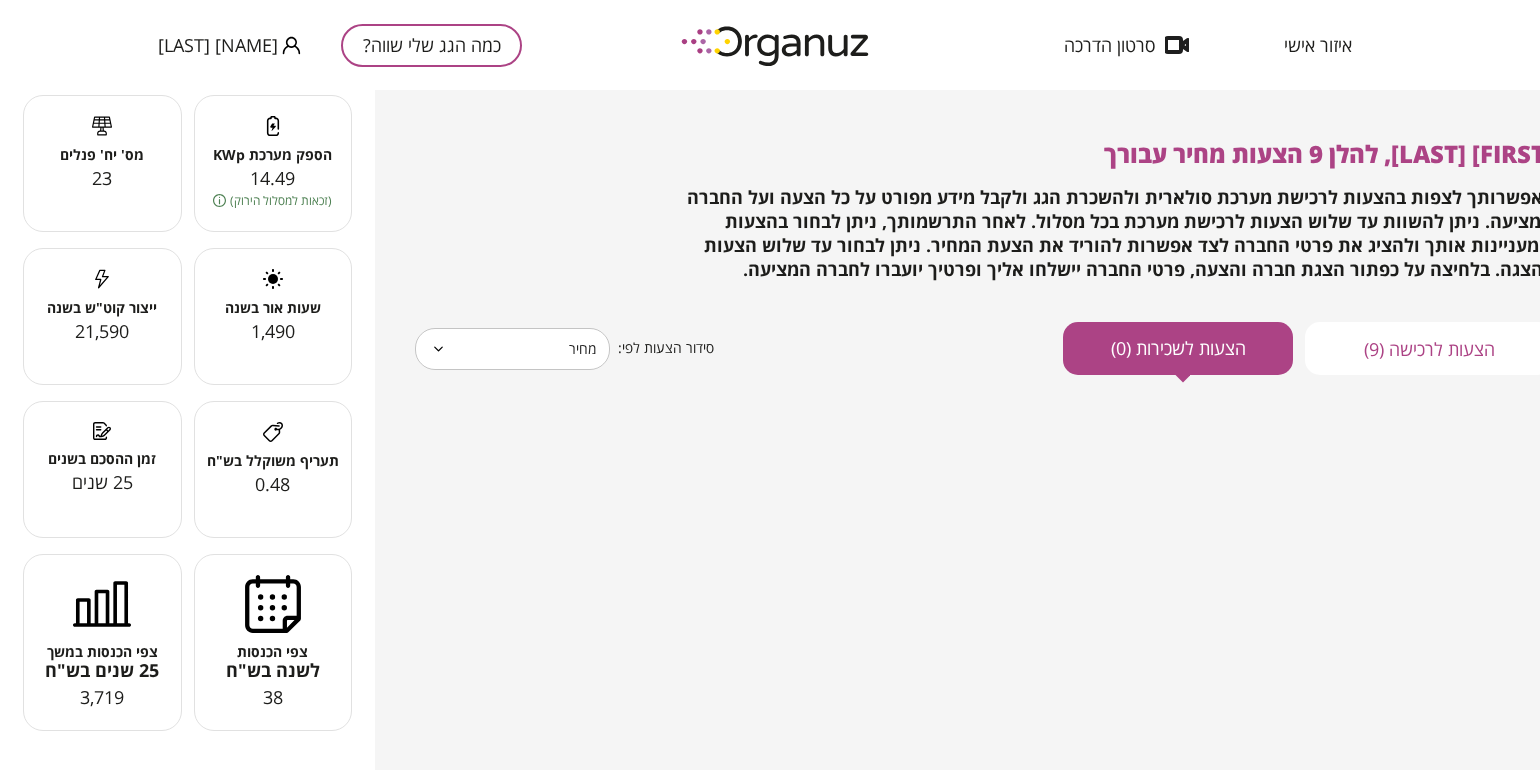 scroll, scrollTop: 0, scrollLeft: 0, axis: both 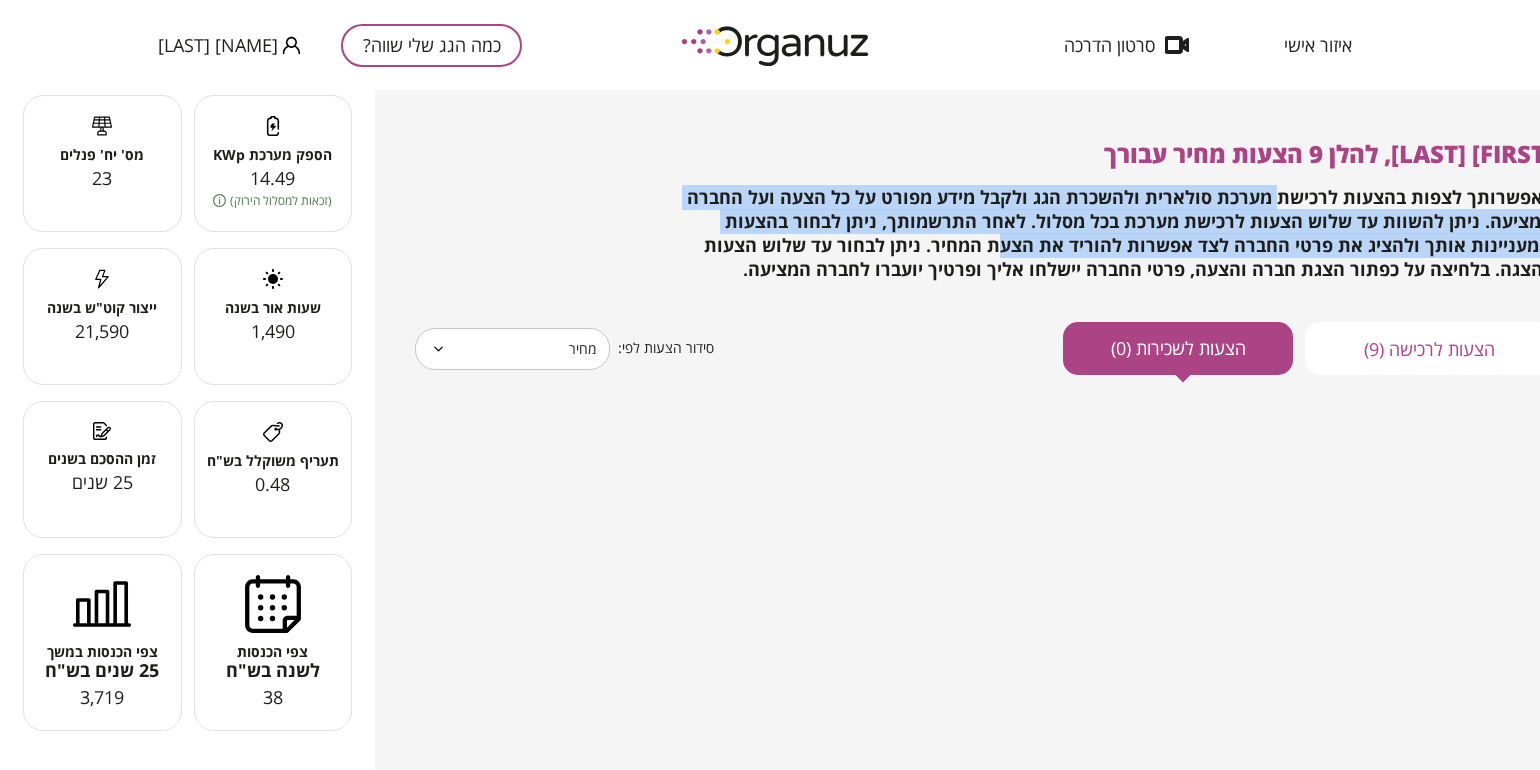 drag, startPoint x: 1277, startPoint y: 208, endPoint x: 1099, endPoint y: 241, distance: 181.03314 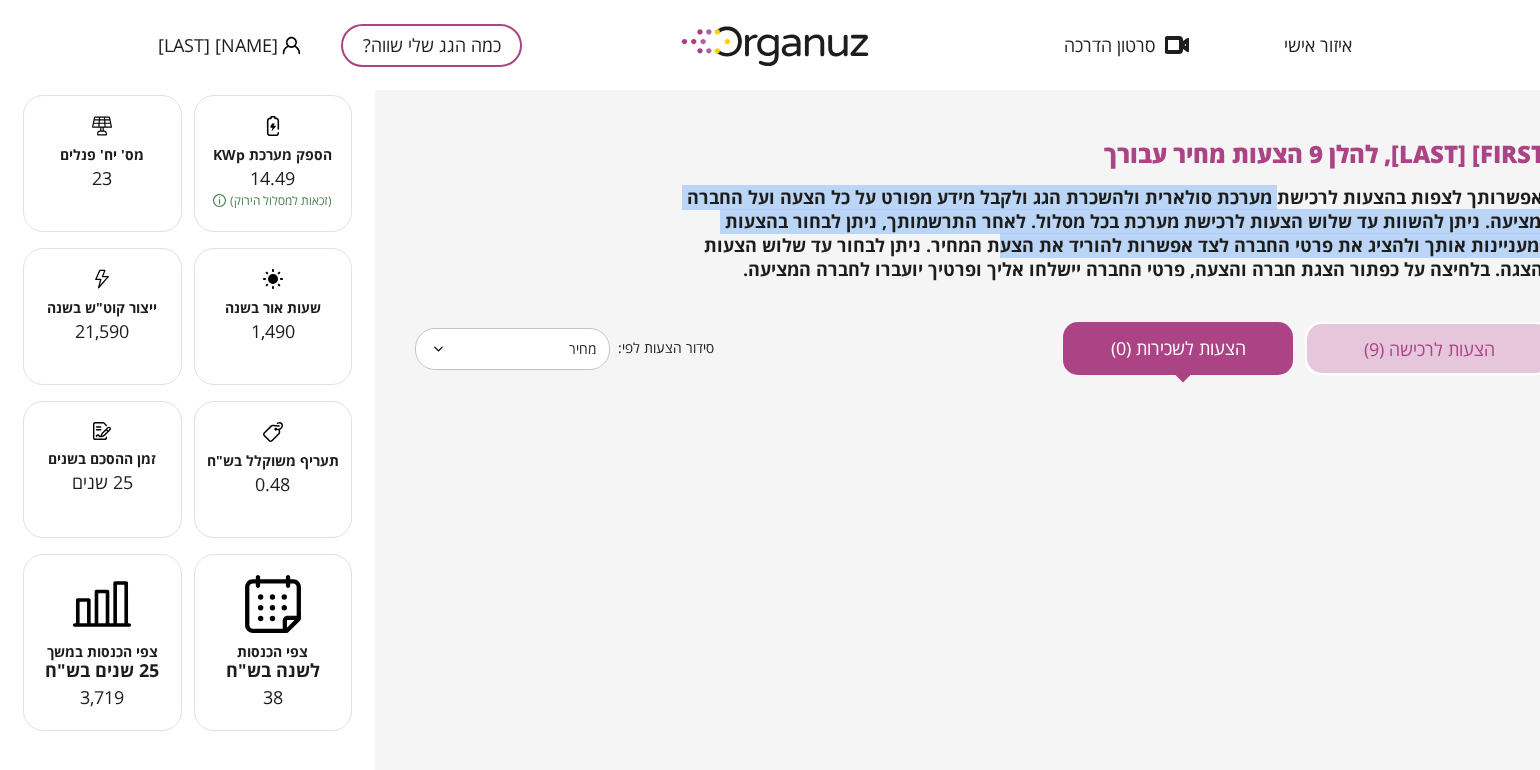 click on "הצעות לרכישה  (9)" at bounding box center (1429, 348) 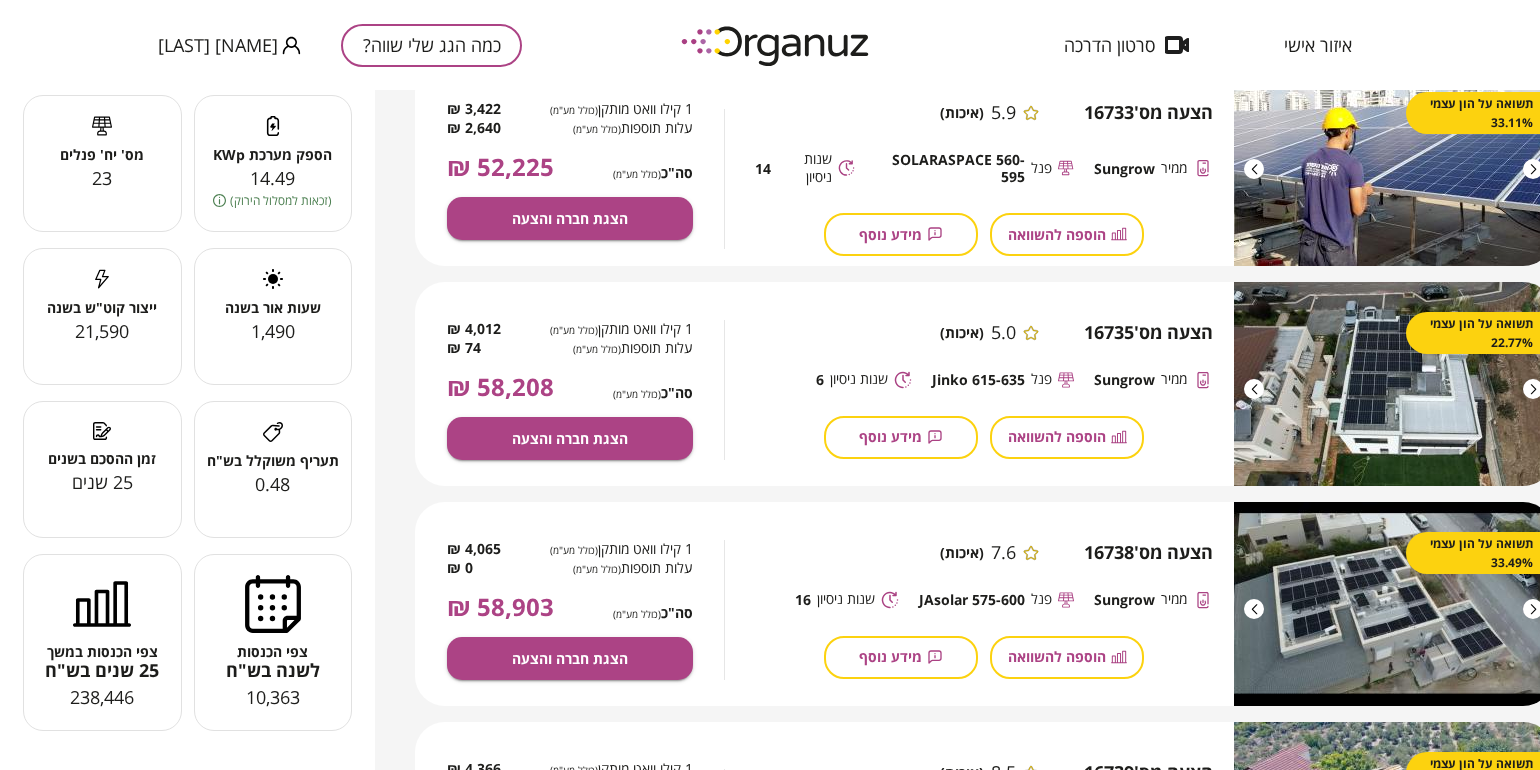 scroll, scrollTop: 300, scrollLeft: 0, axis: vertical 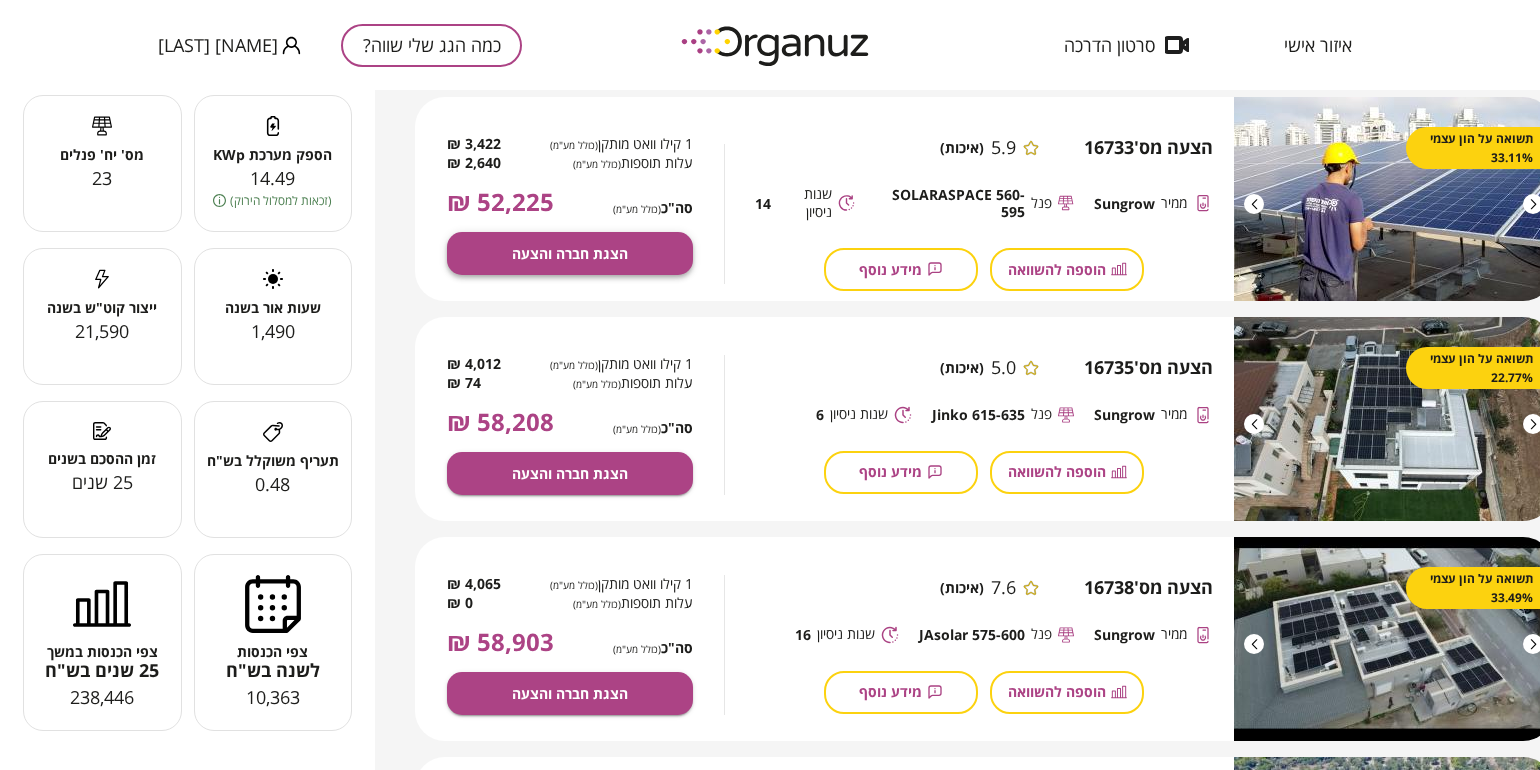 click on "הצגת חברה והצעה" at bounding box center [570, 253] 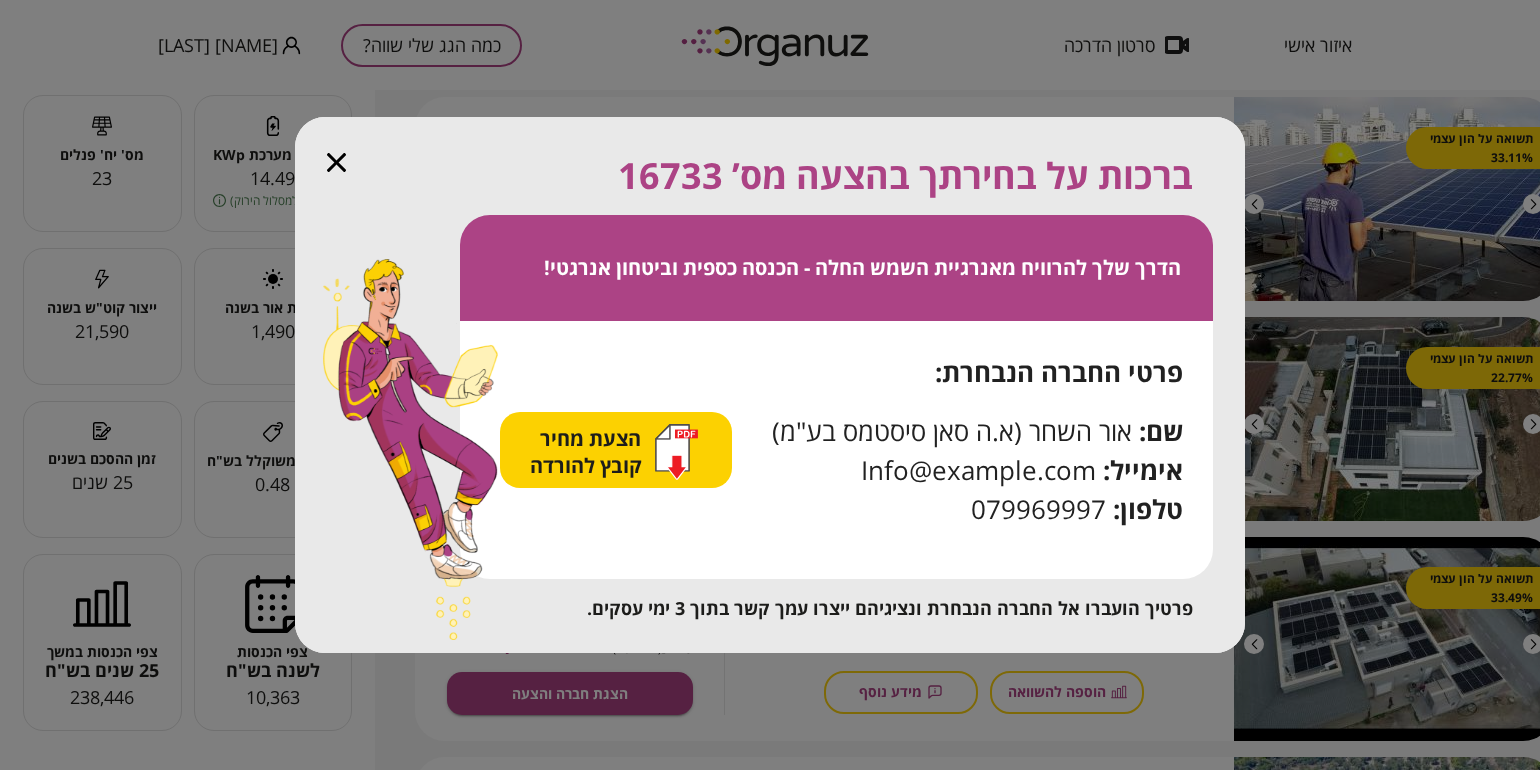 click on "הצעת מחיר
קובץ להורדה" at bounding box center [588, 452] 